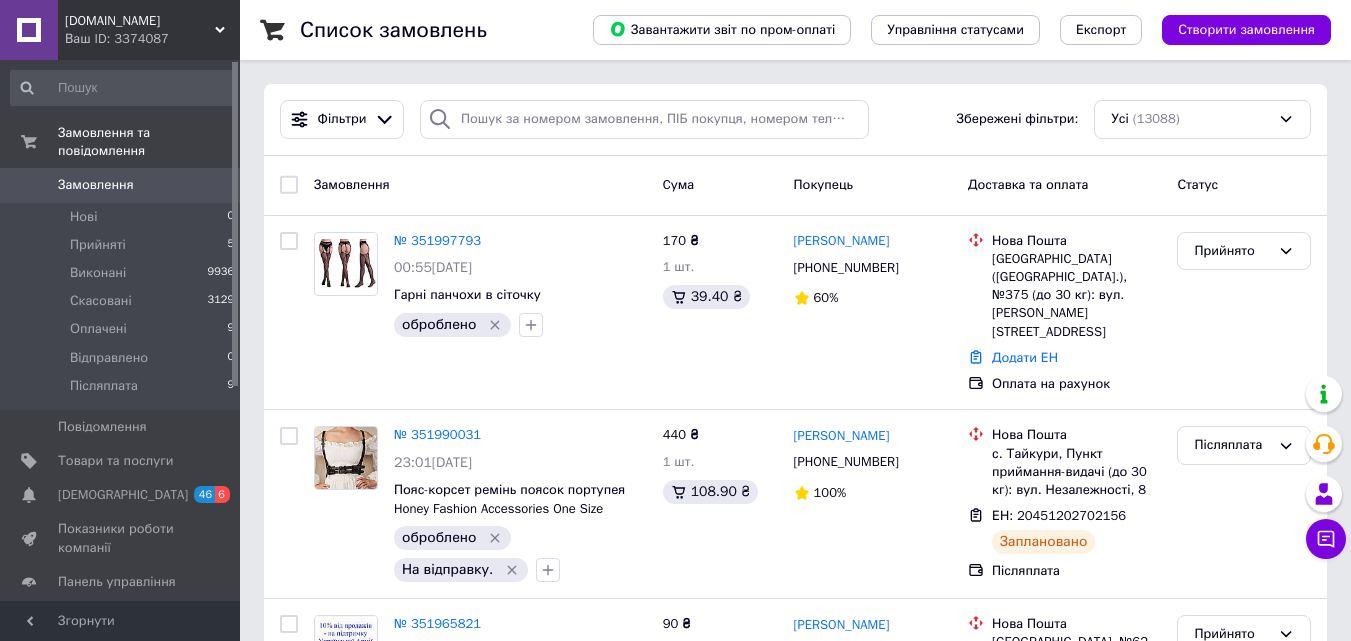 scroll, scrollTop: 0, scrollLeft: 0, axis: both 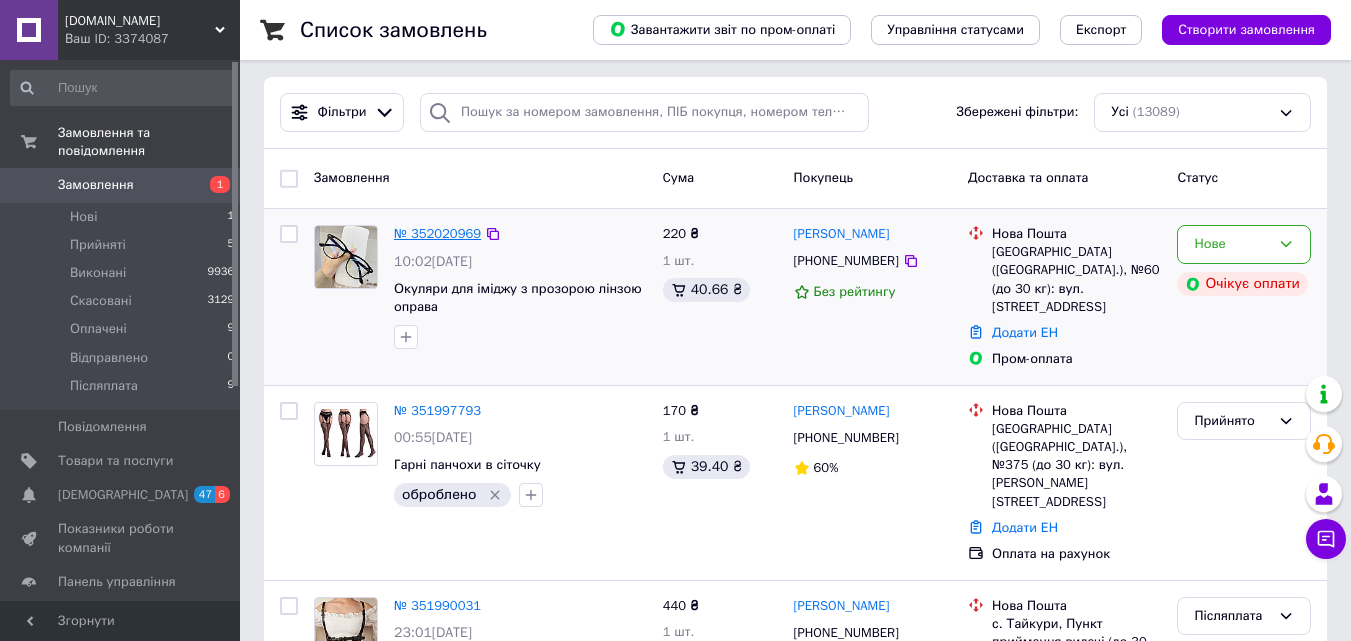 click on "№ 352020969" at bounding box center (437, 233) 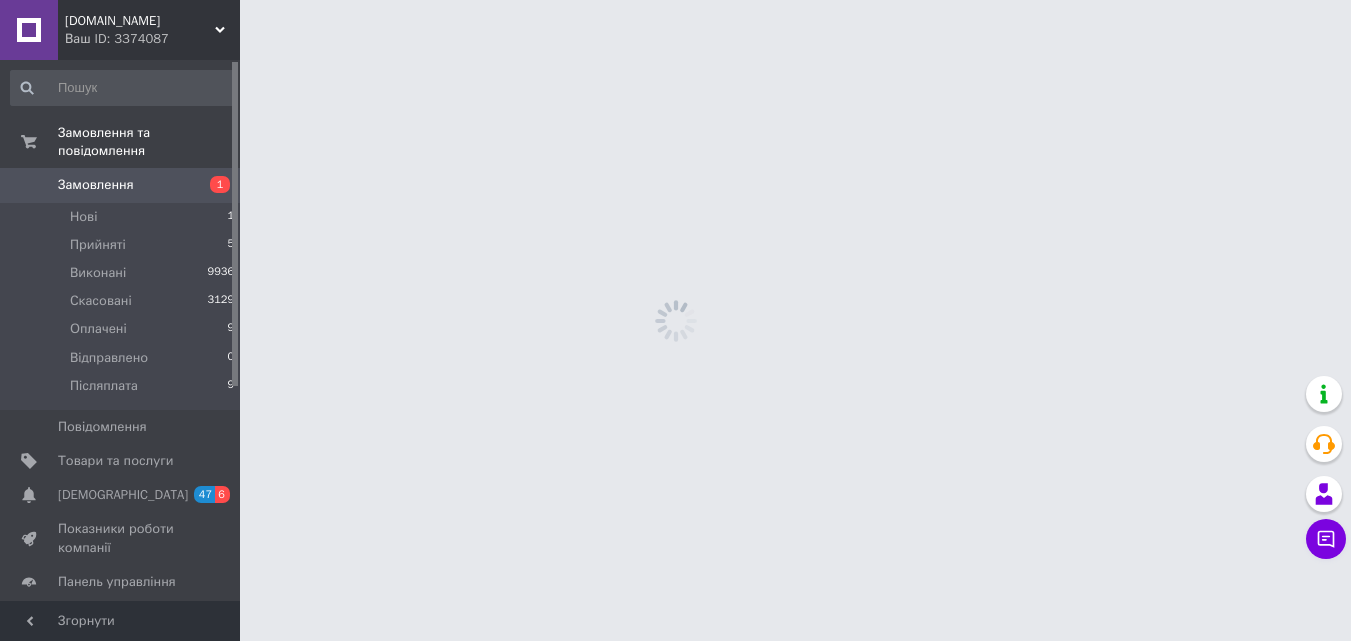 scroll, scrollTop: 0, scrollLeft: 0, axis: both 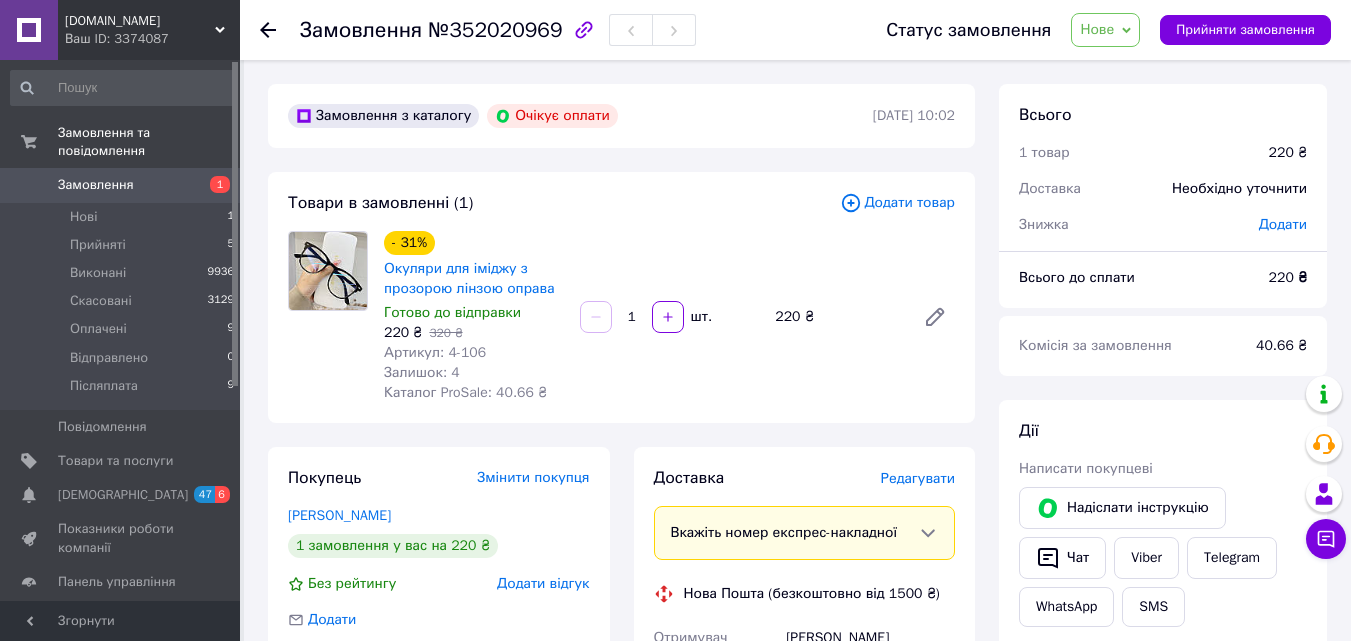 click on "Нове" at bounding box center [1105, 30] 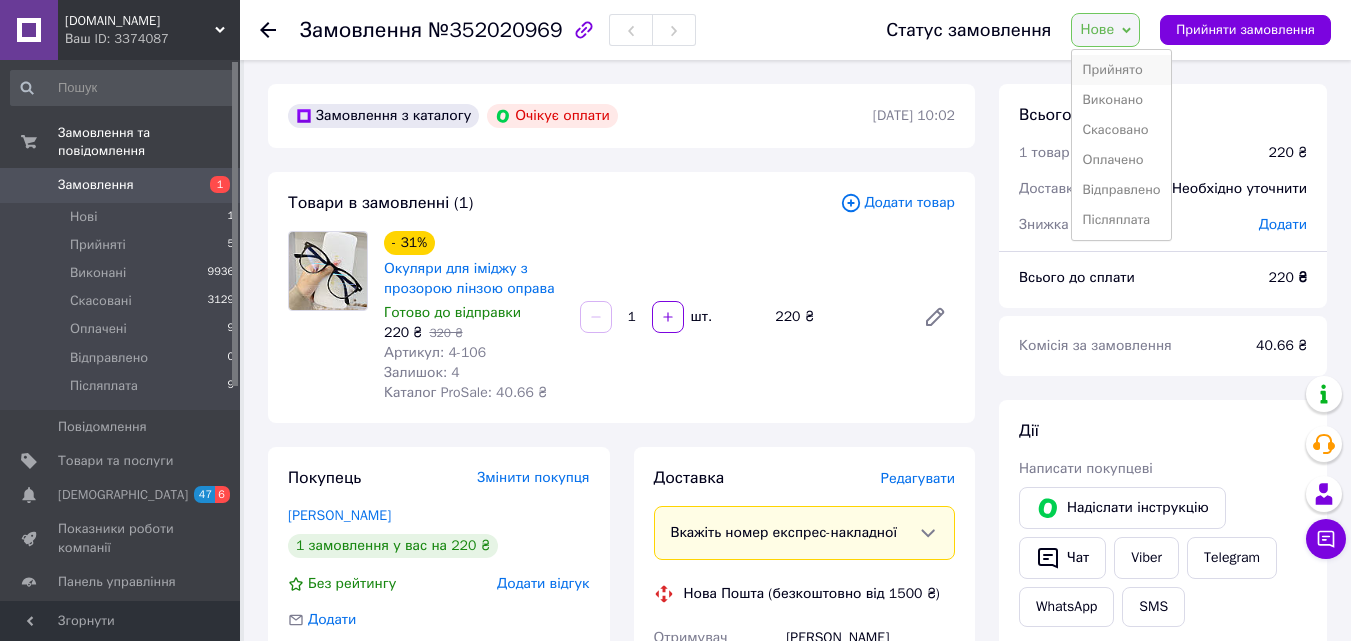 click on "Прийнято" at bounding box center (1121, 70) 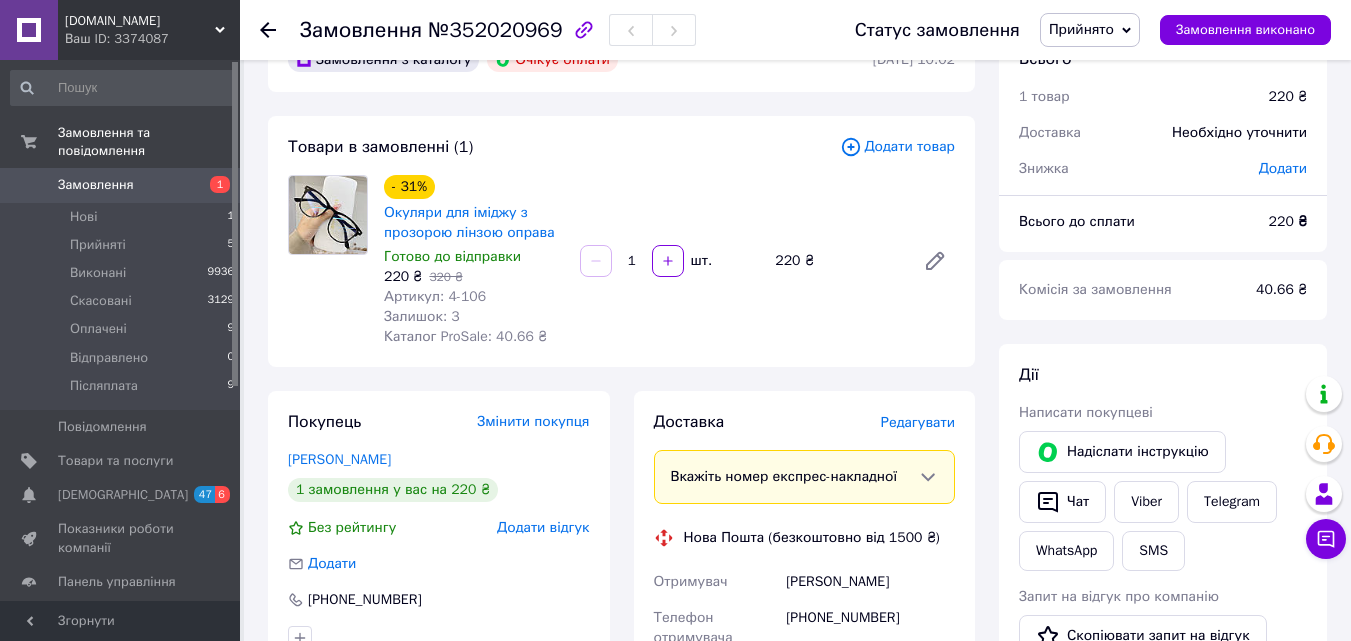 scroll, scrollTop: 0, scrollLeft: 0, axis: both 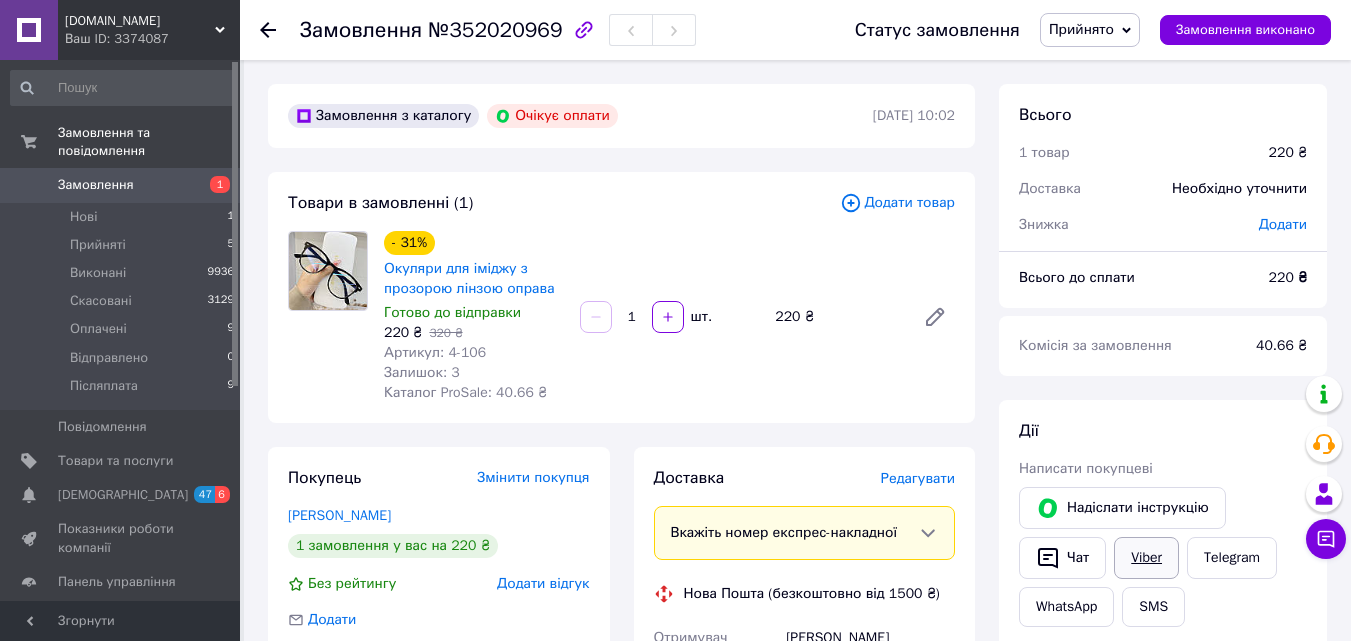 click on "Viber" at bounding box center (1146, 558) 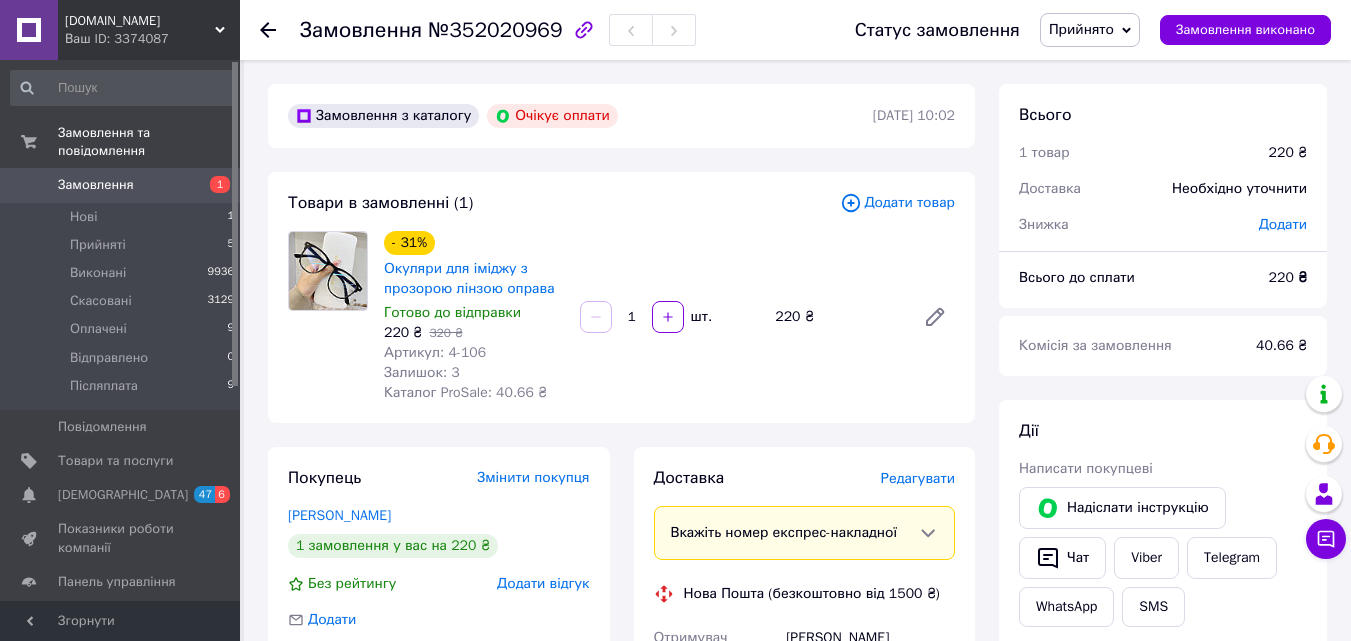 click on "Комісія за замовлення" at bounding box center [1125, 346] 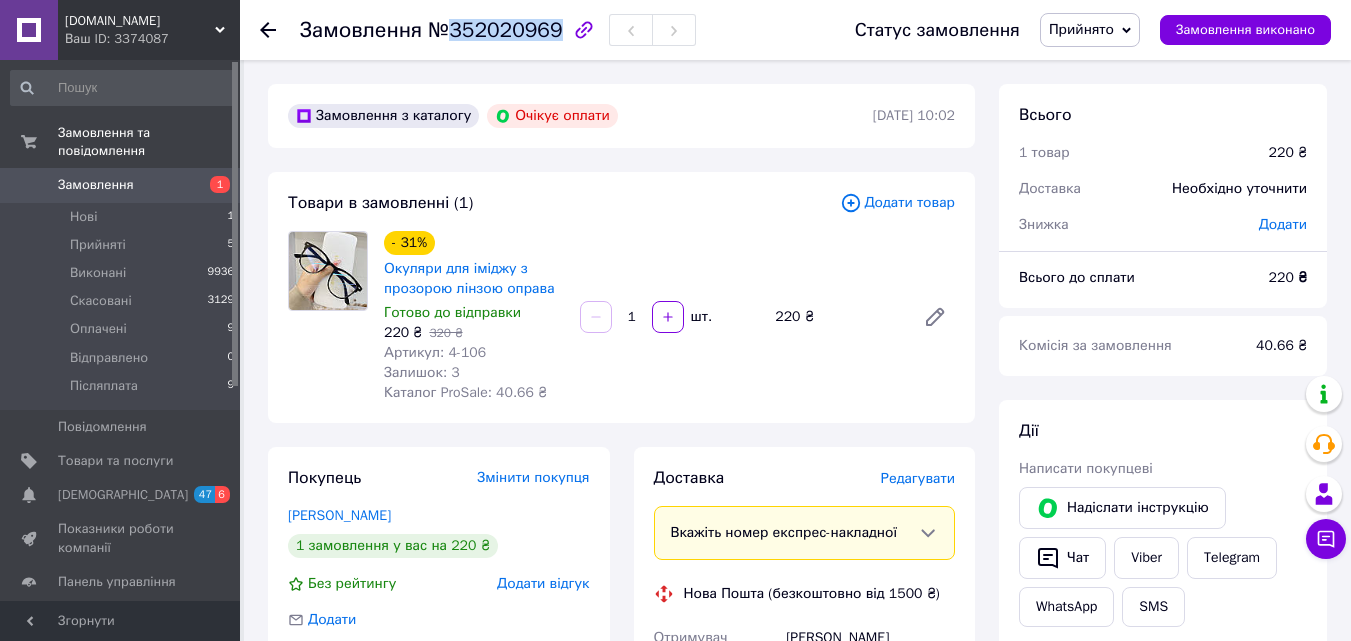 click on "№352020969" at bounding box center (495, 30) 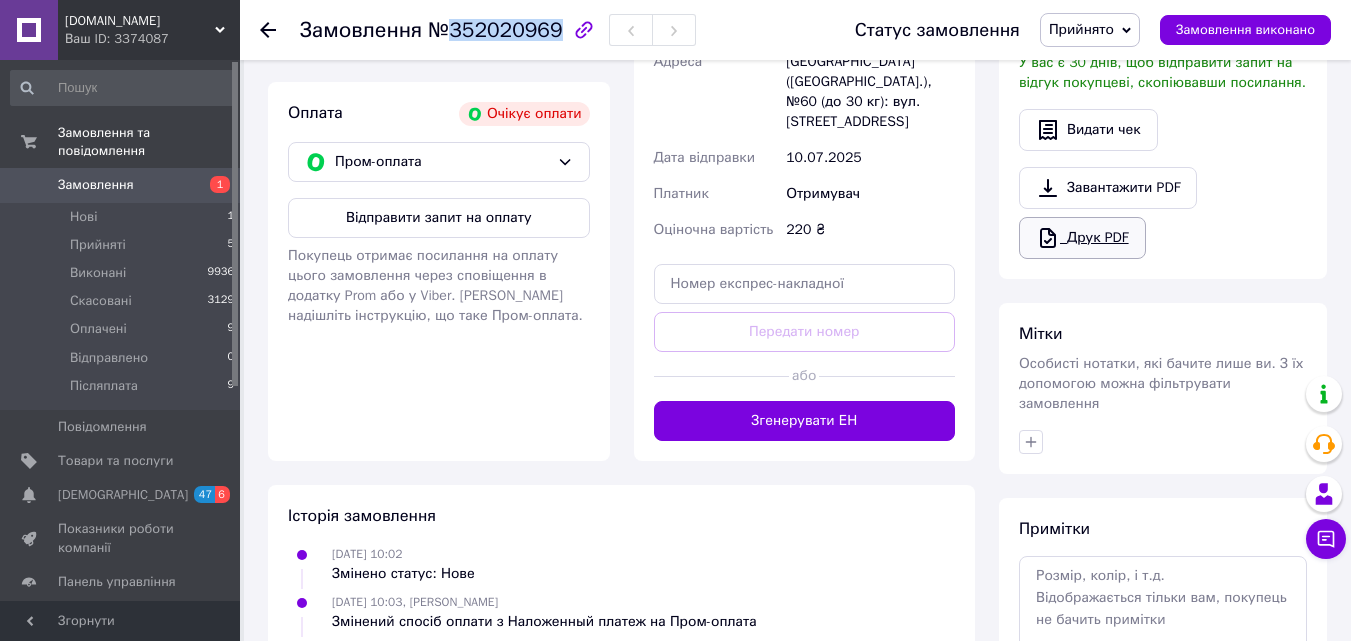 scroll, scrollTop: 700, scrollLeft: 0, axis: vertical 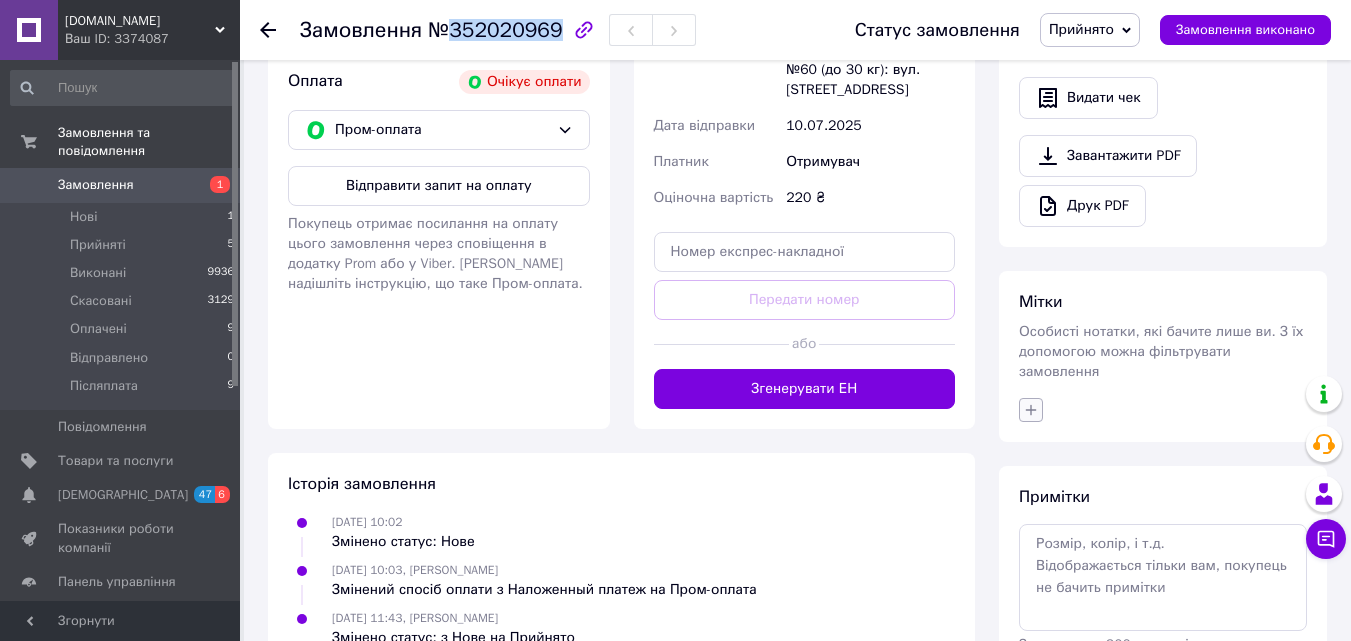 click 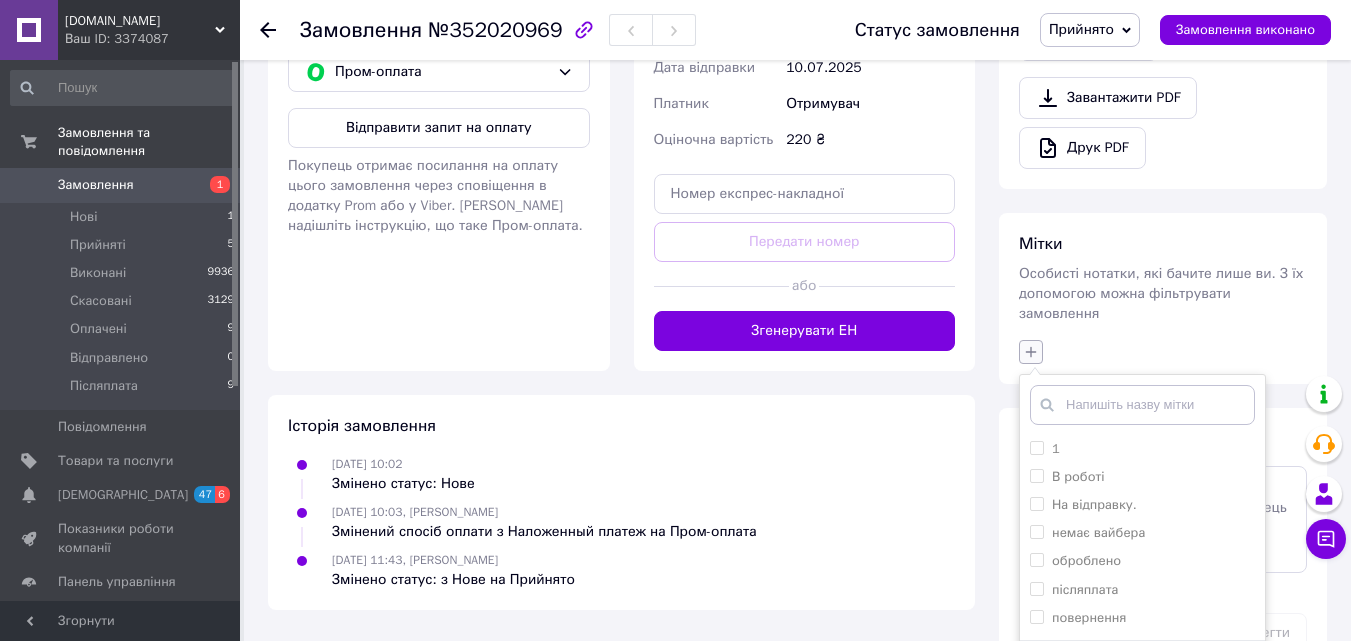 scroll, scrollTop: 814, scrollLeft: 0, axis: vertical 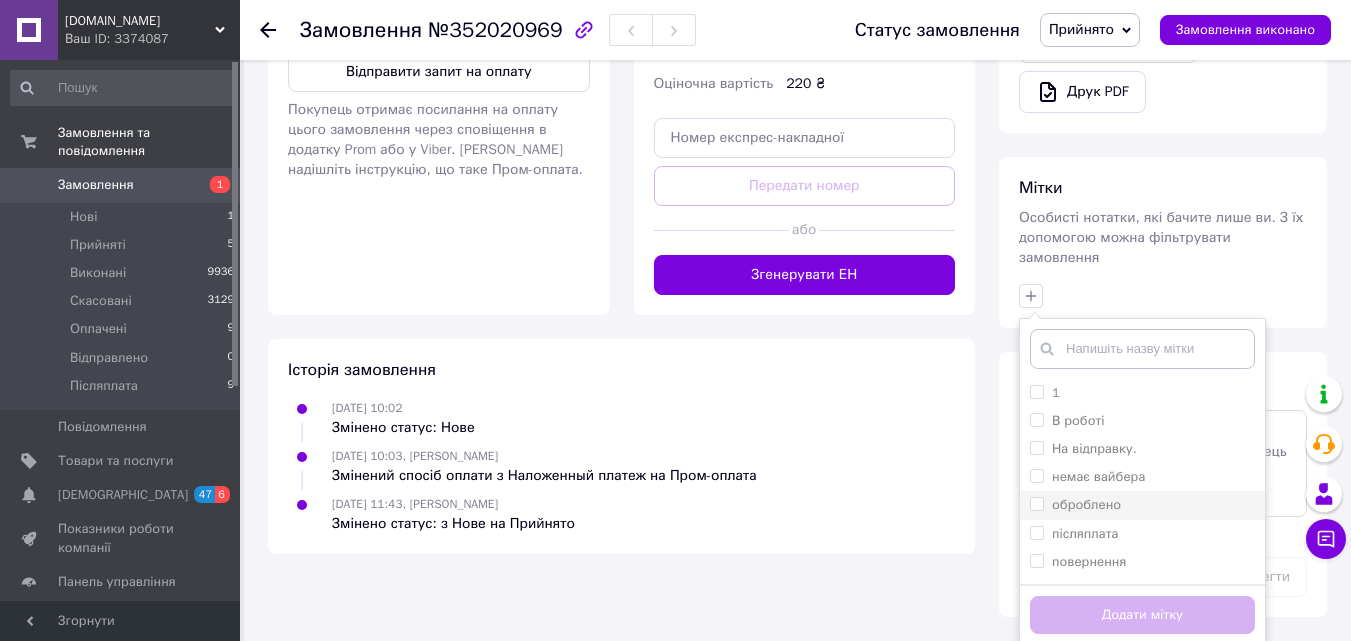 click on "оброблено" at bounding box center [1036, 503] 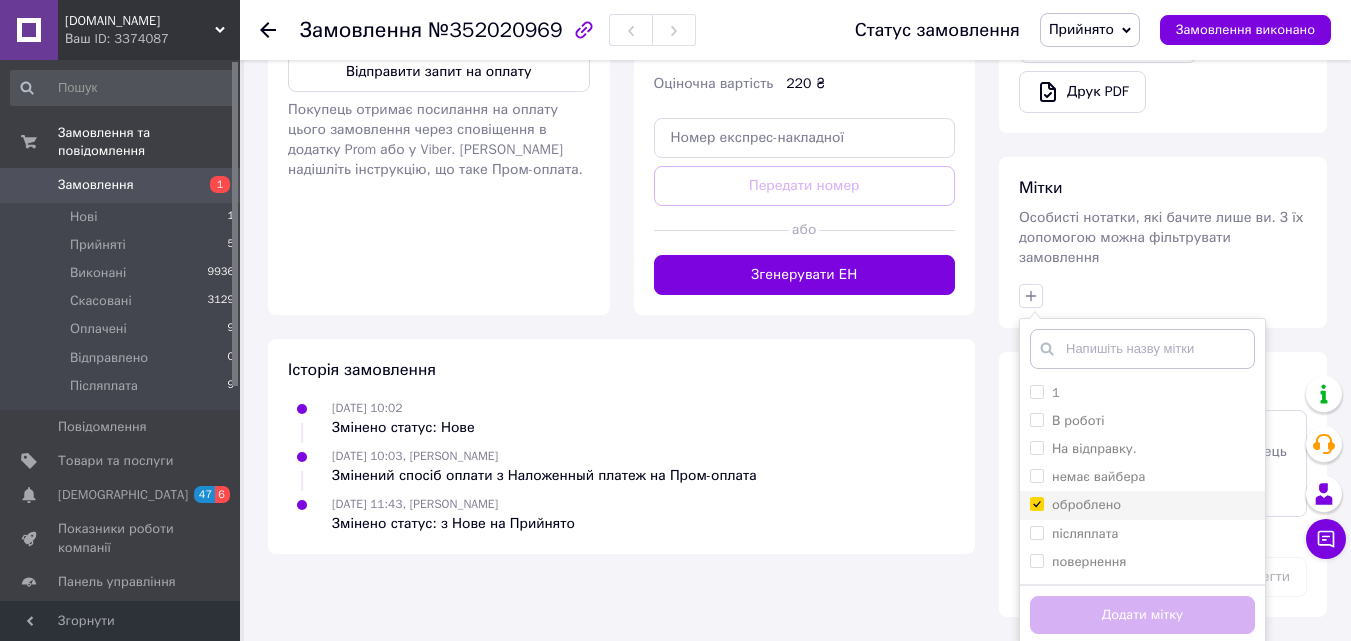 checkbox on "true" 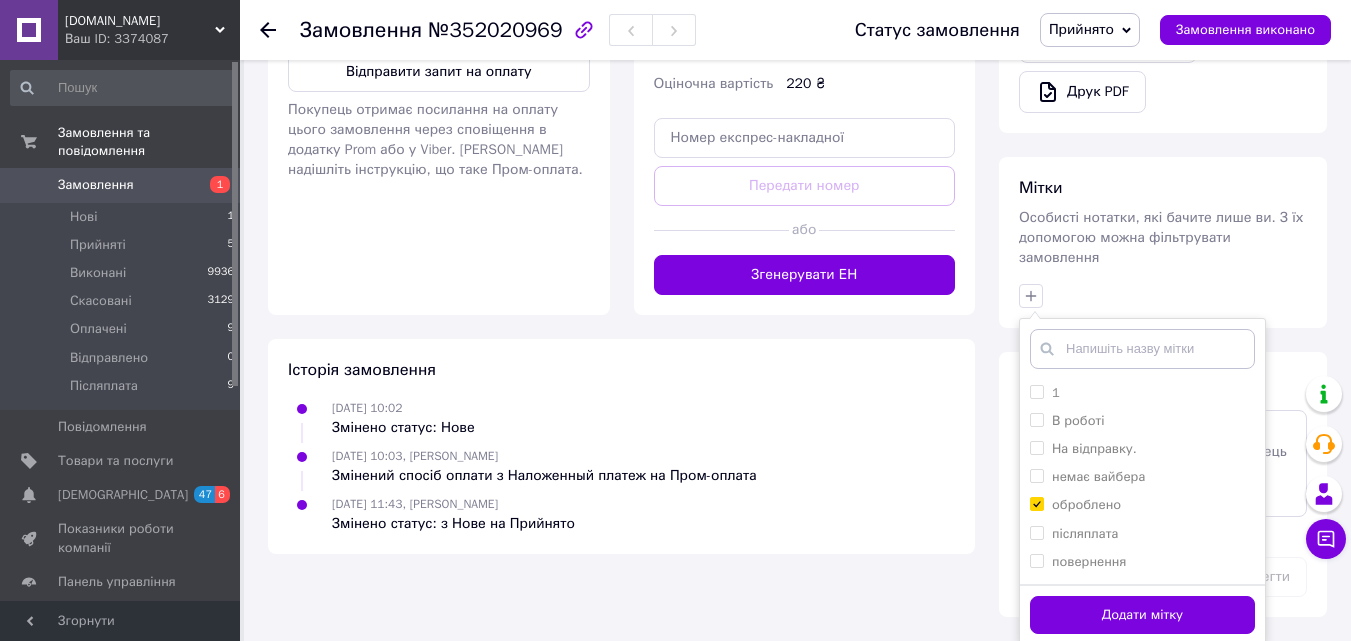 click on "Додати мітку" at bounding box center [1142, 615] 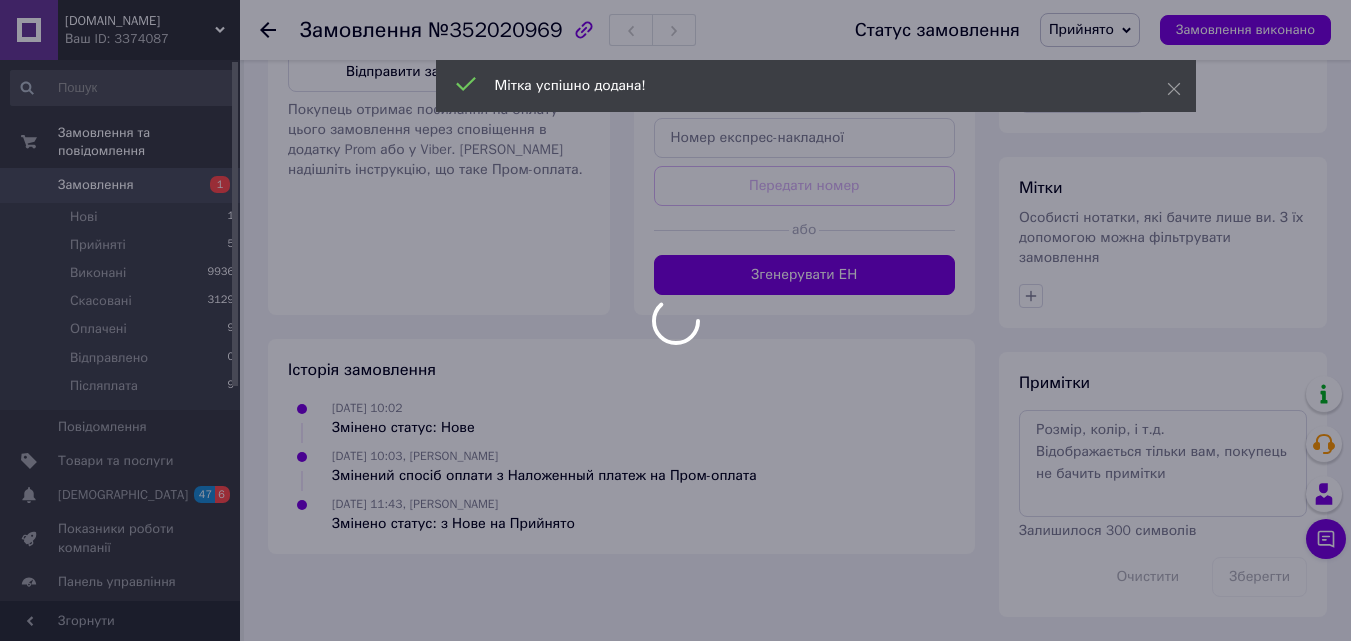click at bounding box center (675, 320) 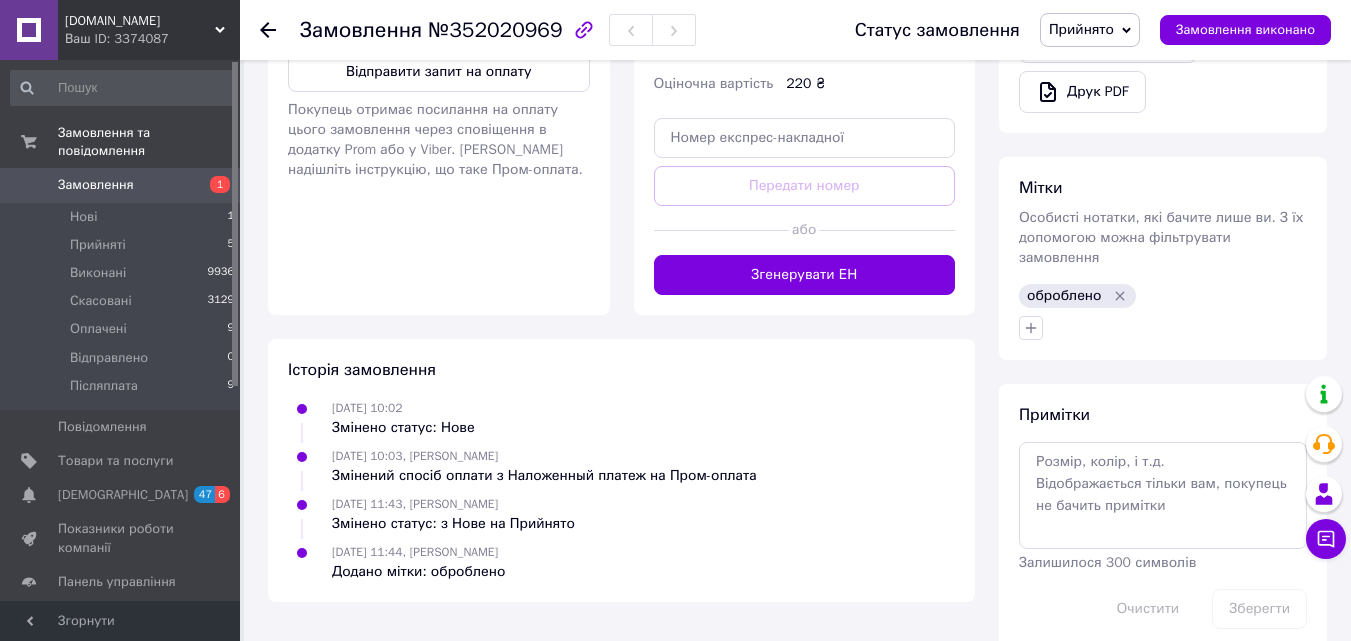 click 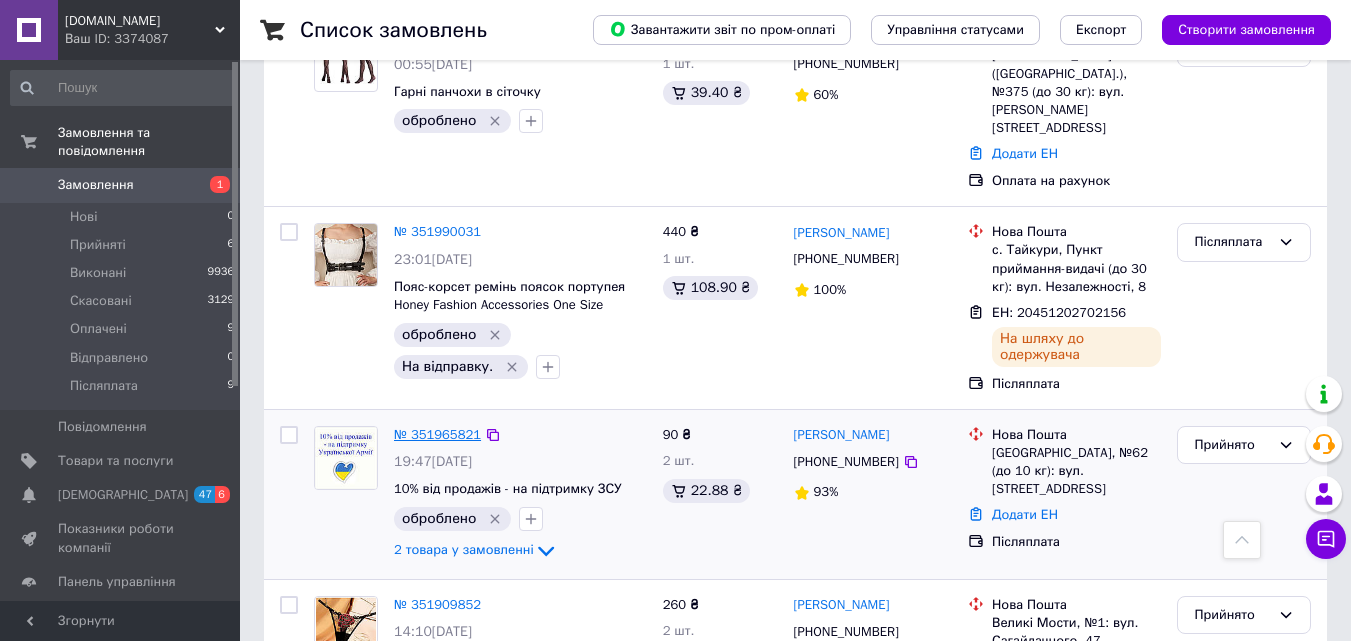 scroll, scrollTop: 400, scrollLeft: 0, axis: vertical 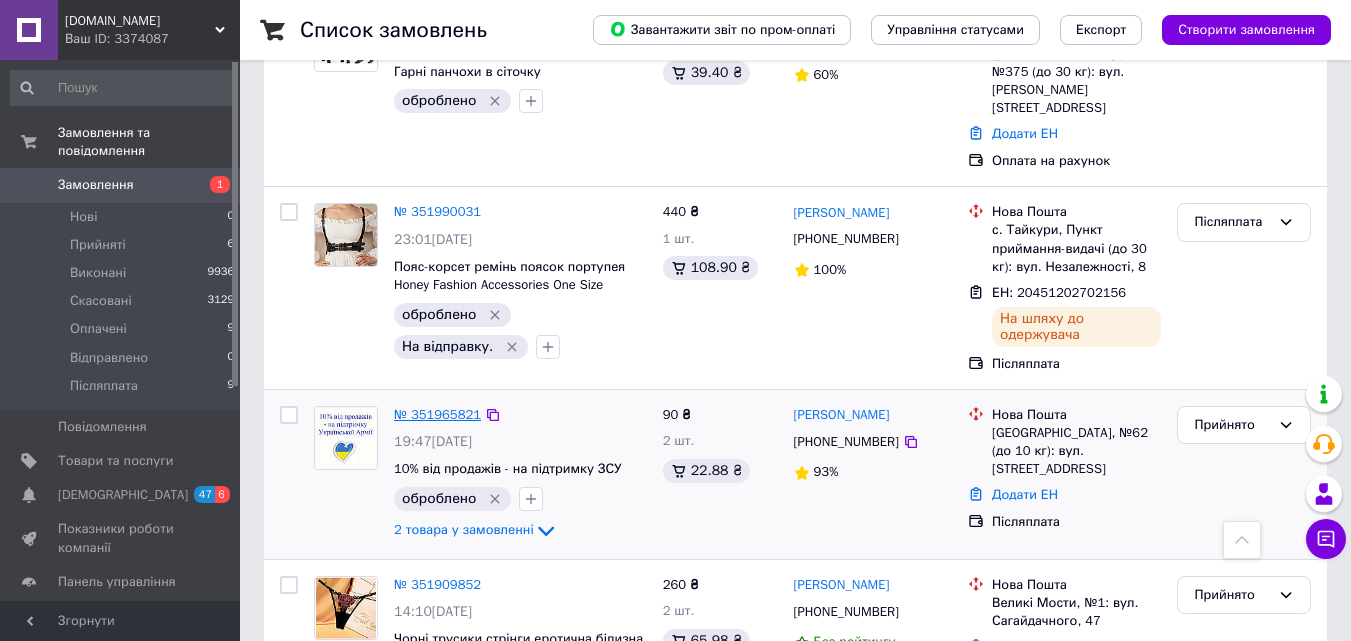 click on "№ 351965821" at bounding box center (437, 414) 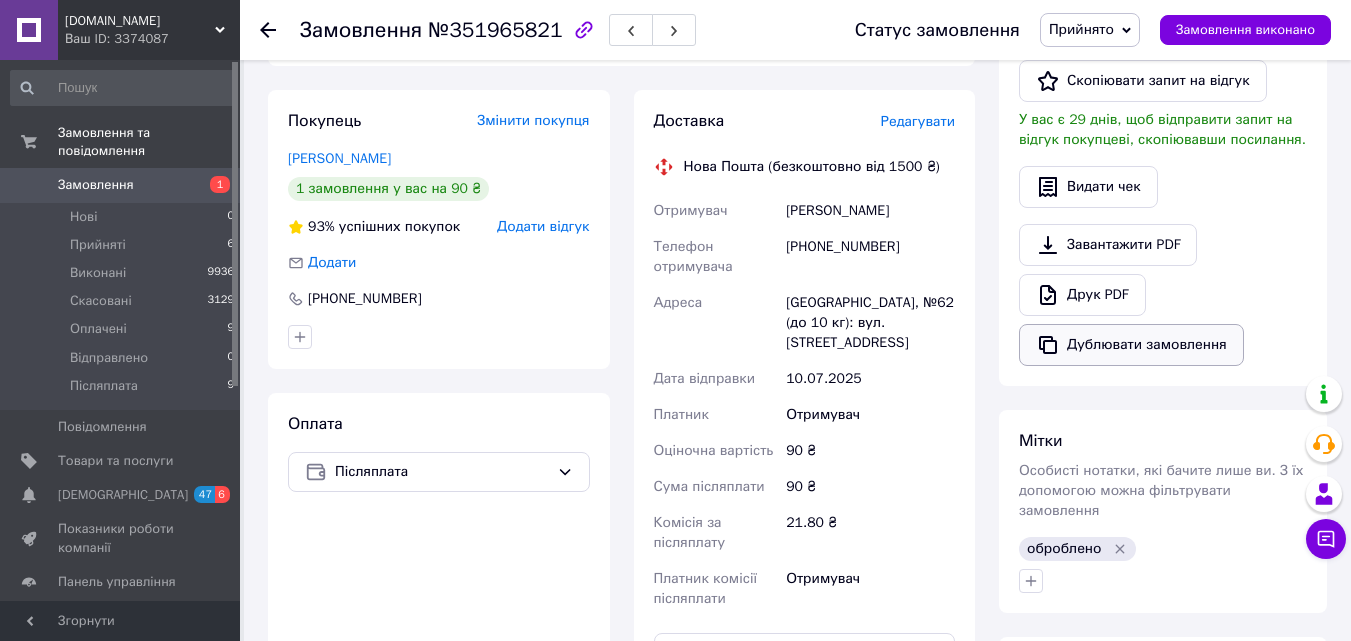 scroll, scrollTop: 261, scrollLeft: 0, axis: vertical 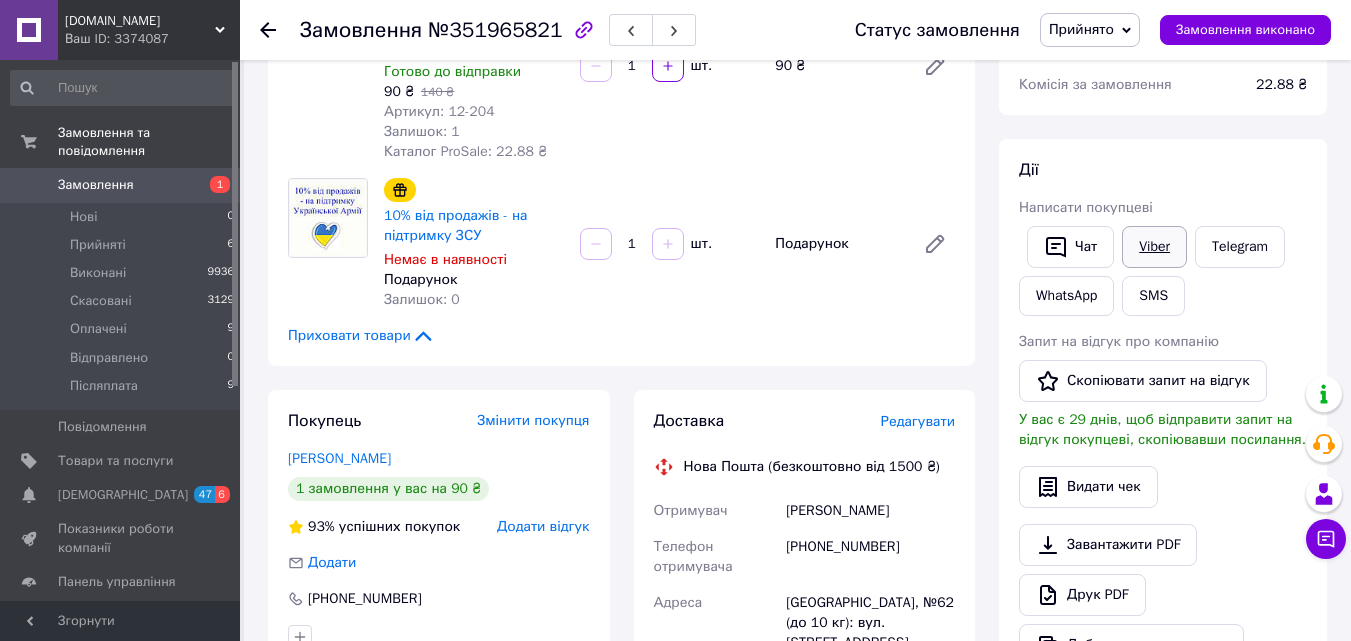 click on "Viber" at bounding box center [1154, 247] 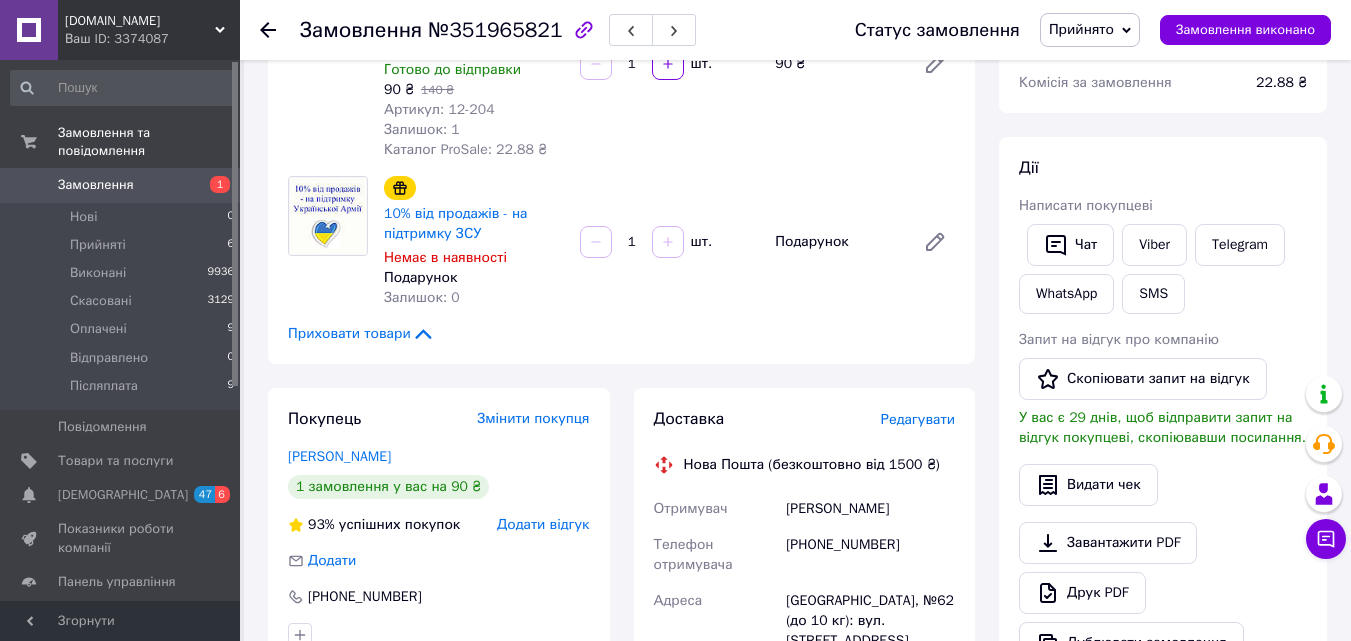 scroll, scrollTop: 300, scrollLeft: 0, axis: vertical 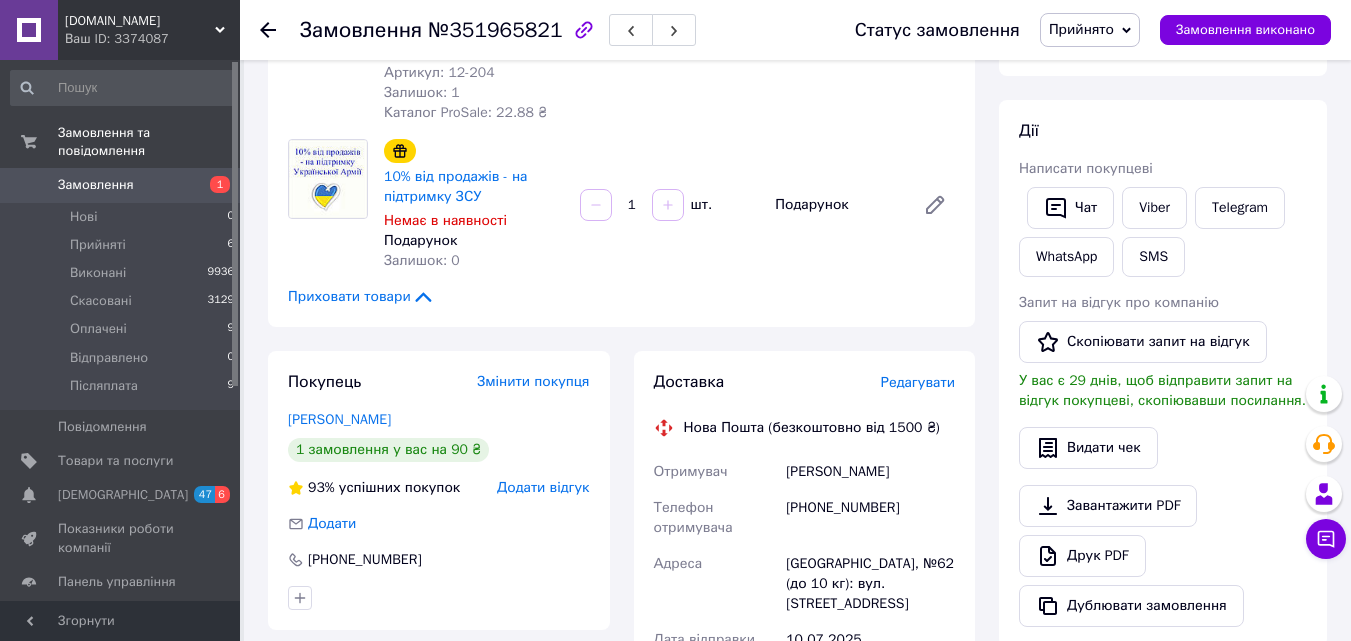 click 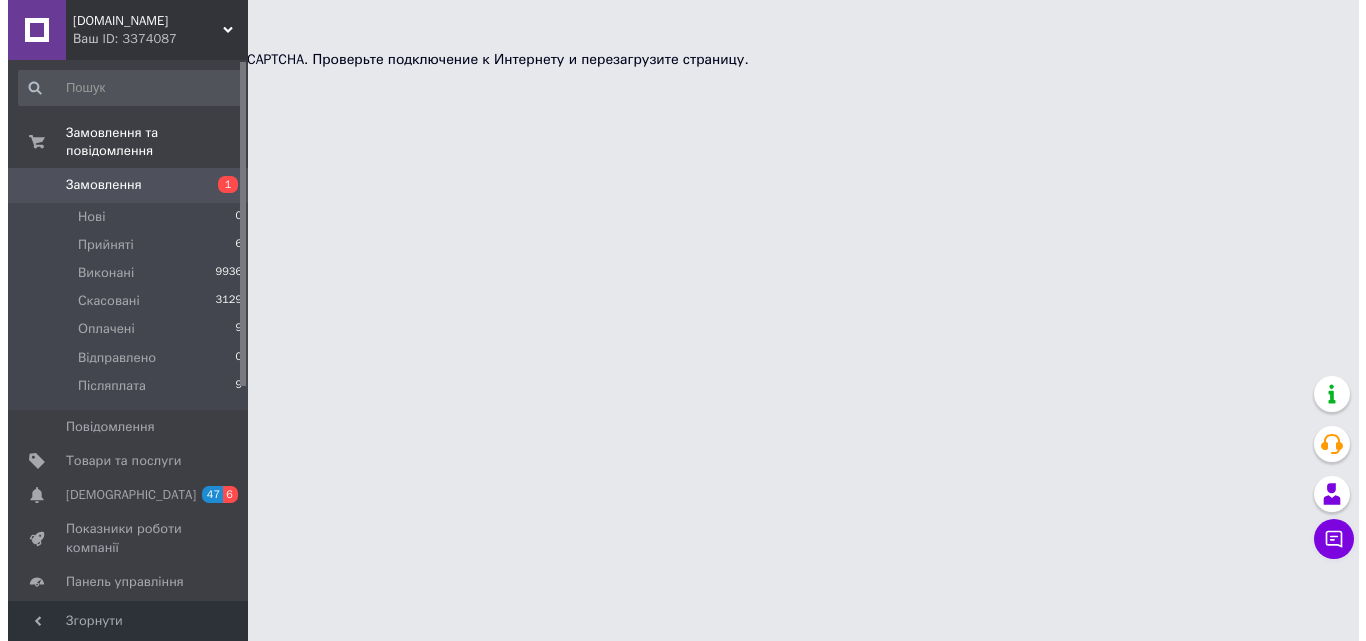 scroll, scrollTop: 0, scrollLeft: 0, axis: both 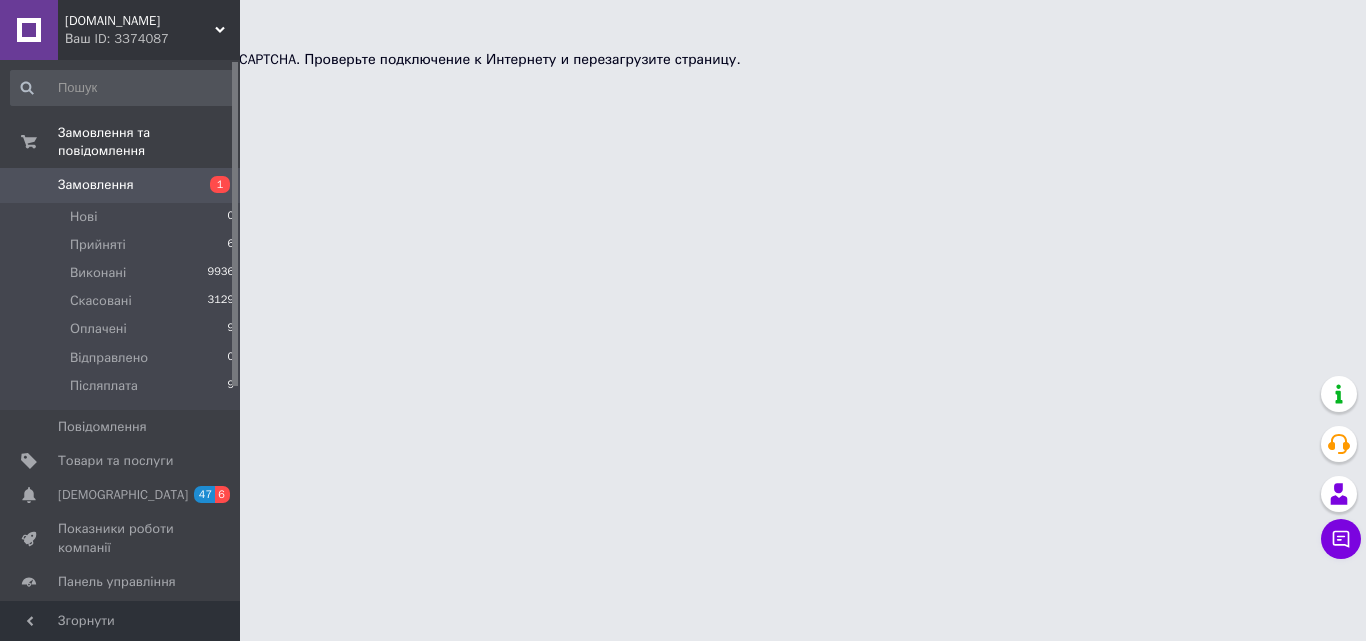 click on "1" at bounding box center (220, 184) 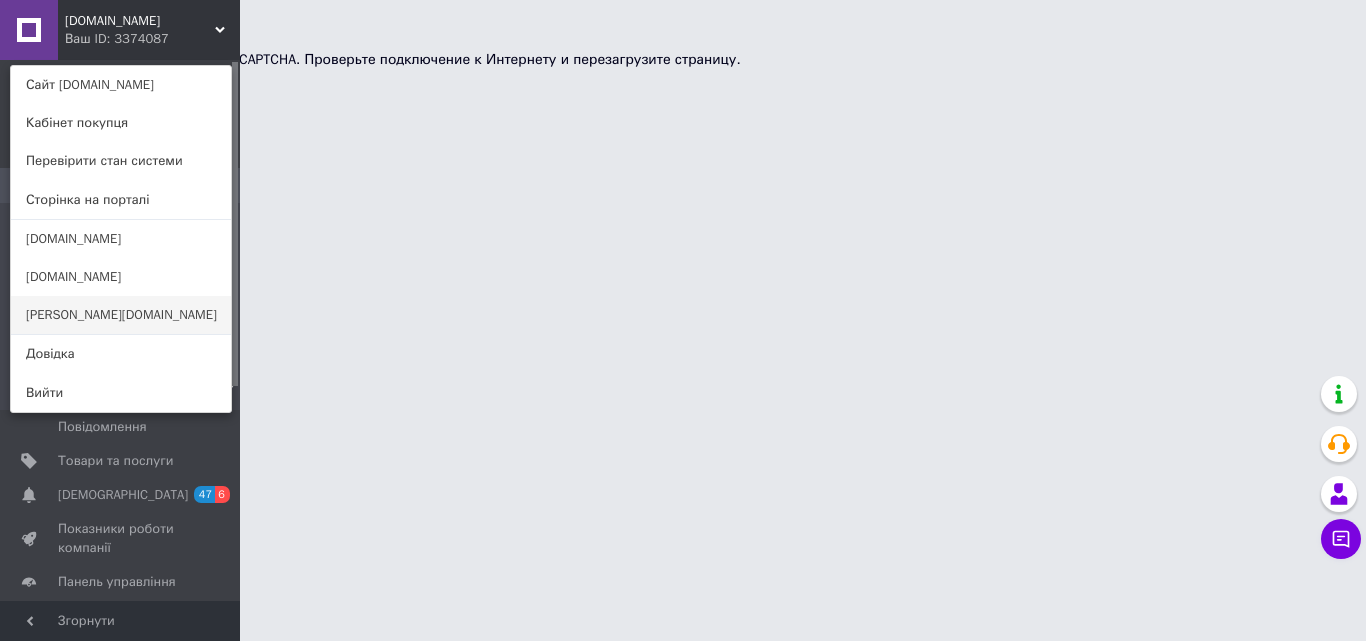 click on "[PERSON_NAME][DOMAIN_NAME]" at bounding box center [121, 315] 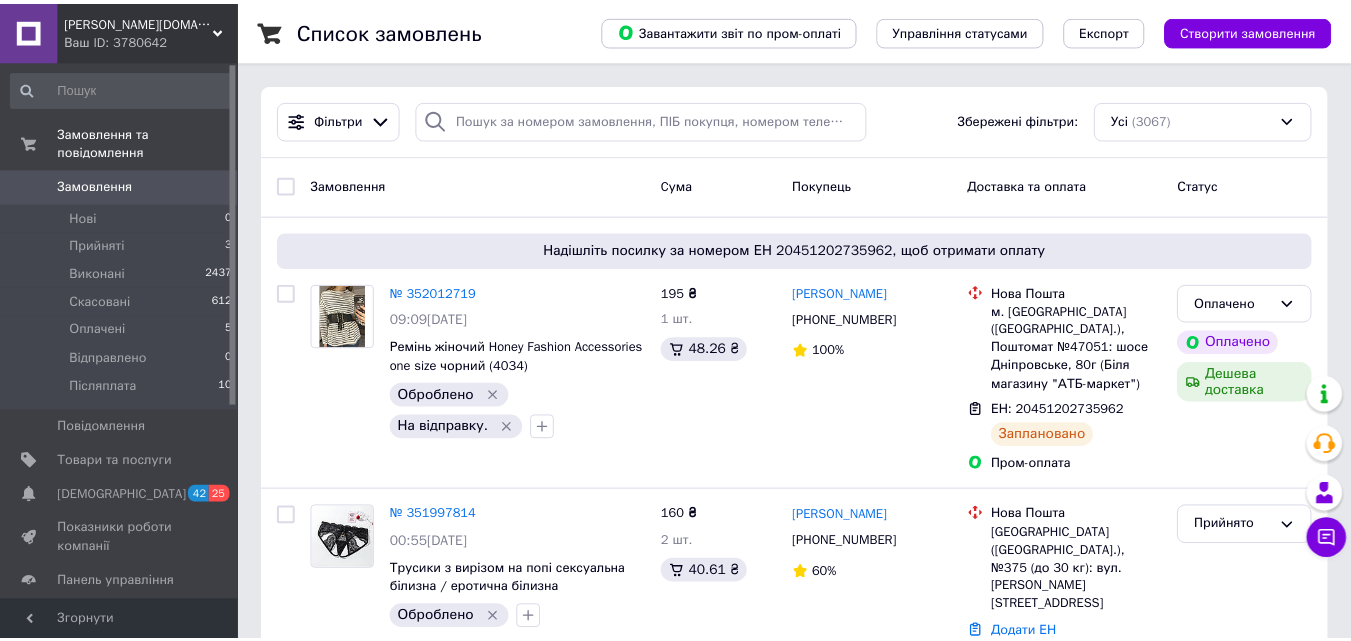 scroll, scrollTop: 0, scrollLeft: 0, axis: both 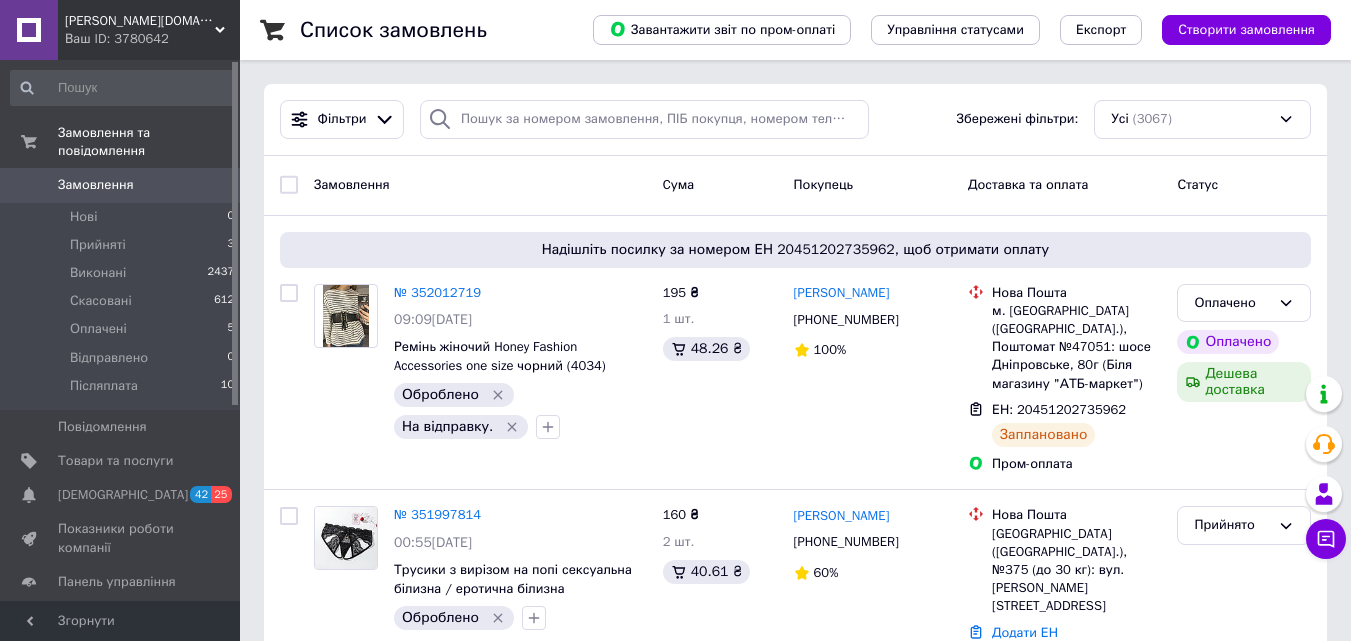 click on "Ваш ID: 3780642" at bounding box center (152, 39) 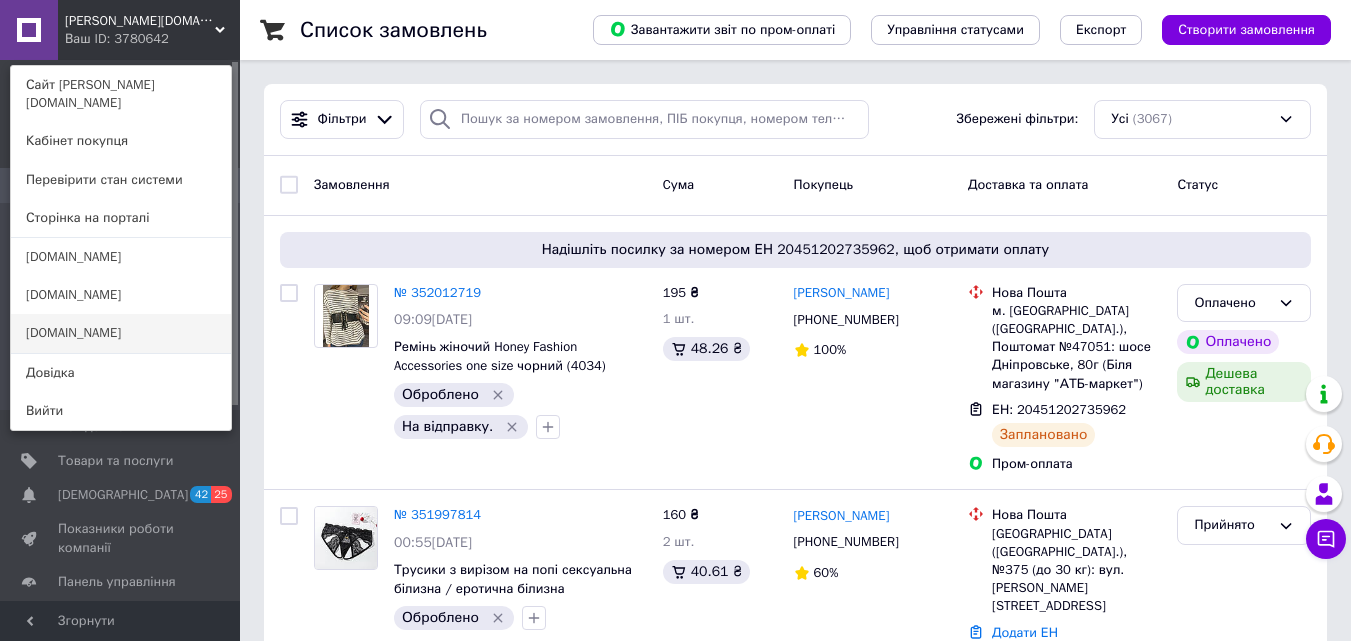 click on "[DOMAIN_NAME]" at bounding box center (121, 333) 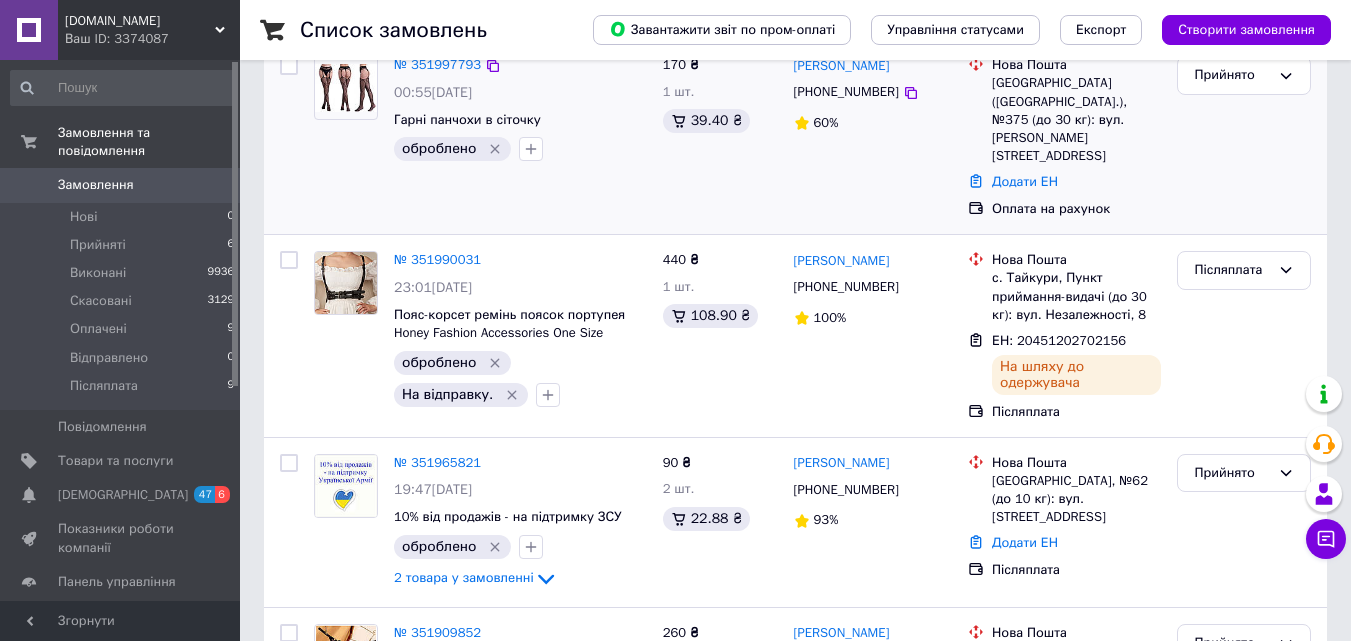 scroll, scrollTop: 400, scrollLeft: 0, axis: vertical 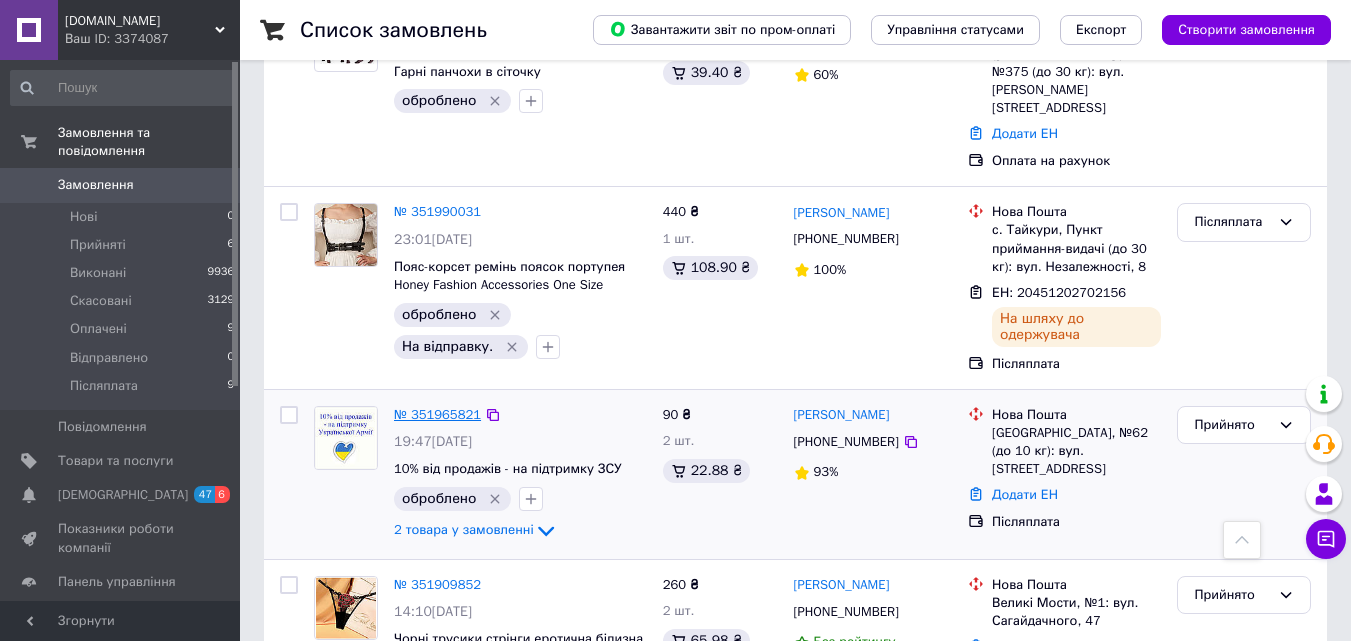 click on "№ 351965821" at bounding box center (437, 414) 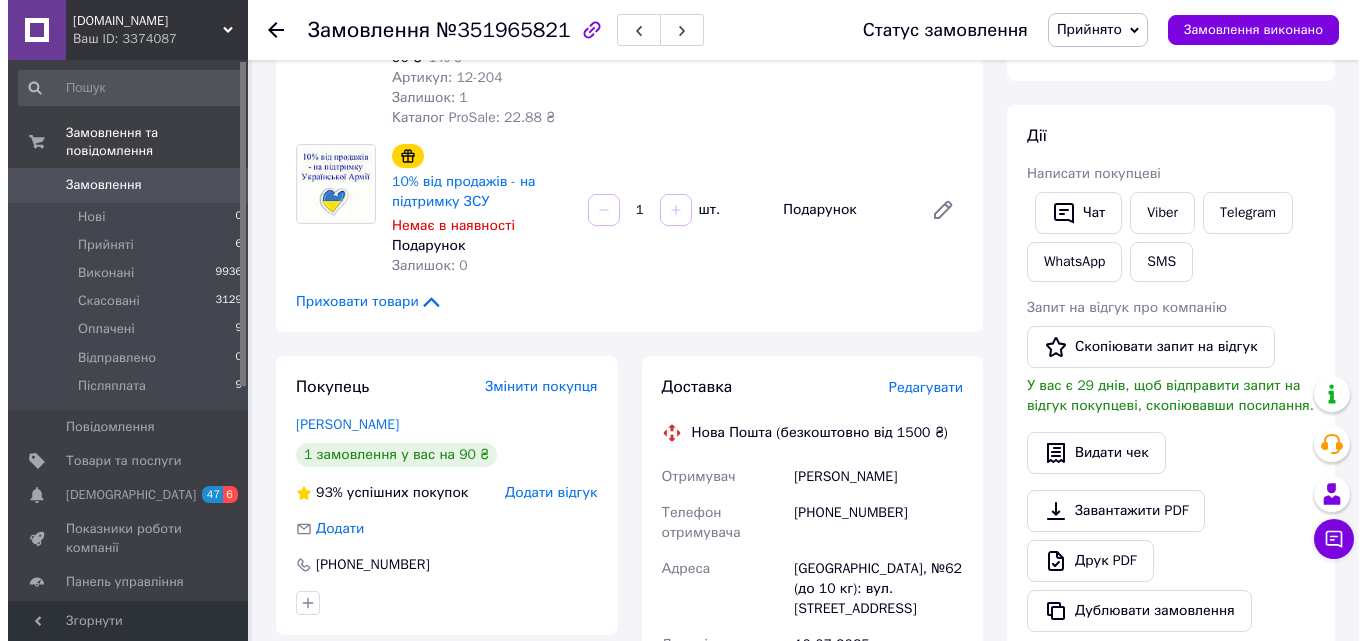 scroll, scrollTop: 300, scrollLeft: 0, axis: vertical 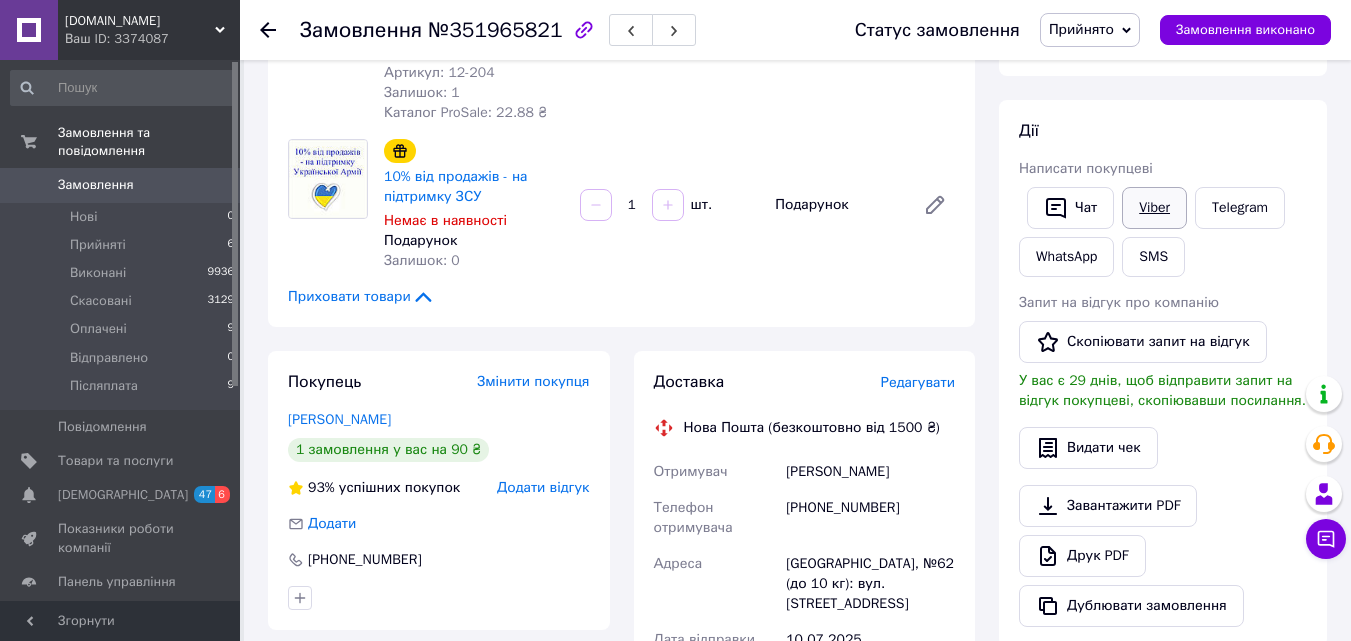 click on "Viber" at bounding box center (1154, 208) 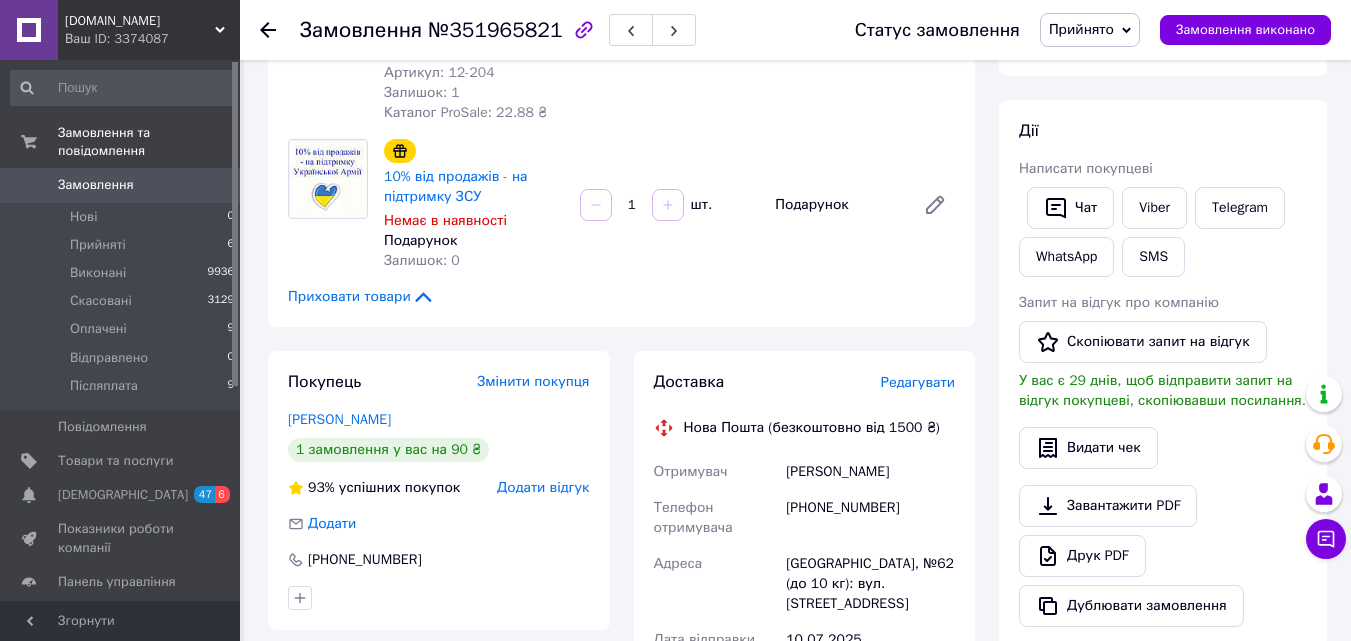 click on "Прийнято" at bounding box center (1081, 29) 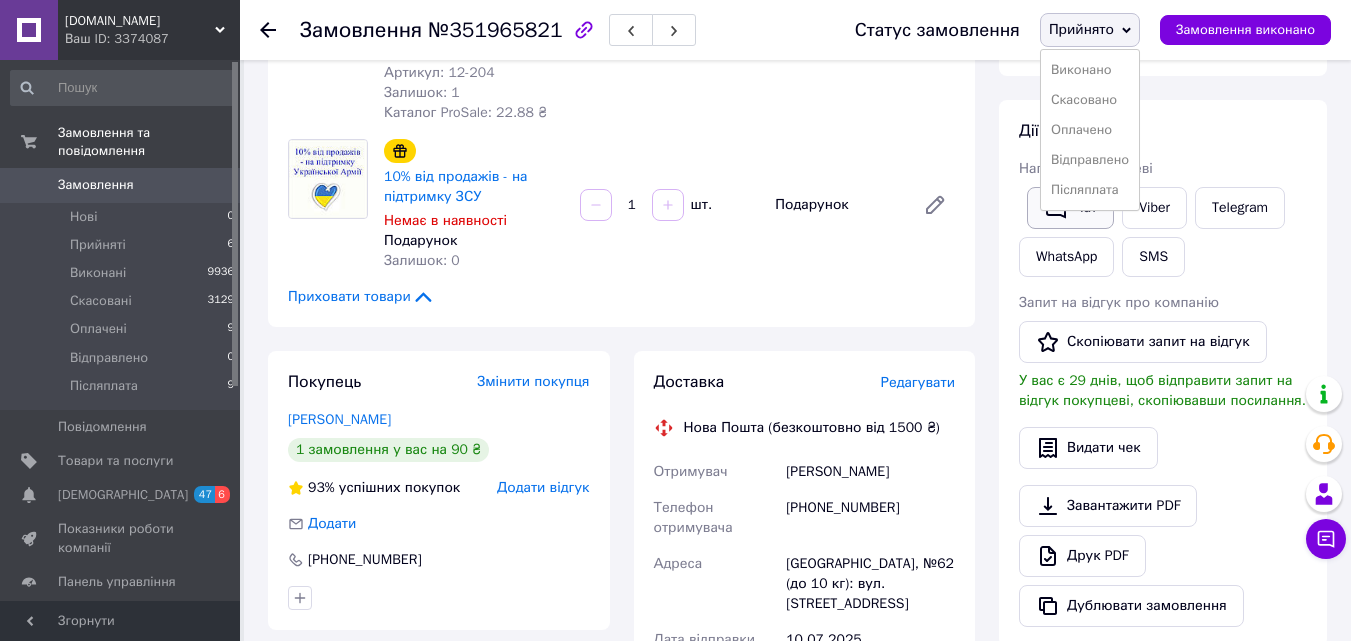 click on "Післяплата" at bounding box center (1090, 190) 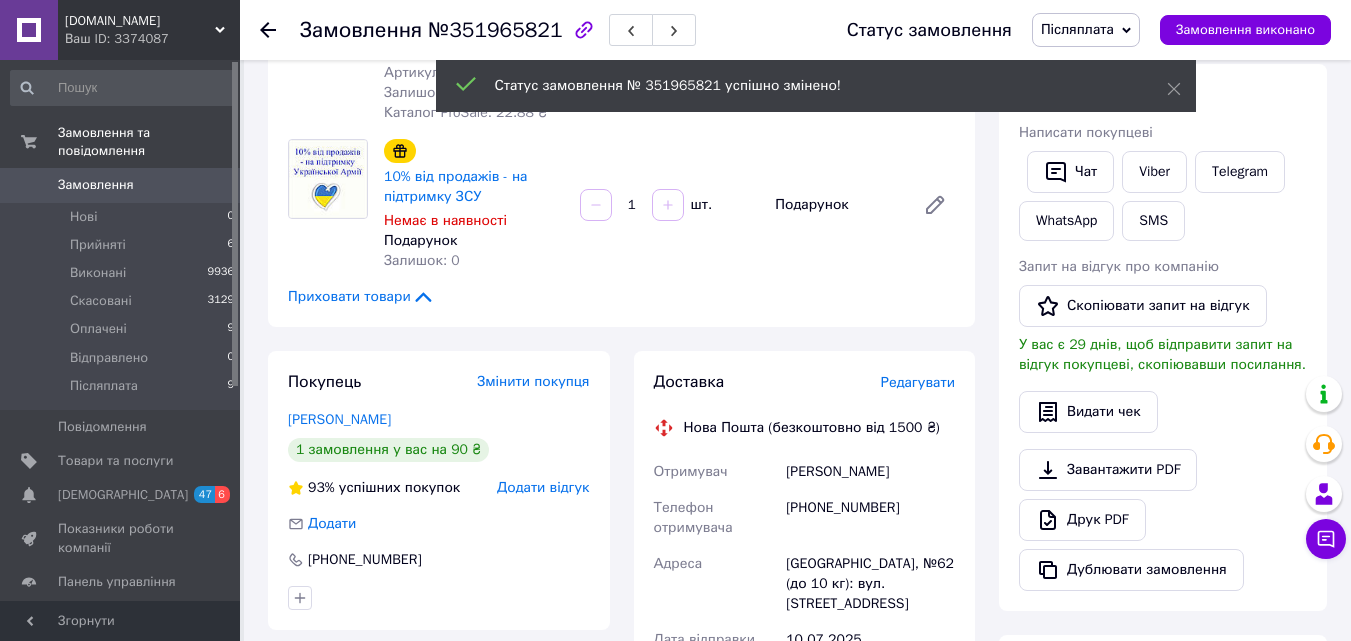 click on "Редагувати" at bounding box center (918, 382) 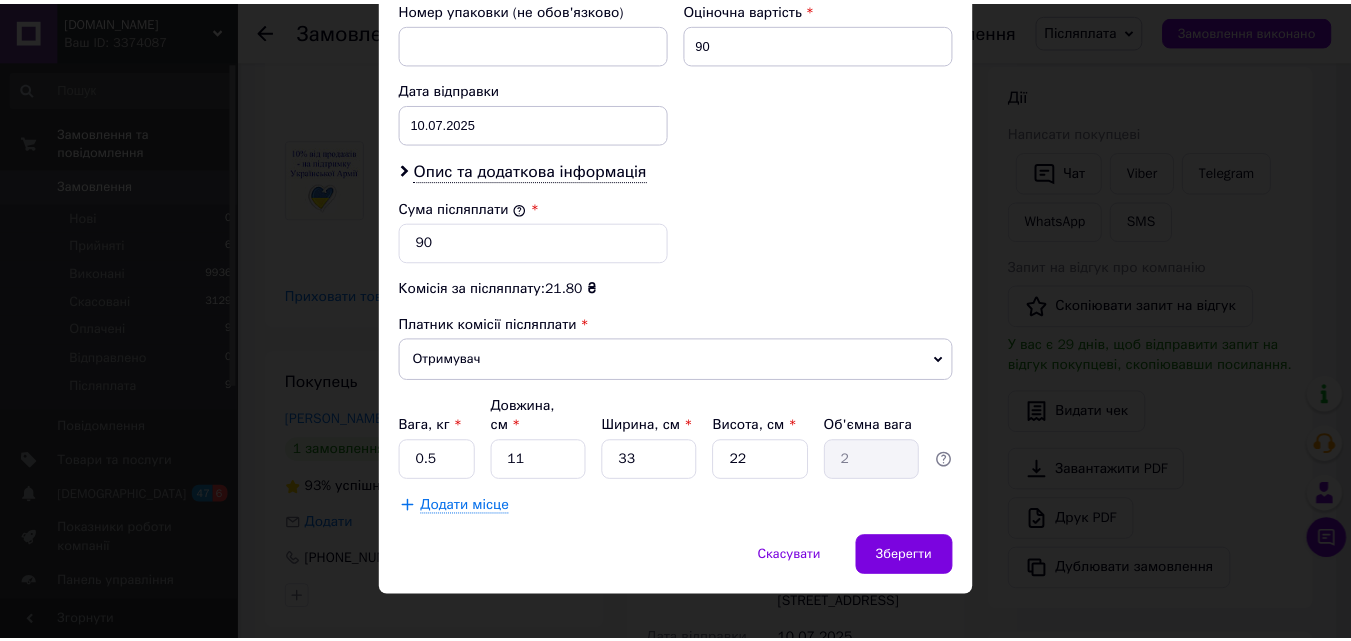 scroll, scrollTop: 905, scrollLeft: 0, axis: vertical 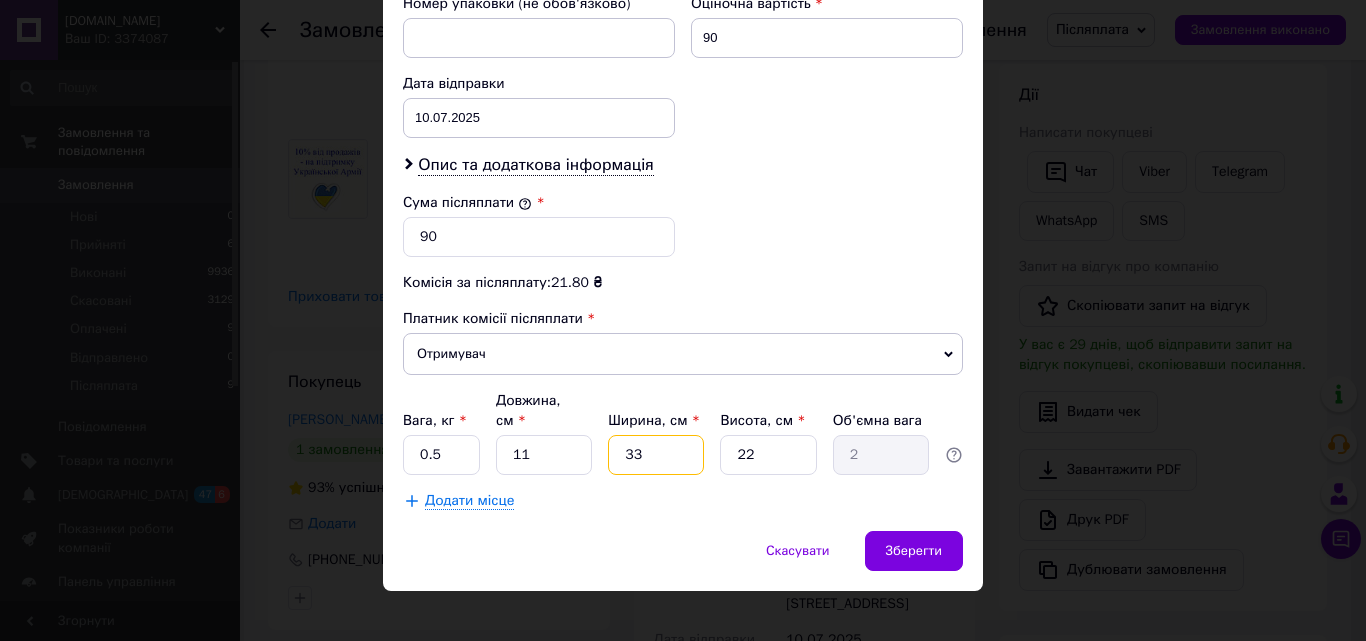 click on "33" at bounding box center [656, 455] 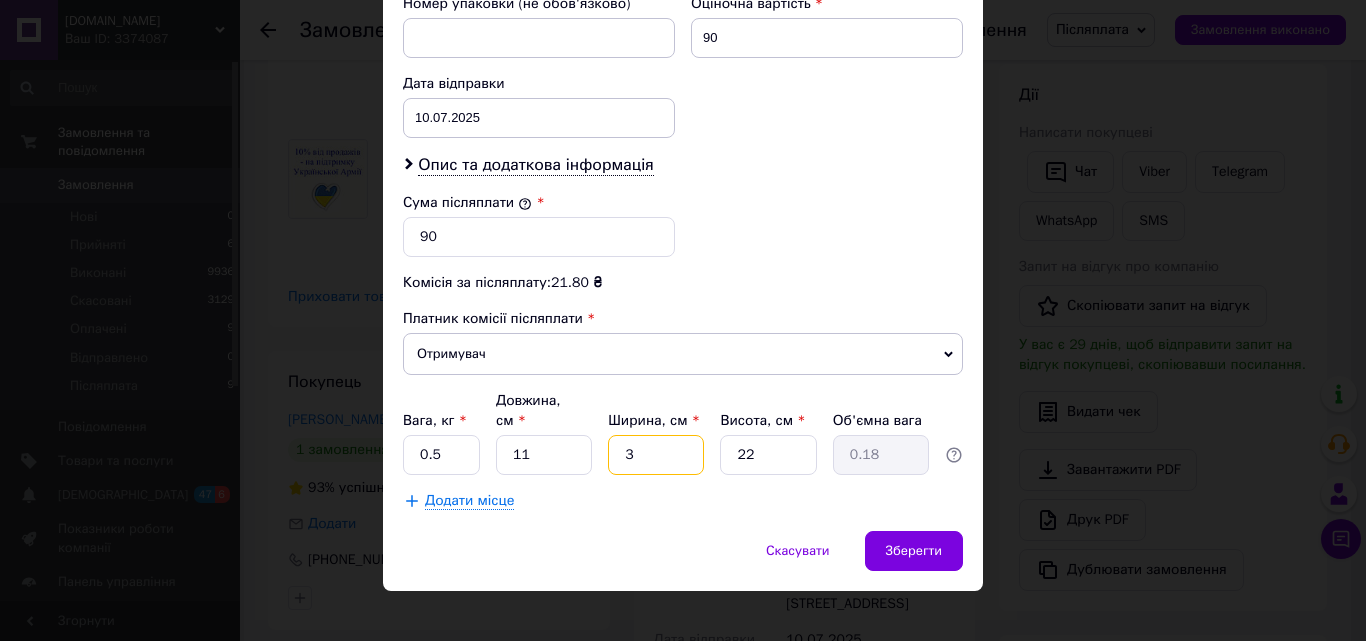 type 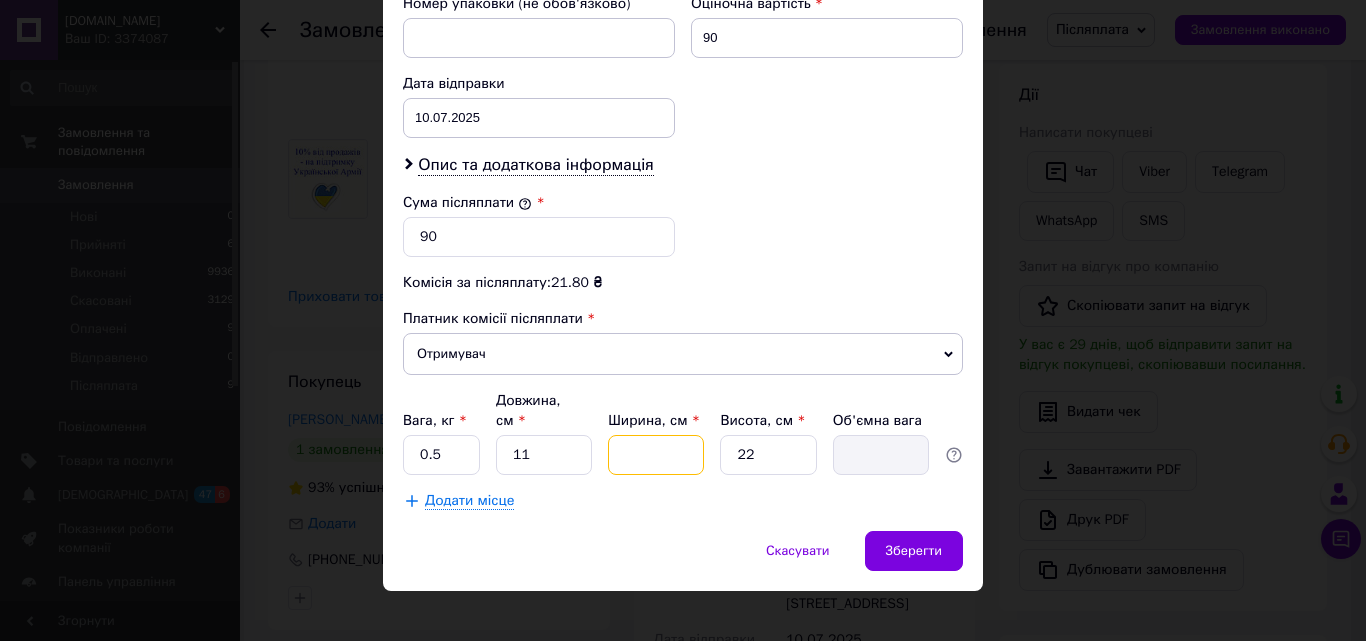 type on "1" 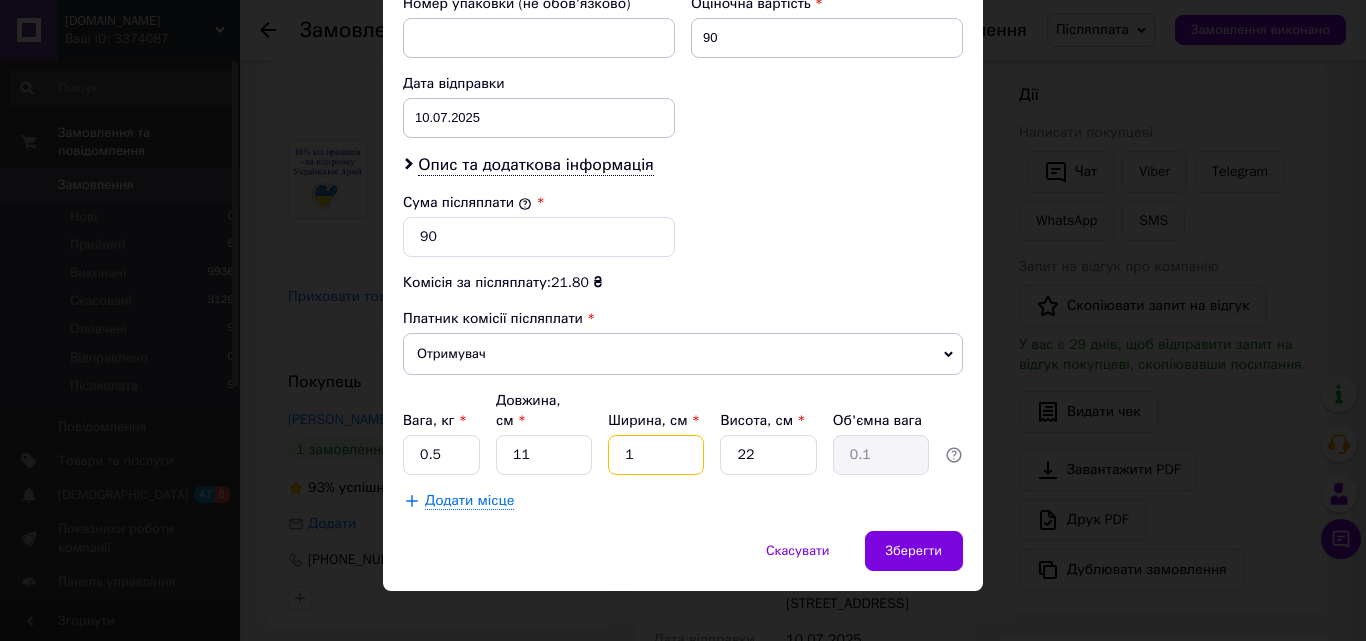 type on "10" 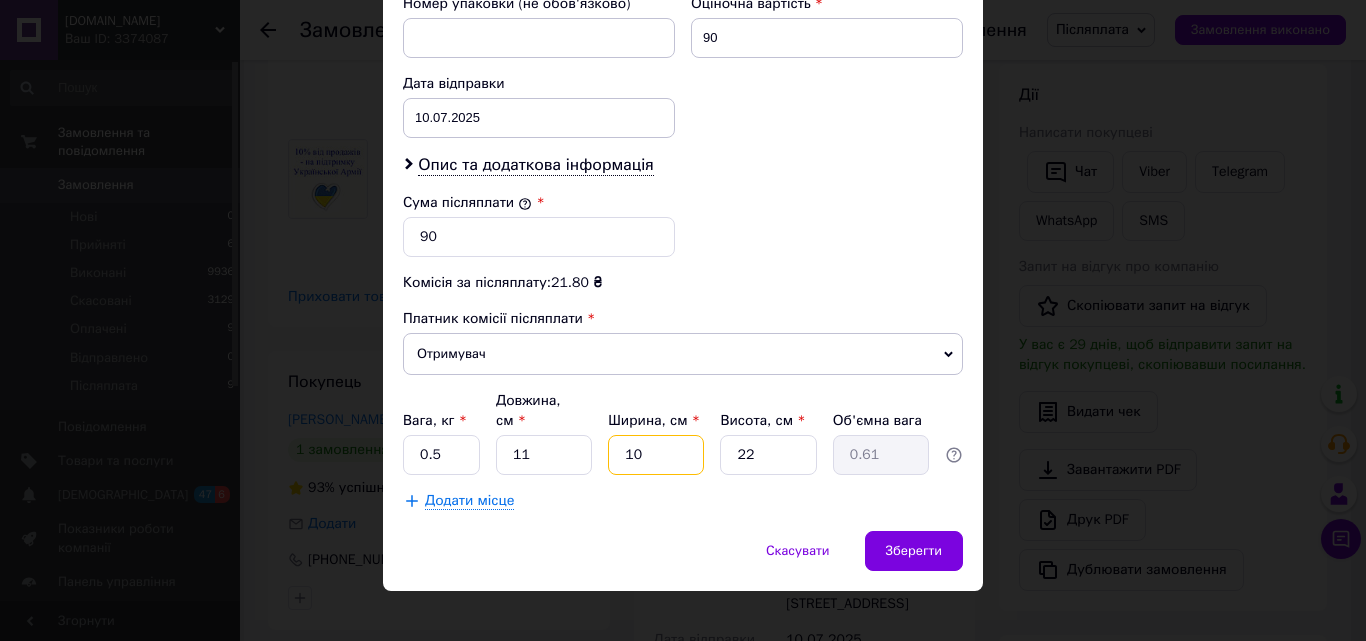 type on "10" 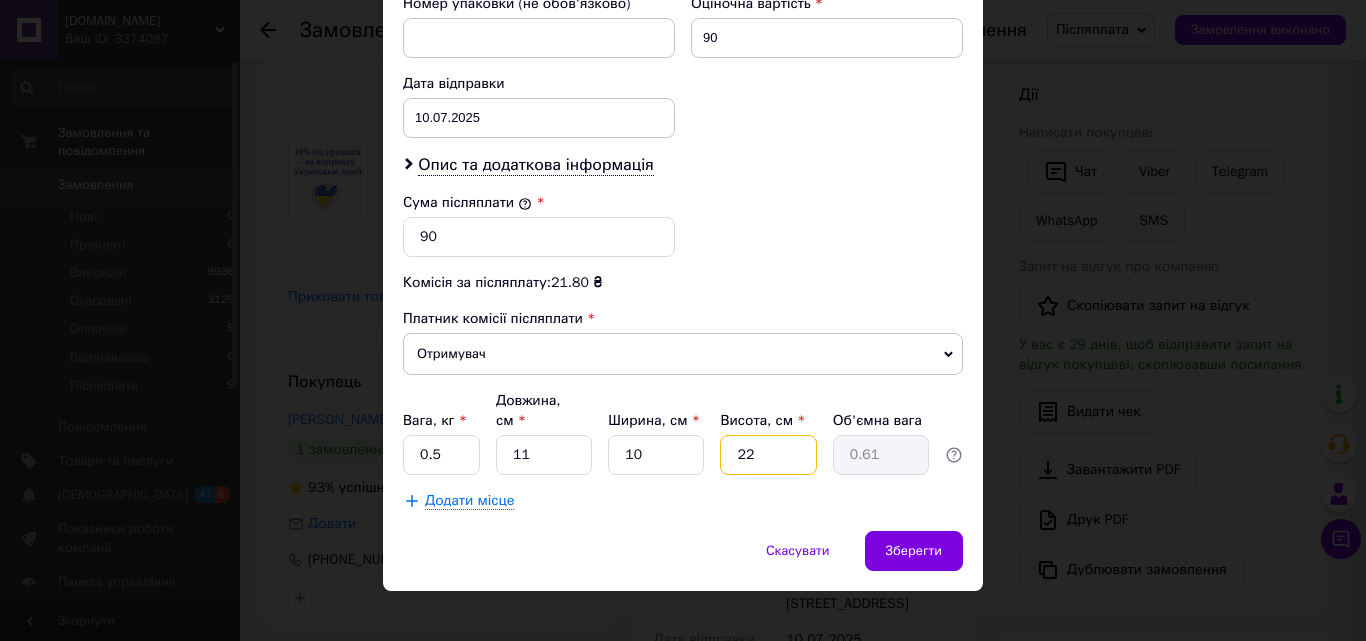 click on "22" at bounding box center (768, 455) 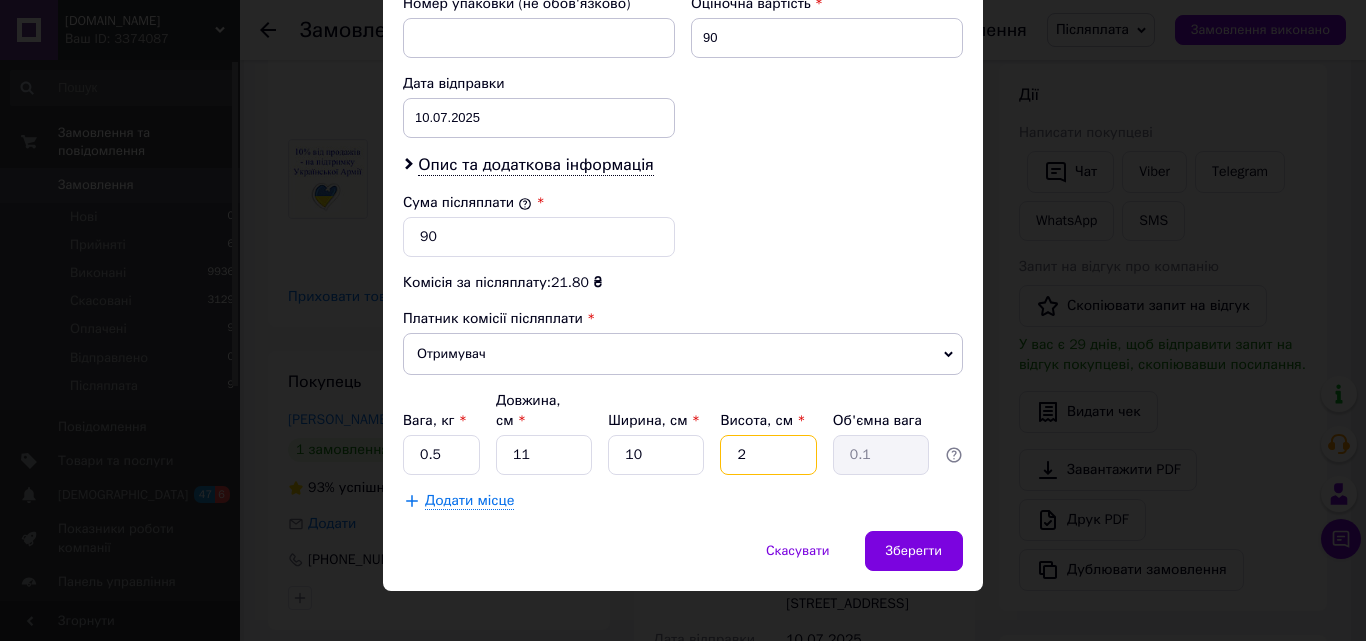 type on "20" 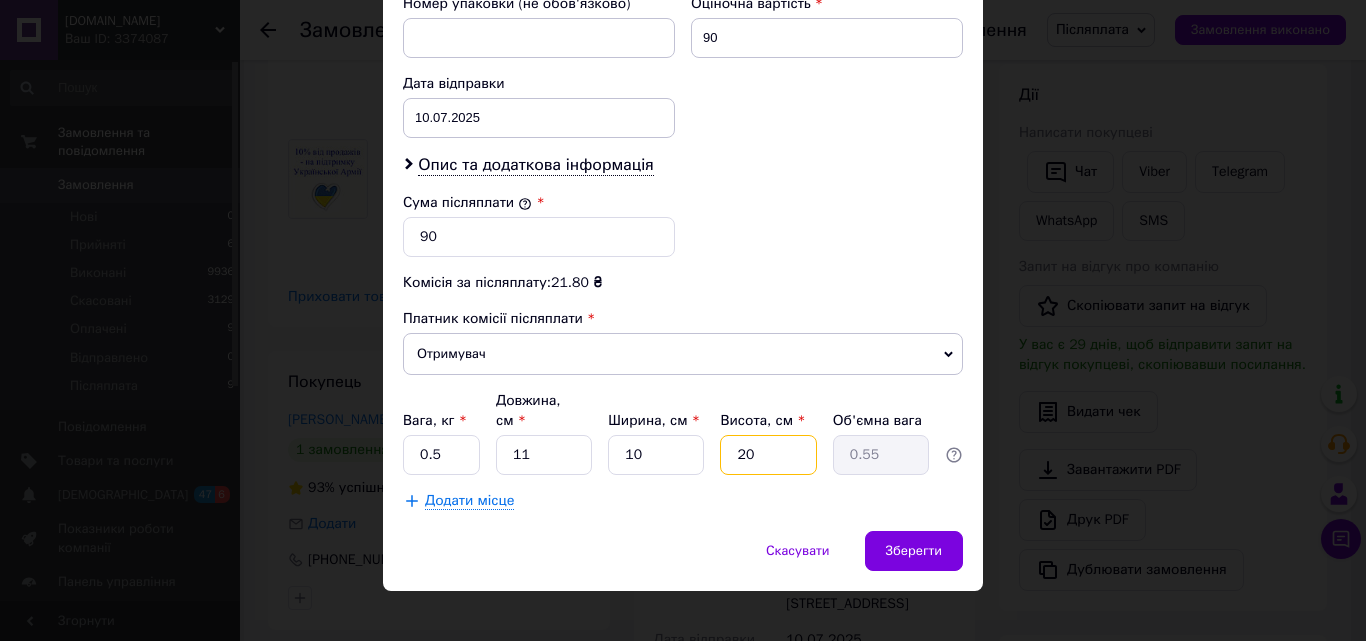 type on "20" 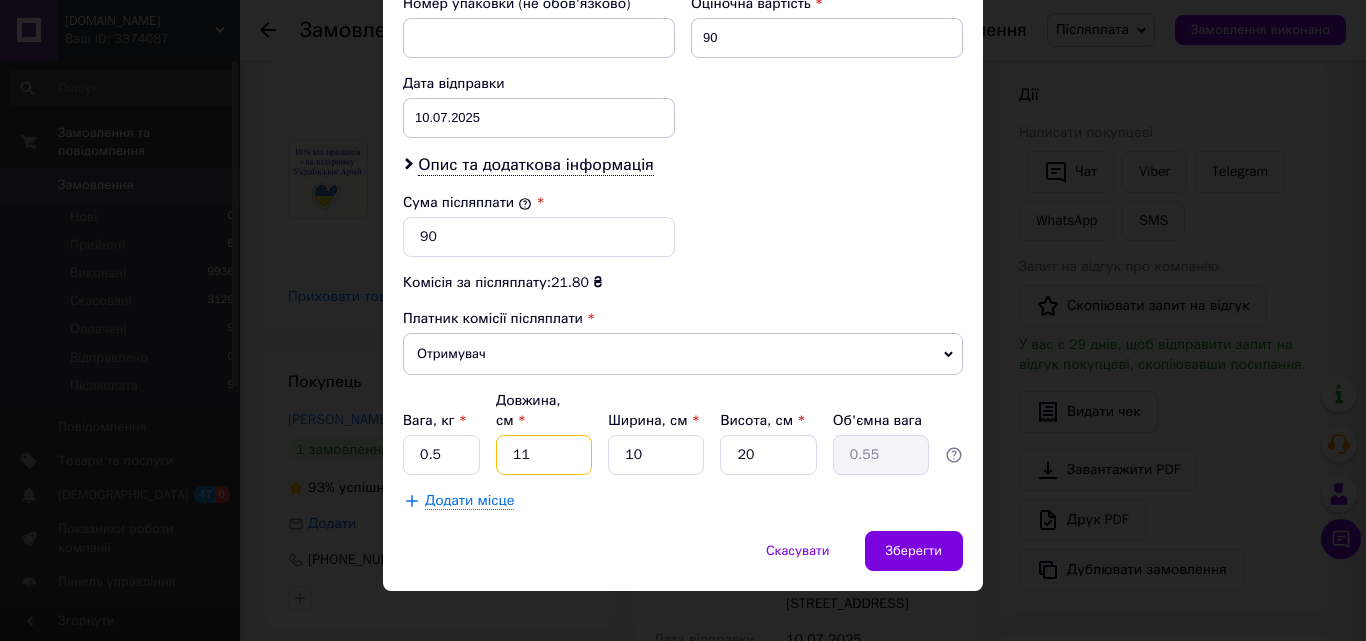 click on "11" at bounding box center (544, 455) 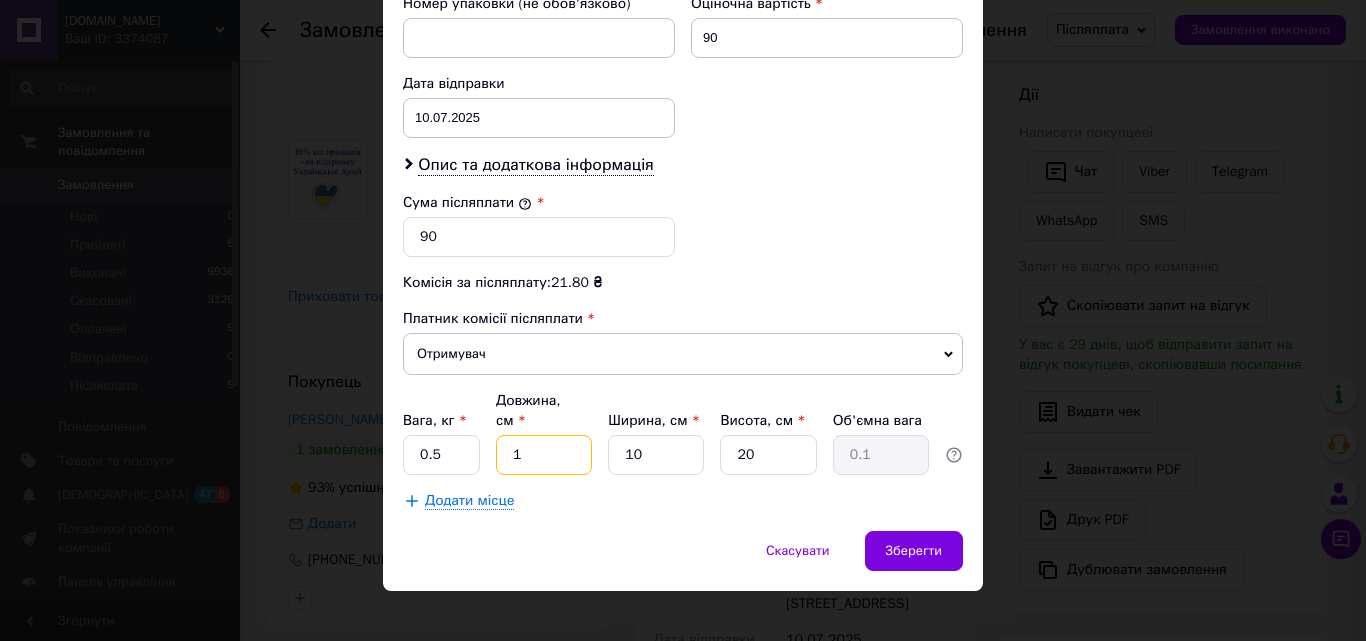 type on "10" 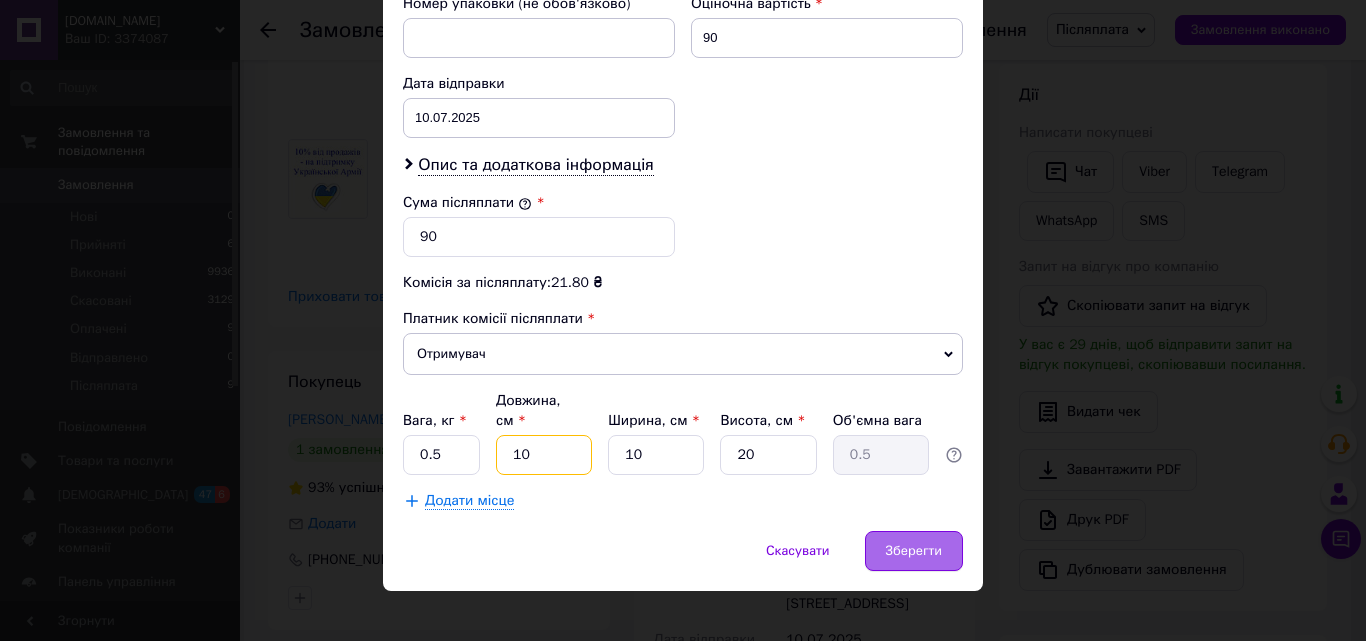 type on "10" 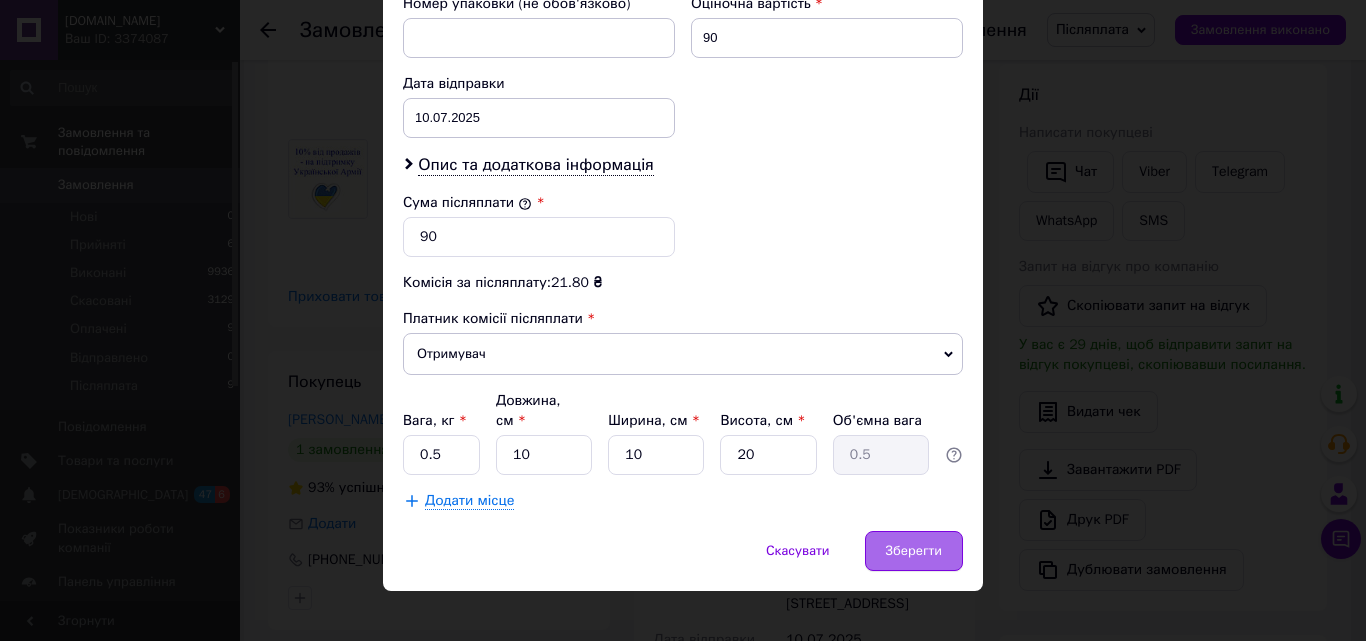 click on "Зберегти" at bounding box center (914, 551) 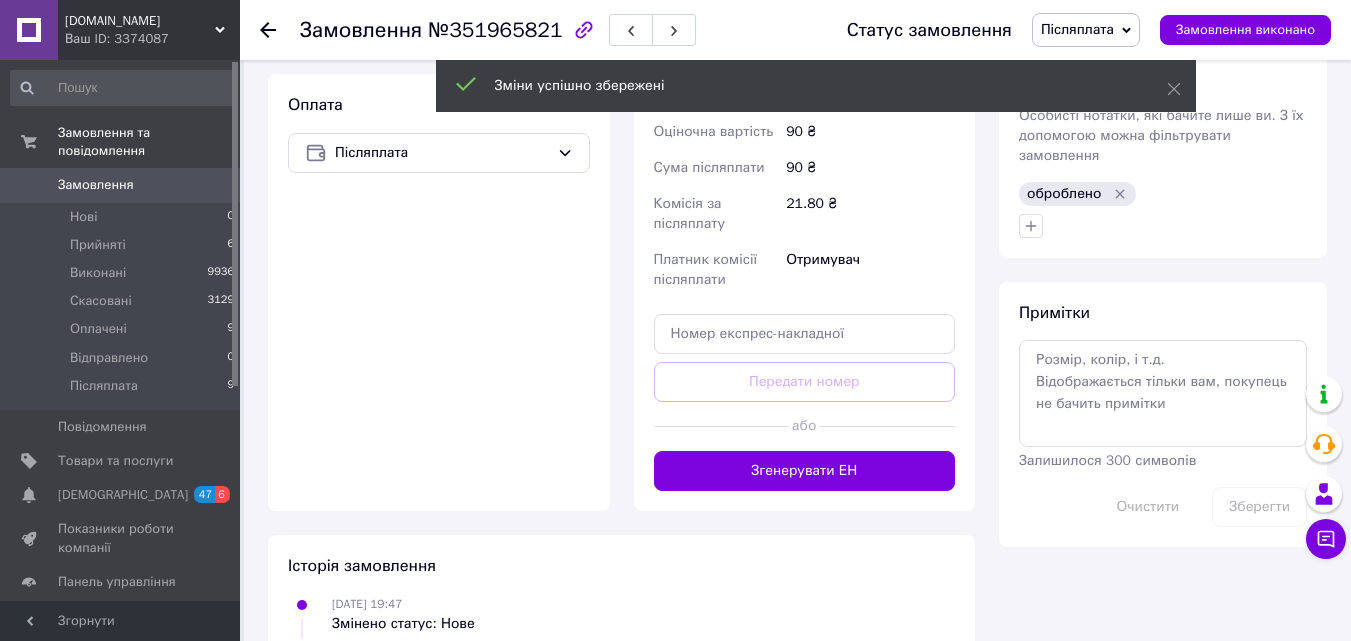 scroll, scrollTop: 900, scrollLeft: 0, axis: vertical 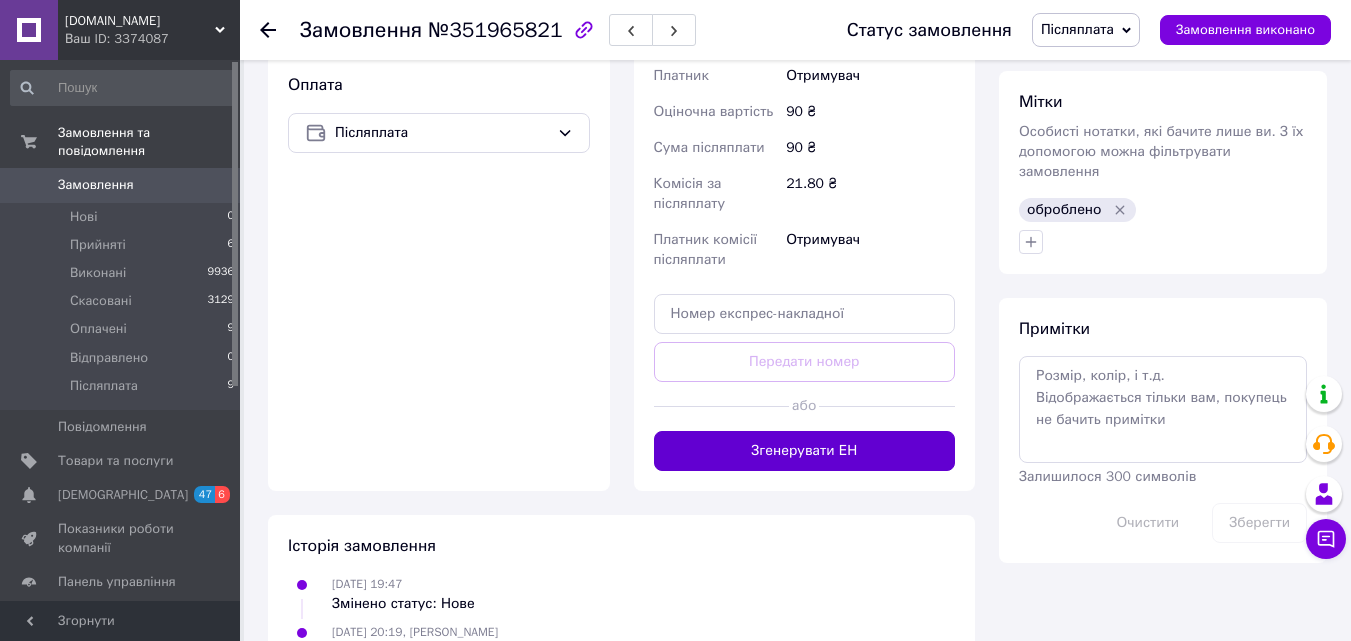 click on "Згенерувати ЕН" at bounding box center [805, 451] 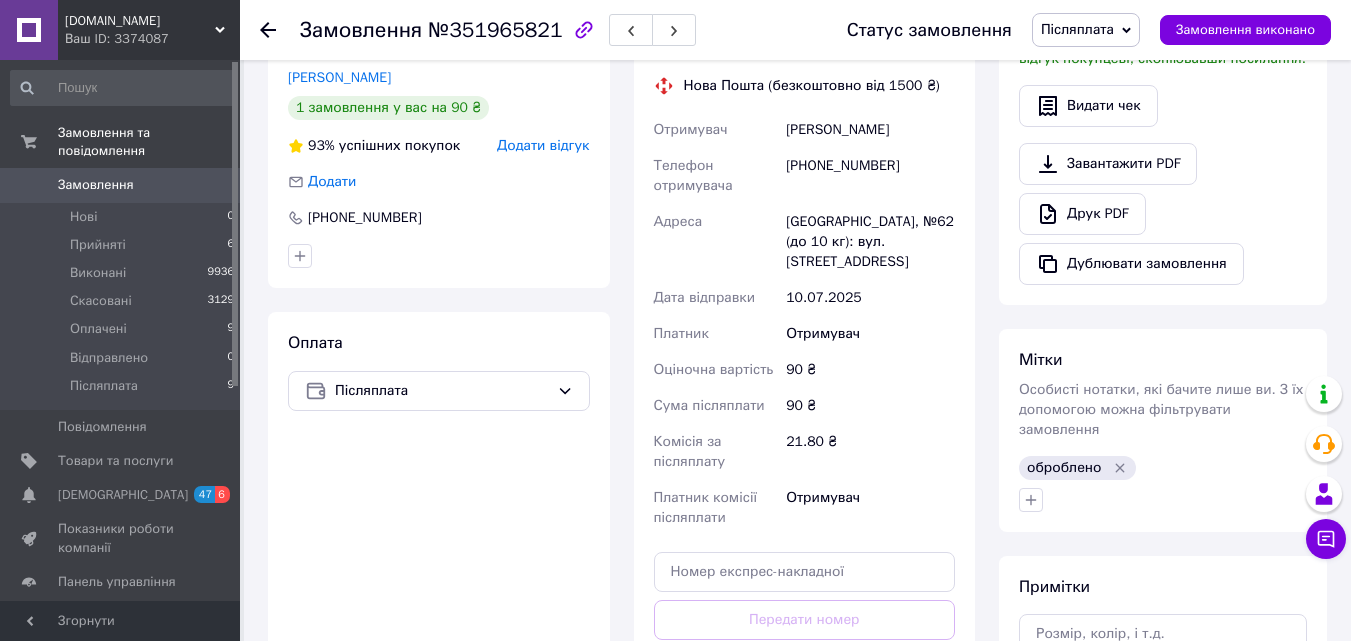 scroll, scrollTop: 600, scrollLeft: 0, axis: vertical 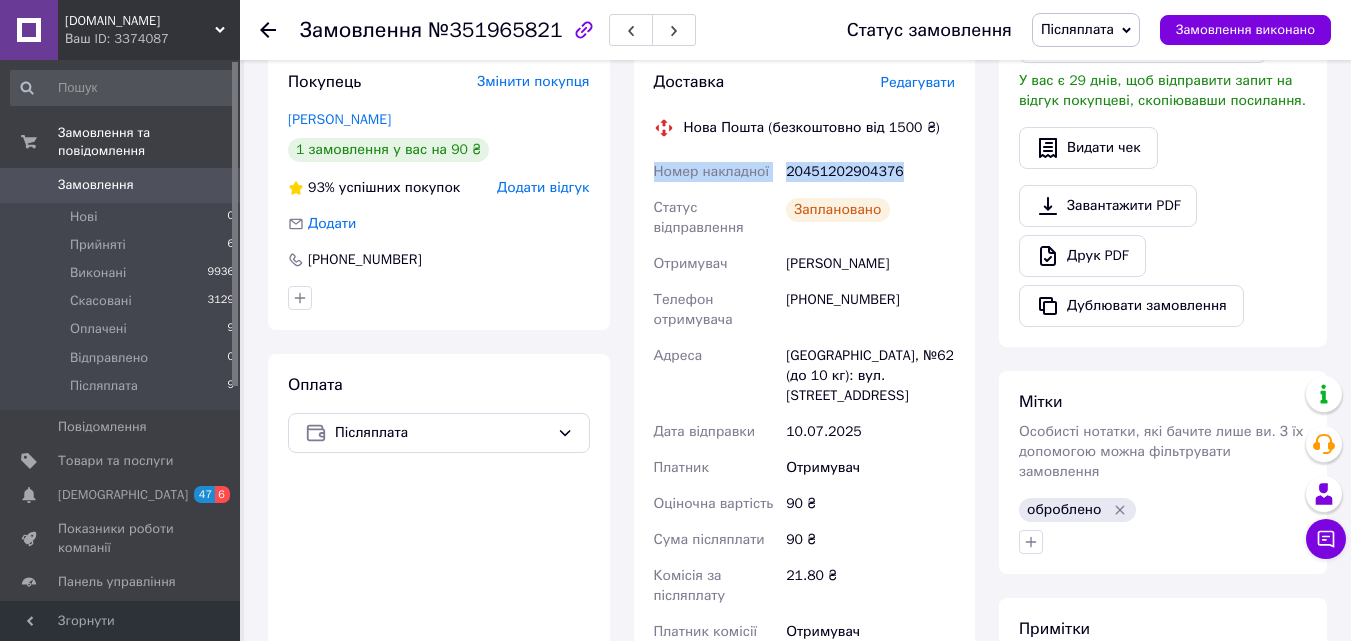 drag, startPoint x: 650, startPoint y: 169, endPoint x: 948, endPoint y: 173, distance: 298.02686 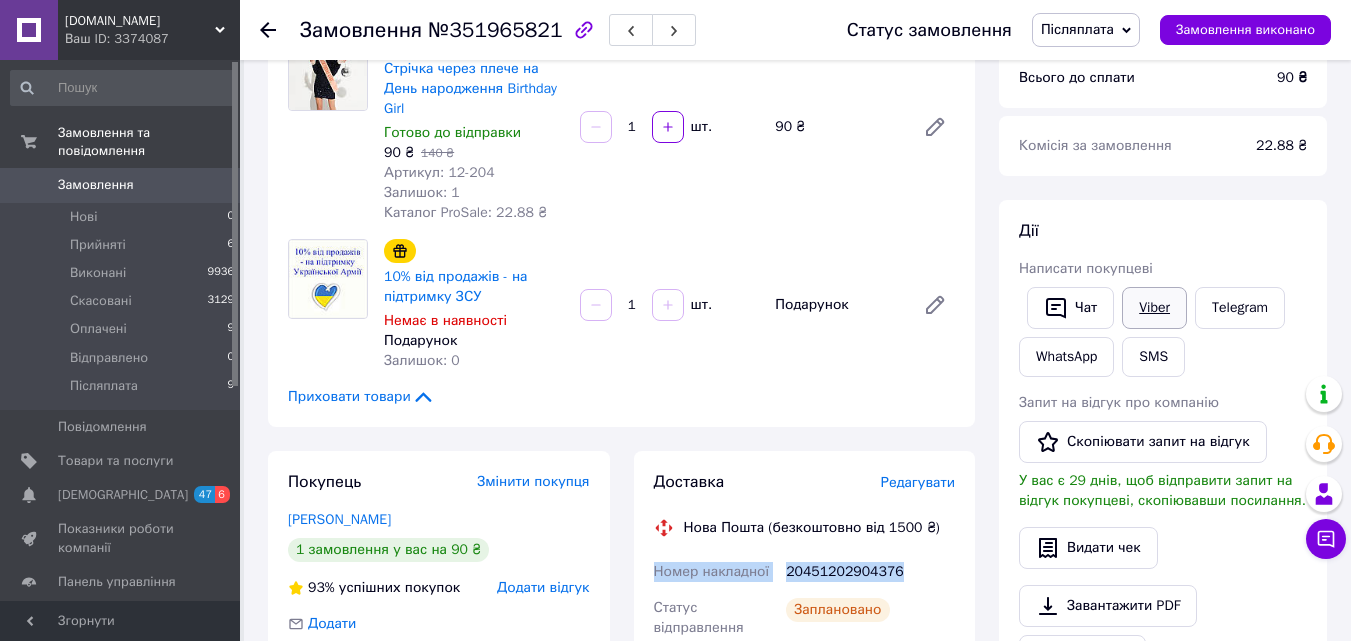 click on "Viber" at bounding box center (1154, 308) 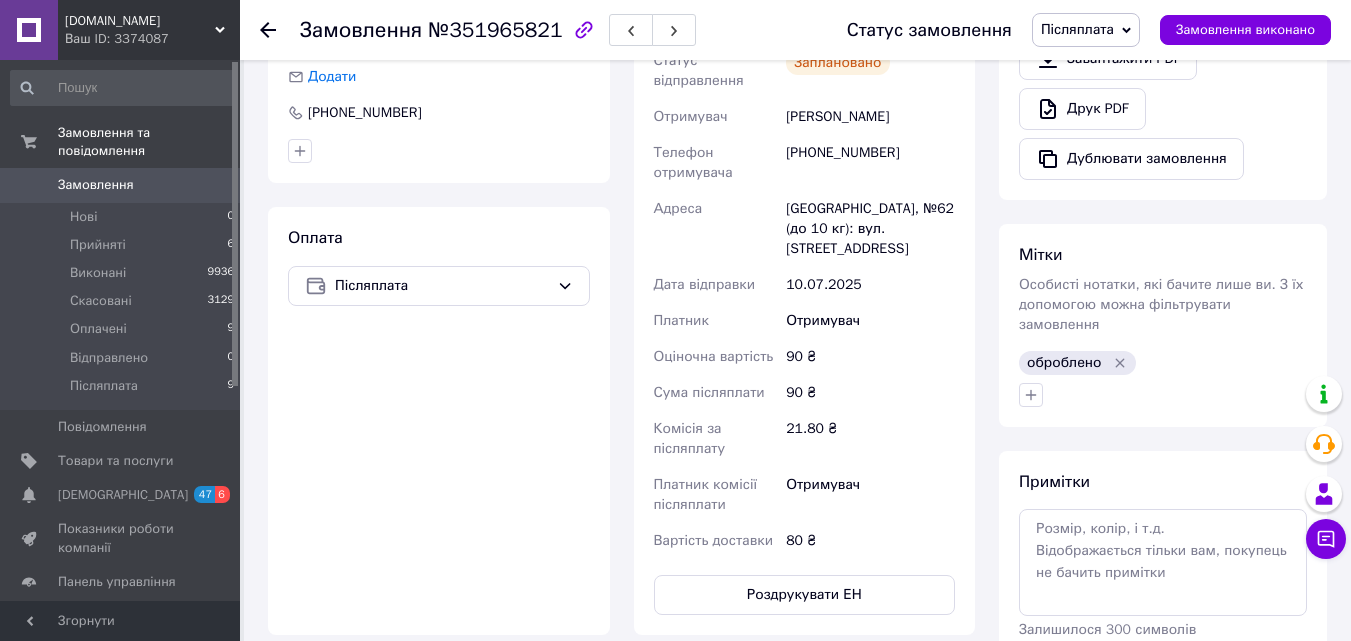 scroll, scrollTop: 800, scrollLeft: 0, axis: vertical 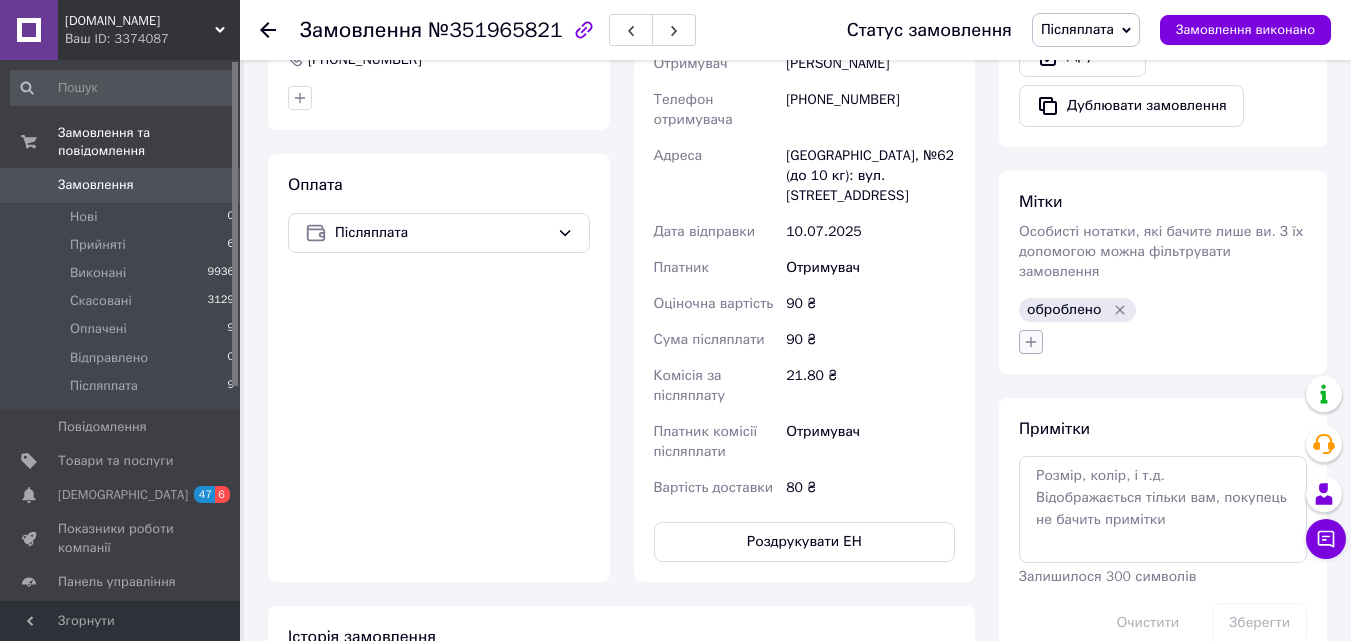 click 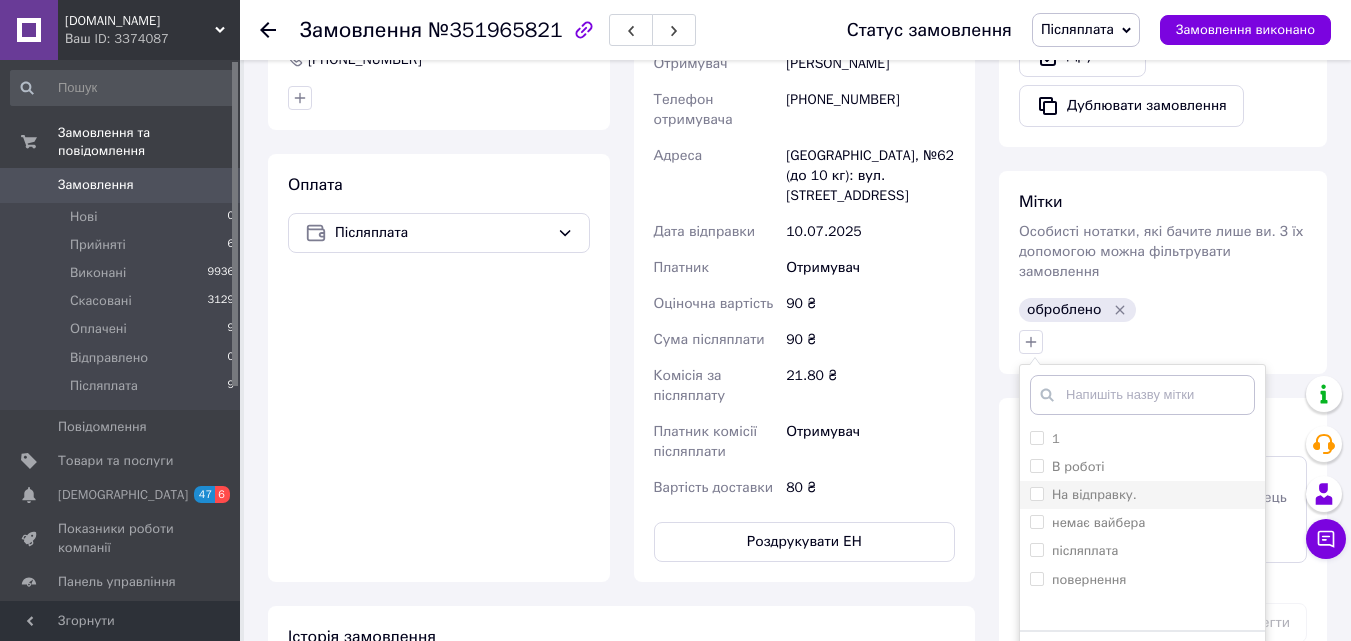 click on "На відправку." at bounding box center (1036, 493) 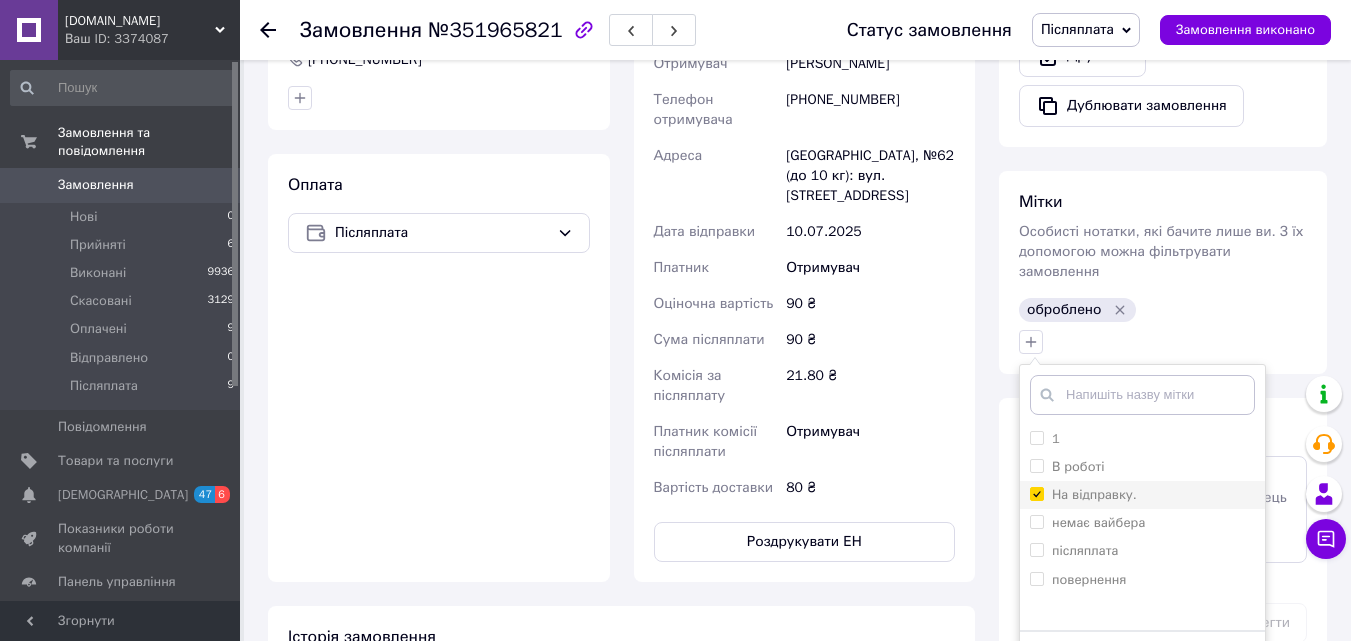 checkbox on "true" 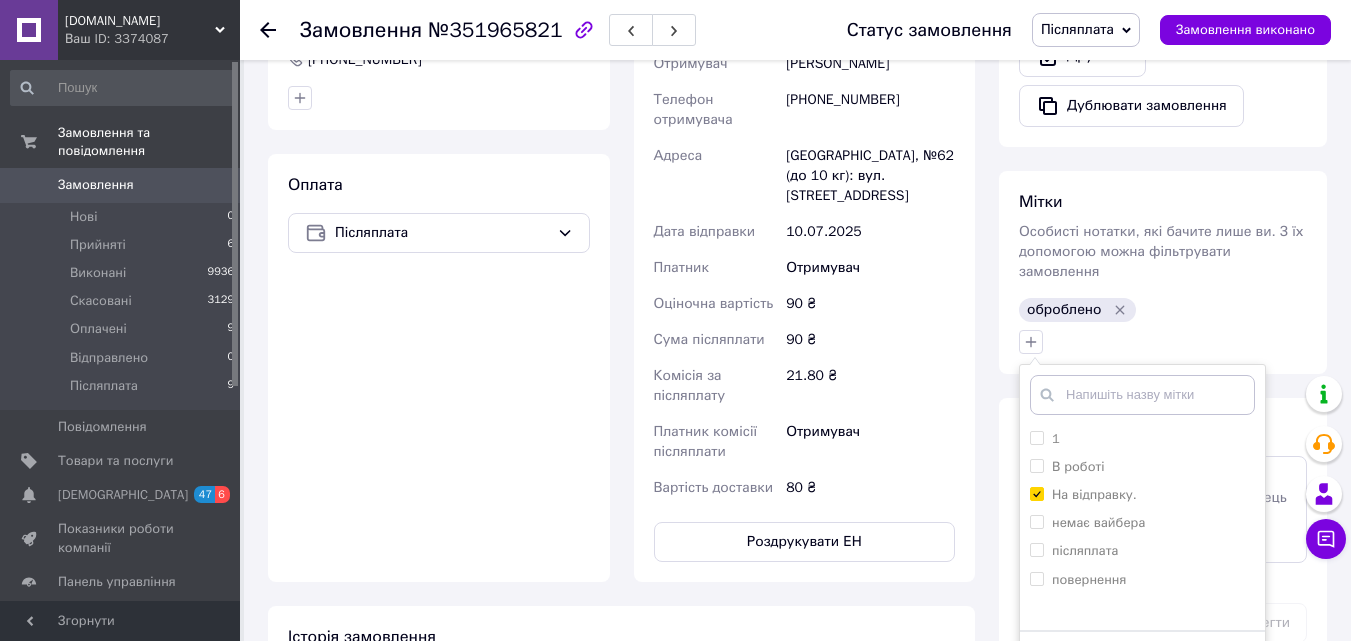 click on "Додати мітку" at bounding box center (1142, 661) 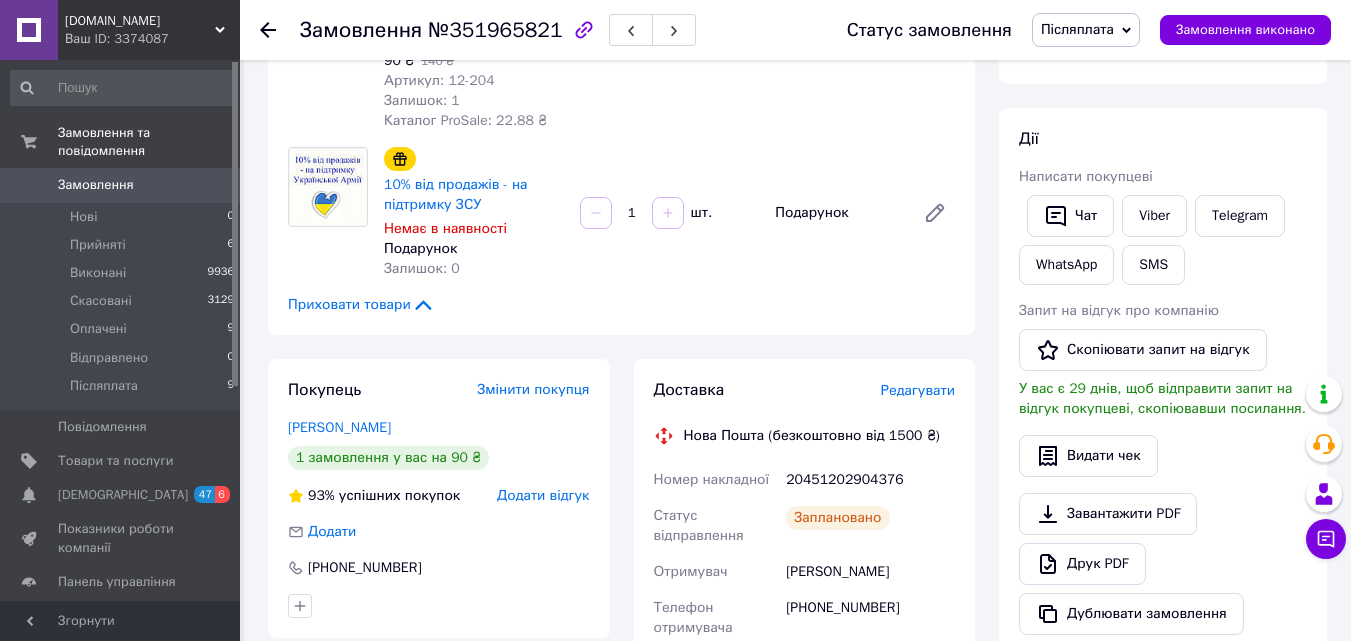 scroll, scrollTop: 300, scrollLeft: 0, axis: vertical 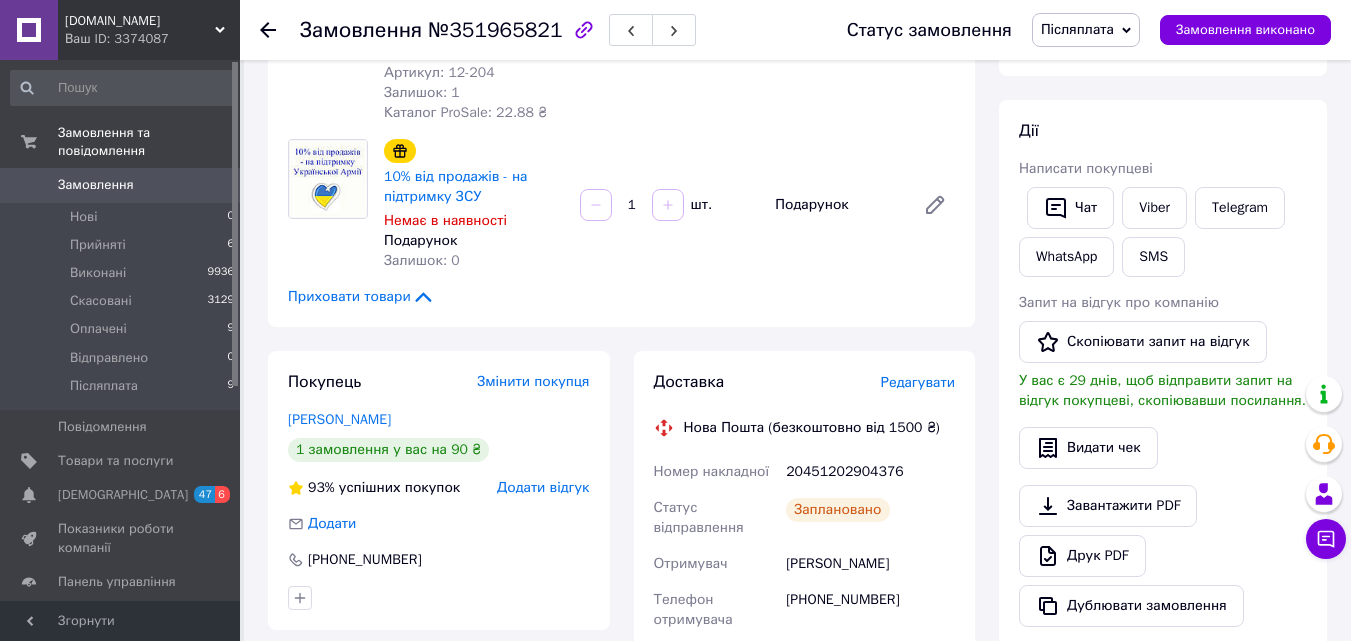 click on "20451202904376" at bounding box center [870, 472] 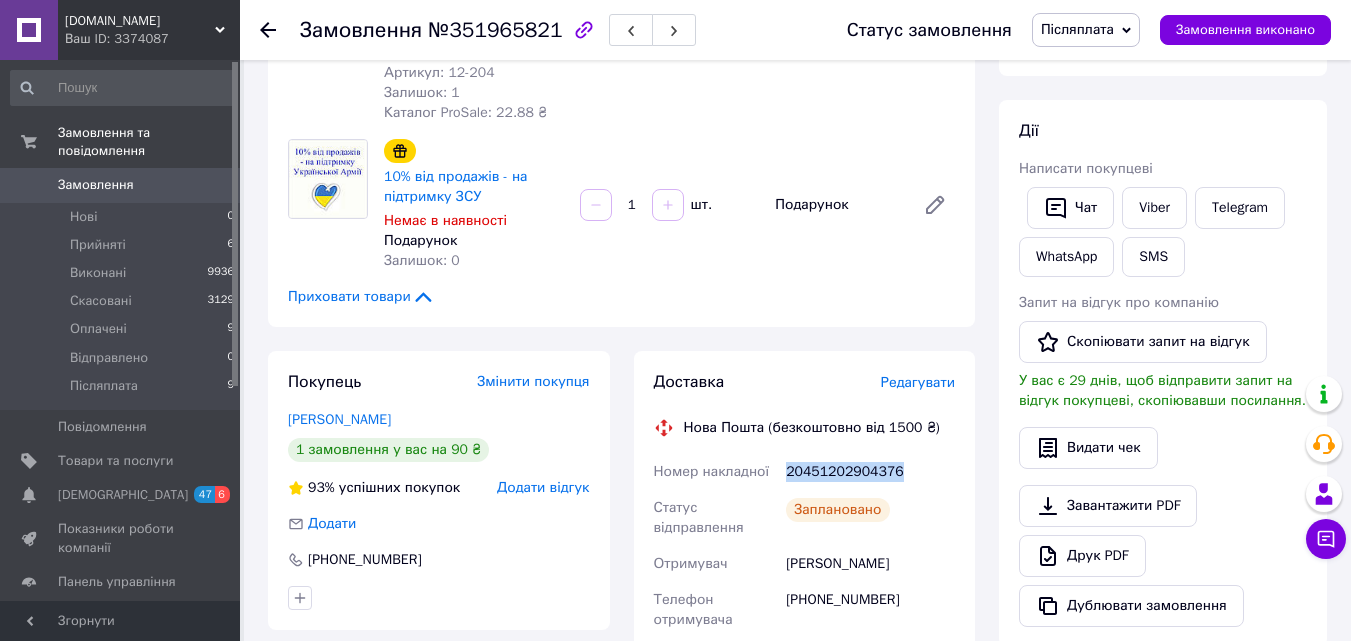 click on "20451202904376" at bounding box center (870, 472) 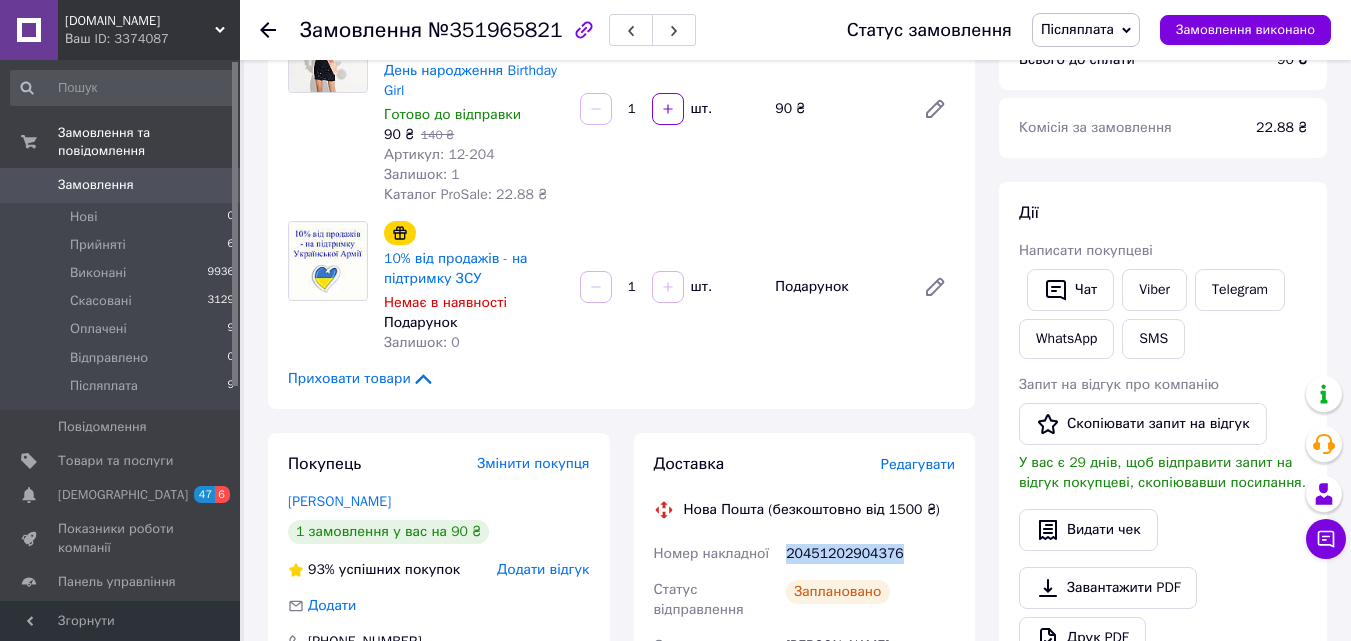 scroll, scrollTop: 0, scrollLeft: 0, axis: both 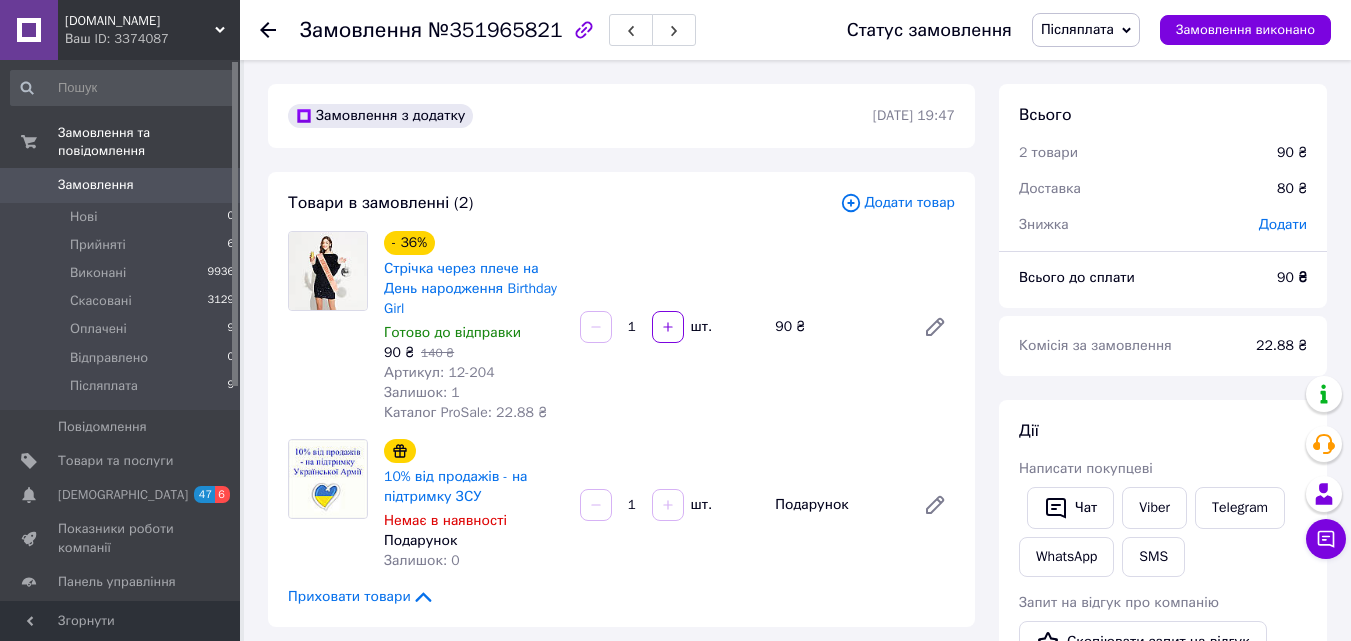 click 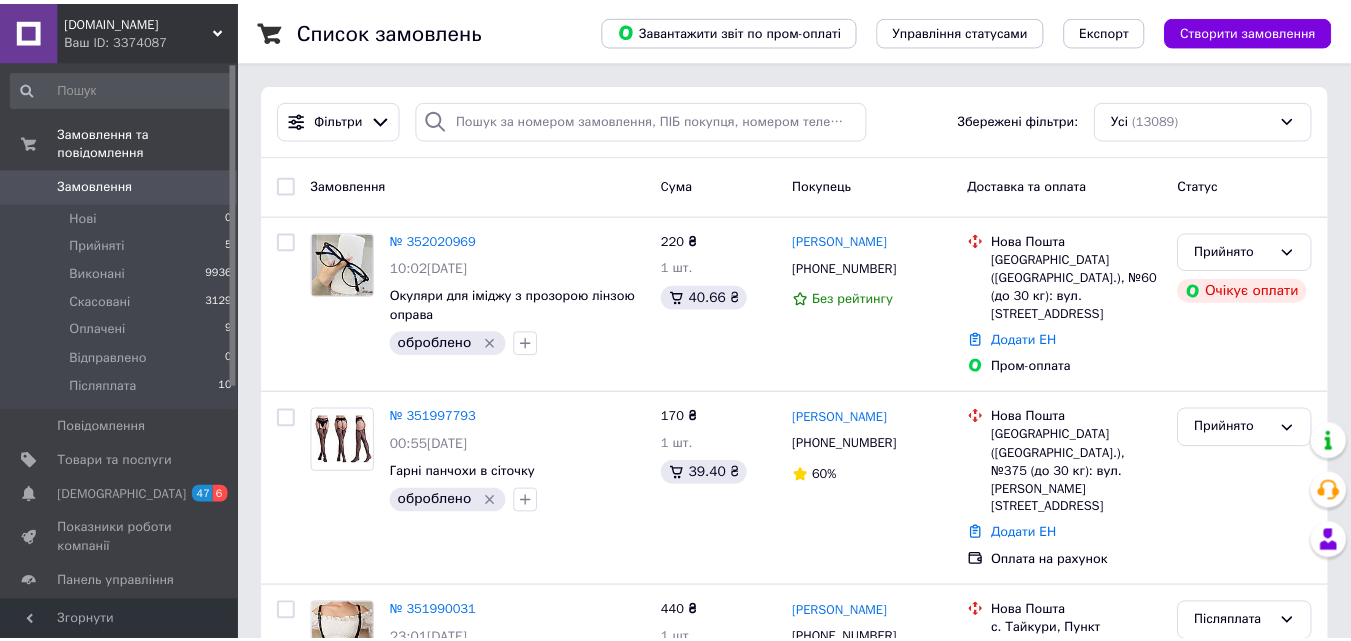 scroll, scrollTop: 0, scrollLeft: 0, axis: both 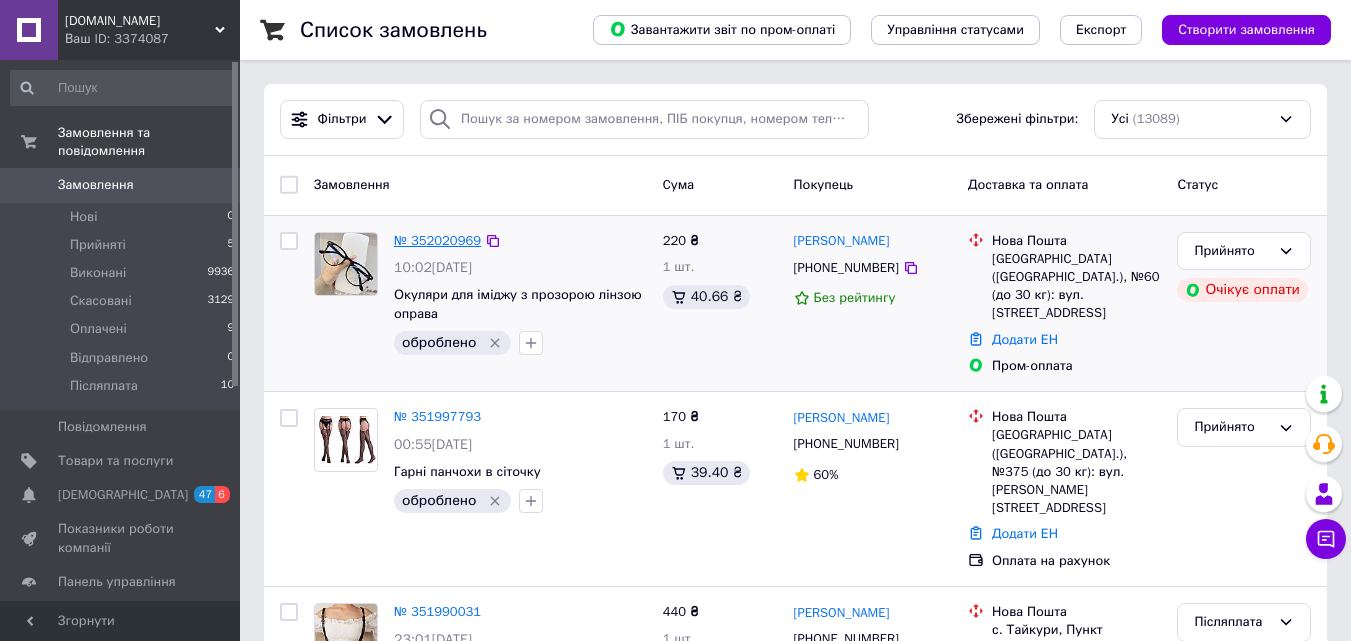 click on "№ 352020969" at bounding box center [437, 240] 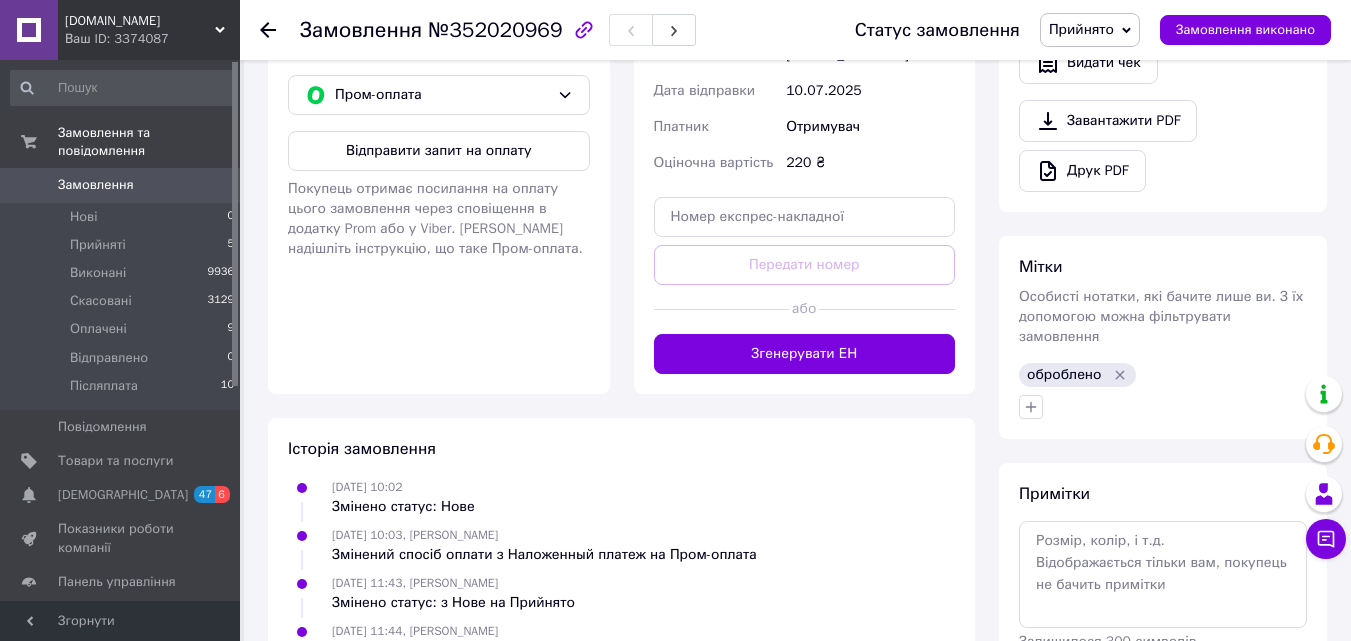 scroll, scrollTop: 700, scrollLeft: 0, axis: vertical 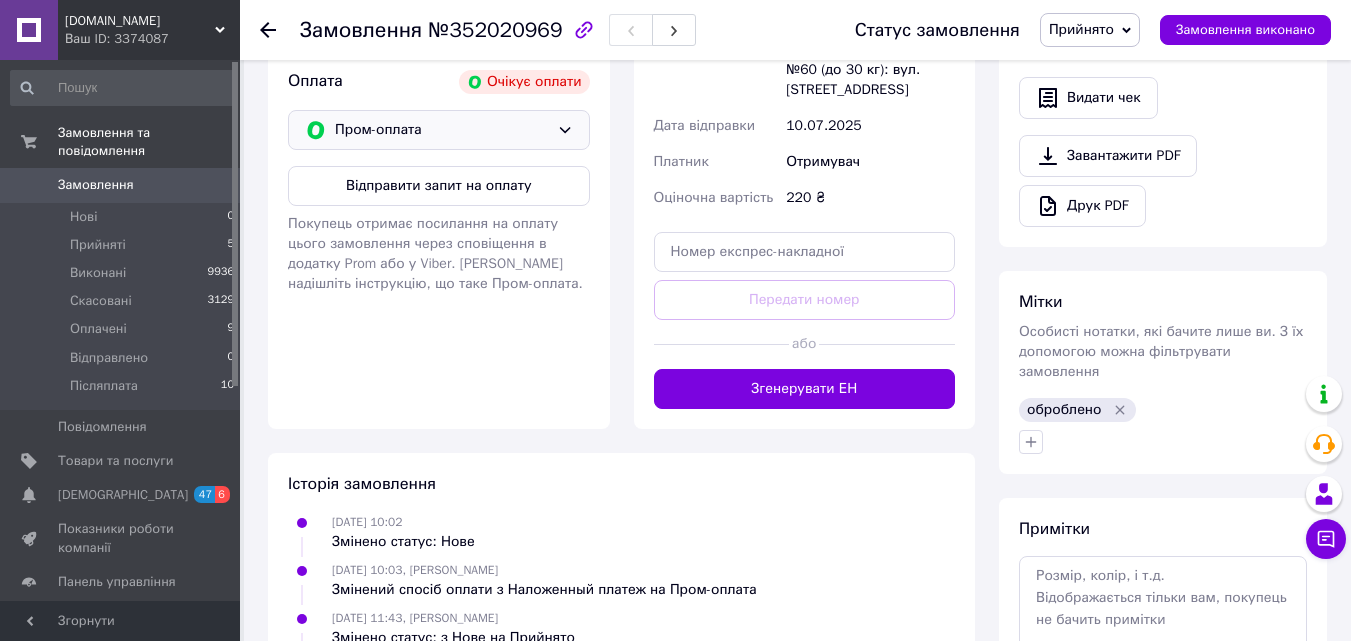 click on "Пром-оплата" at bounding box center (442, 130) 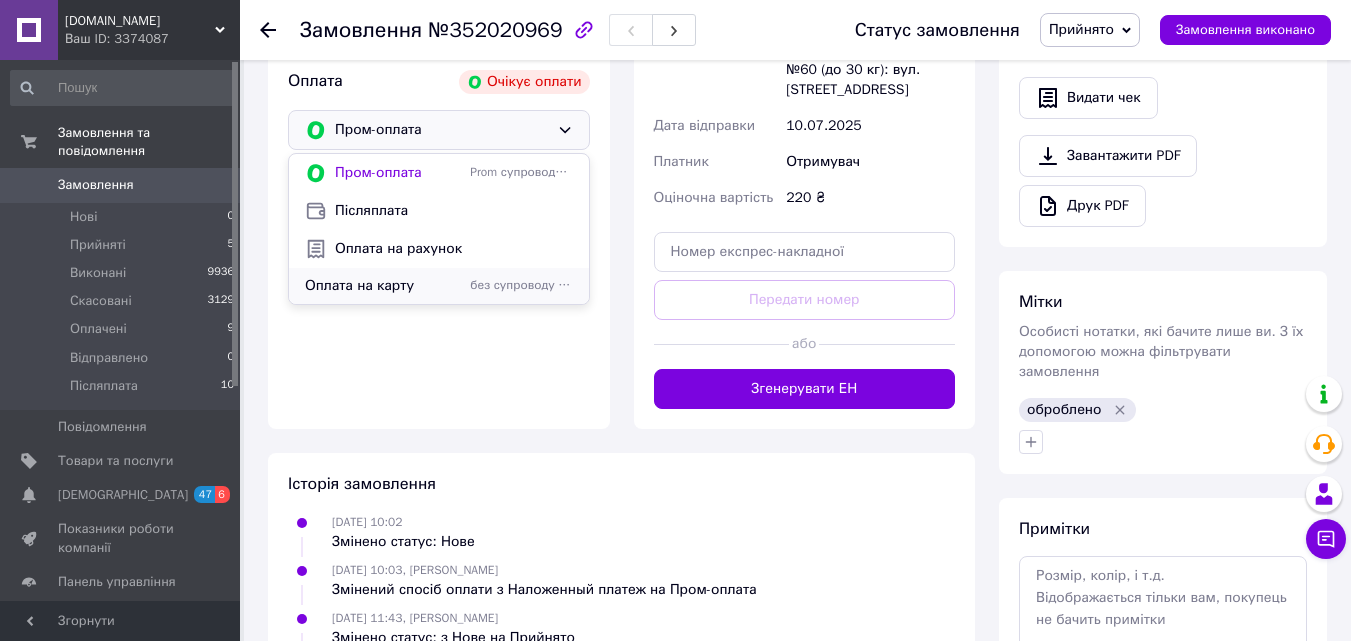 click on "Оплата на карту" at bounding box center (383, 286) 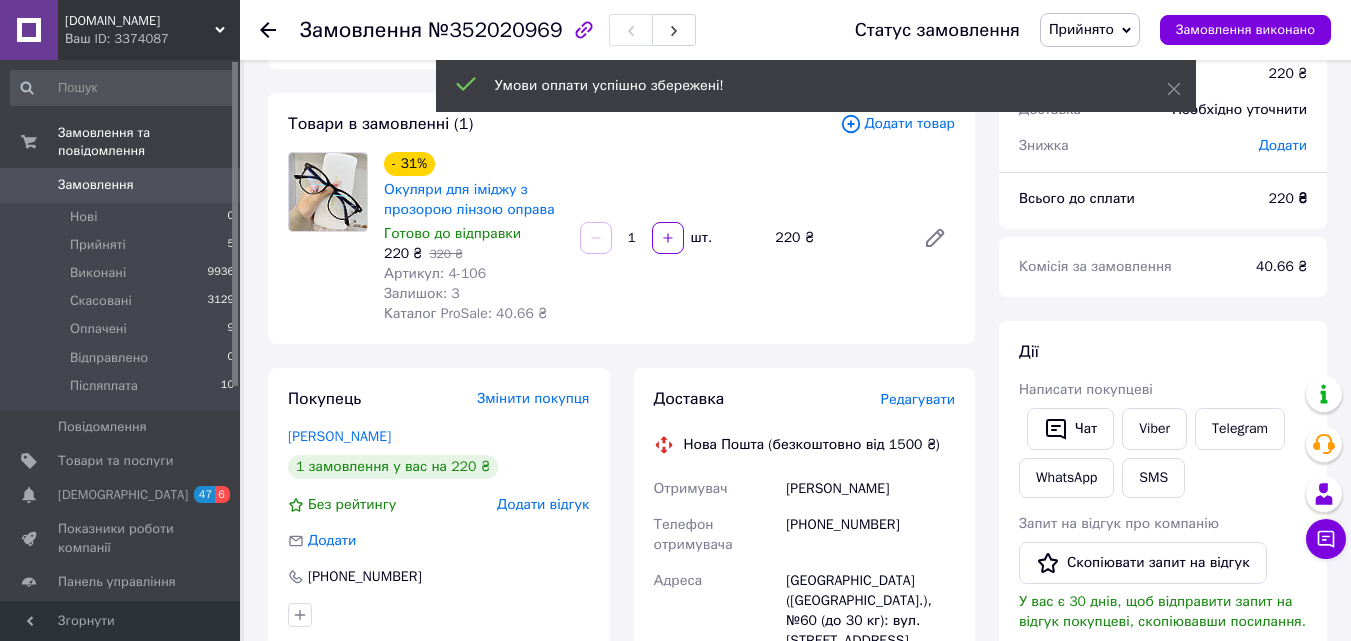 scroll, scrollTop: 0, scrollLeft: 0, axis: both 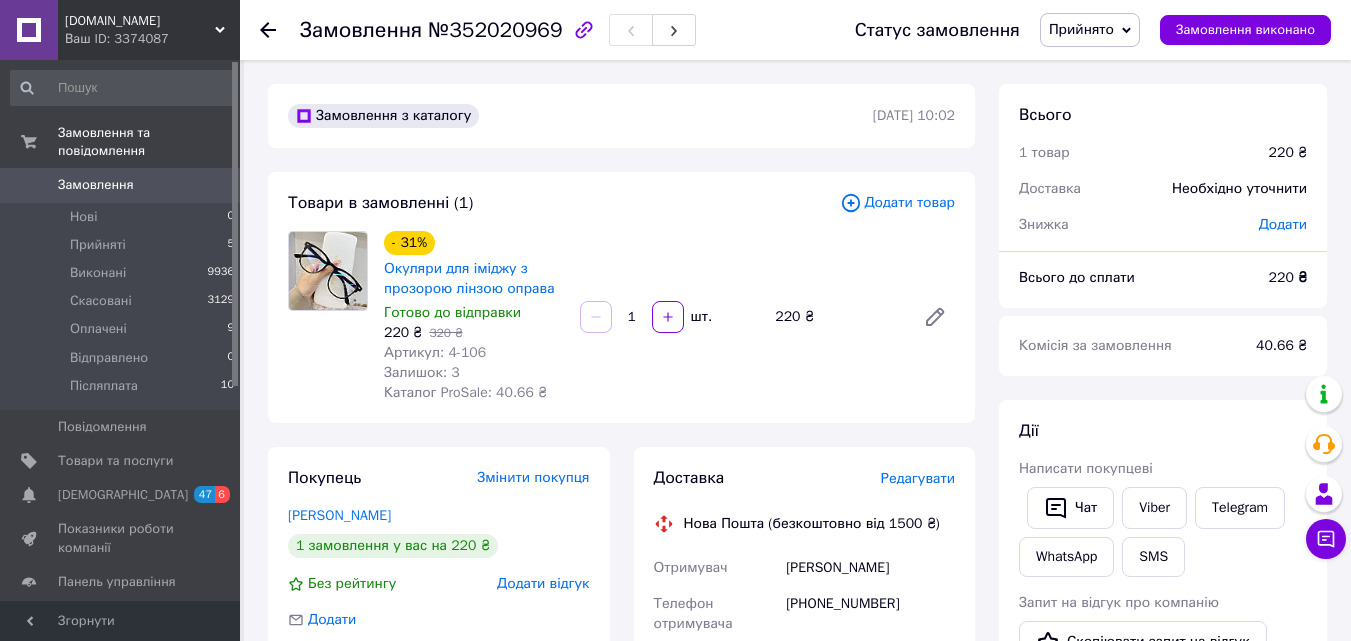 click on "Прийнято" at bounding box center [1081, 29] 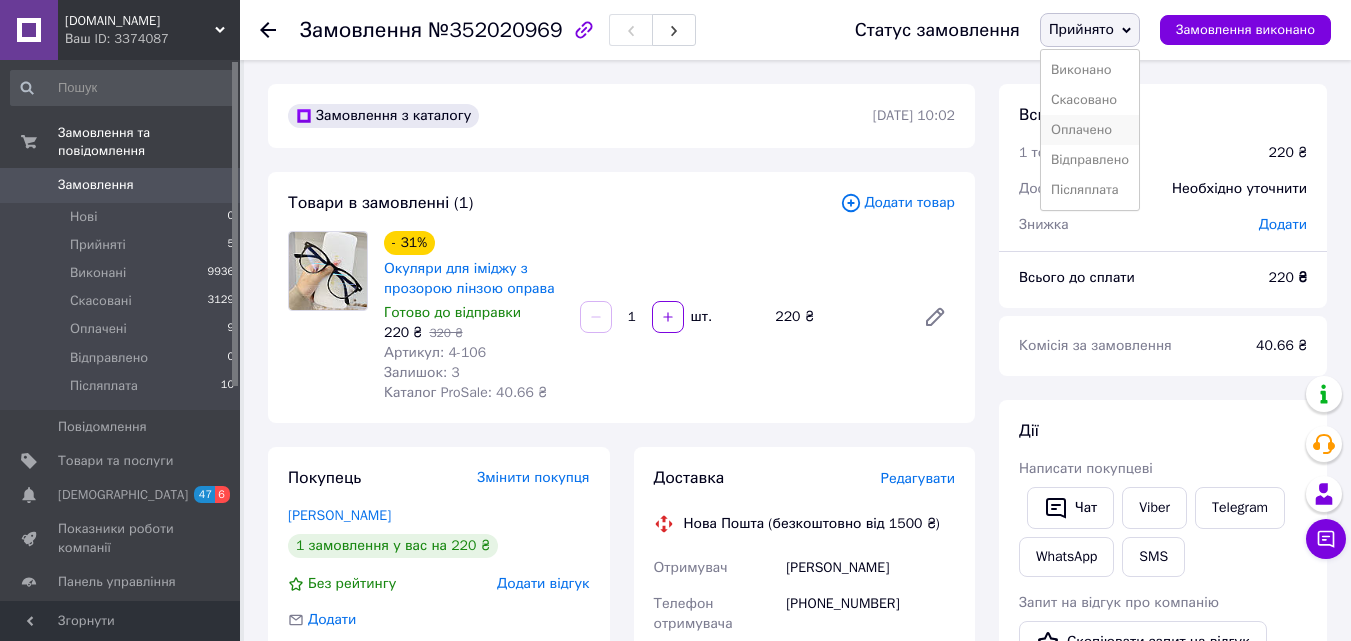 click on "Оплачено" at bounding box center [1090, 130] 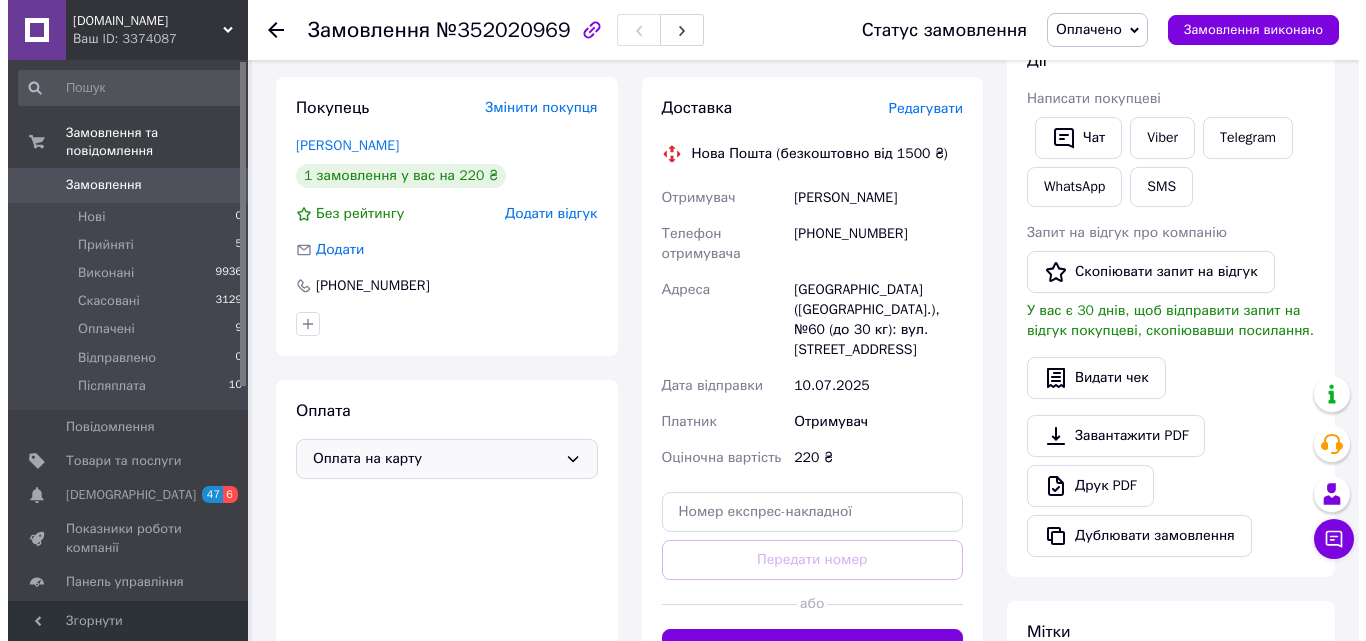scroll, scrollTop: 200, scrollLeft: 0, axis: vertical 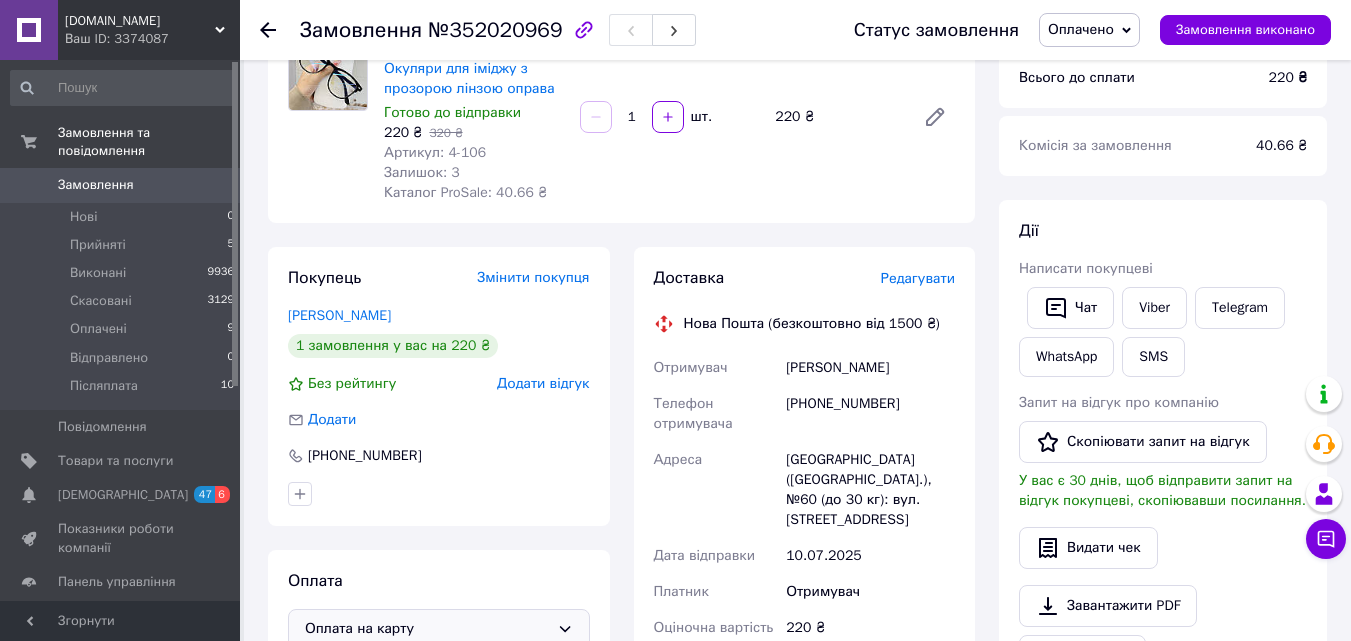 click on "Редагувати" at bounding box center (918, 278) 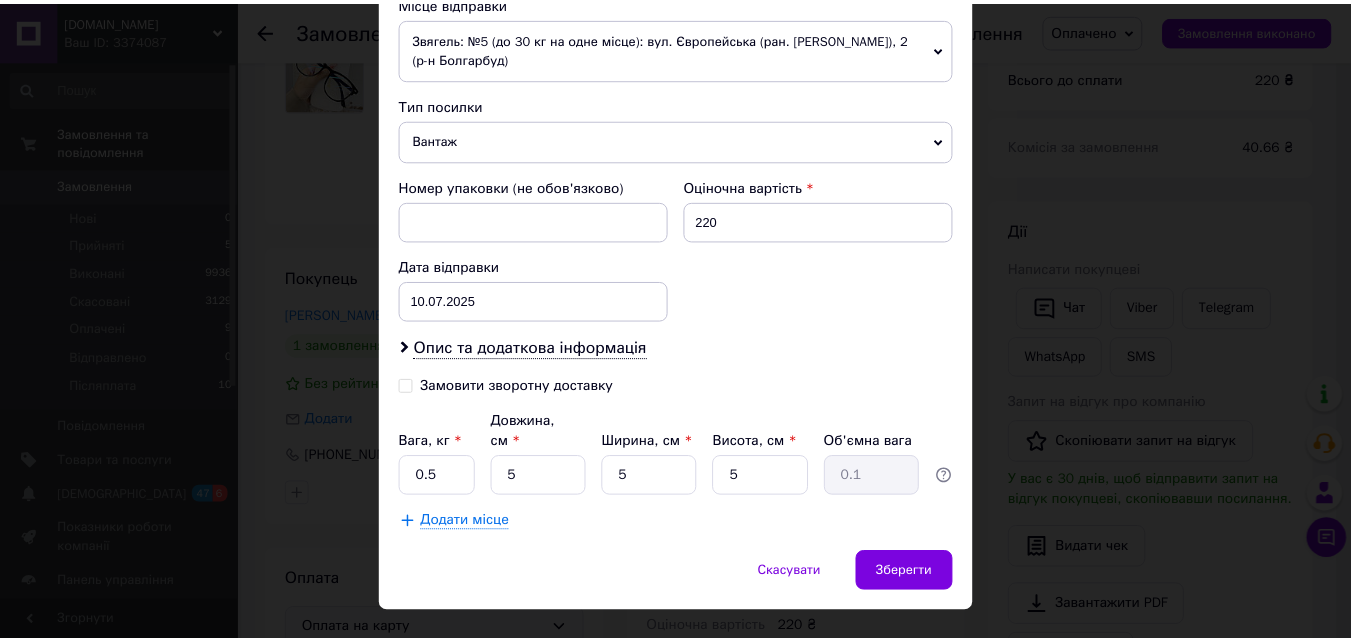scroll, scrollTop: 743, scrollLeft: 0, axis: vertical 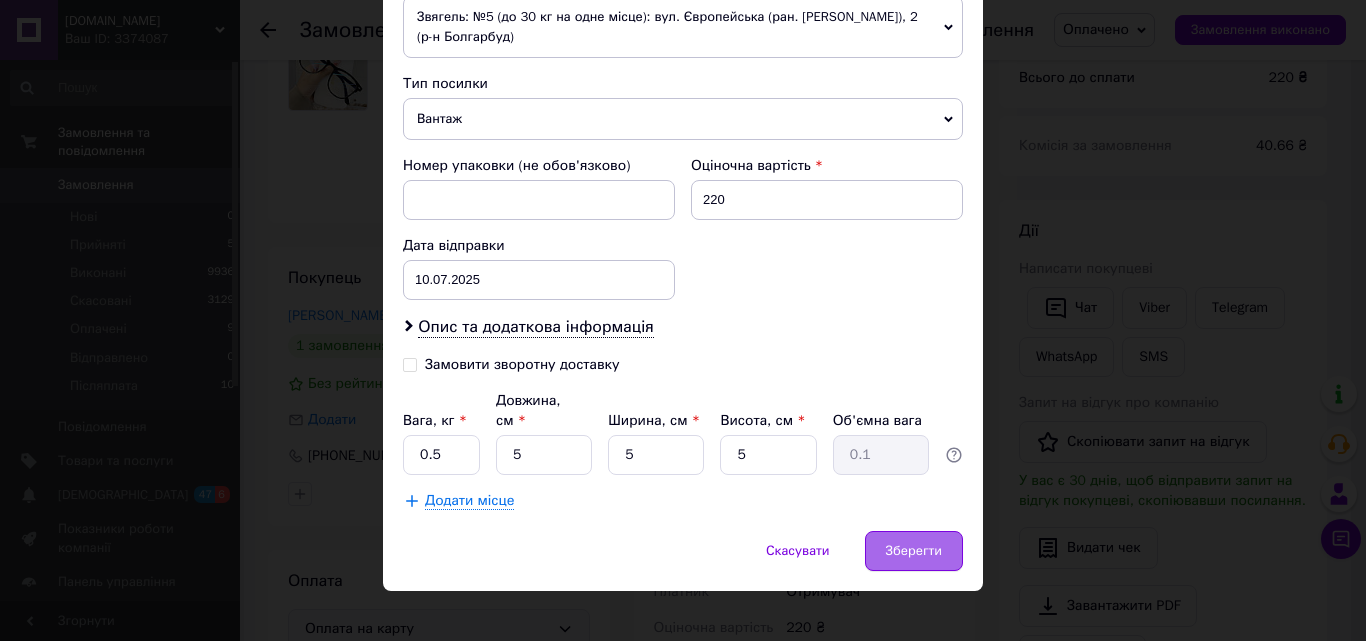 click on "Зберегти" at bounding box center [914, 551] 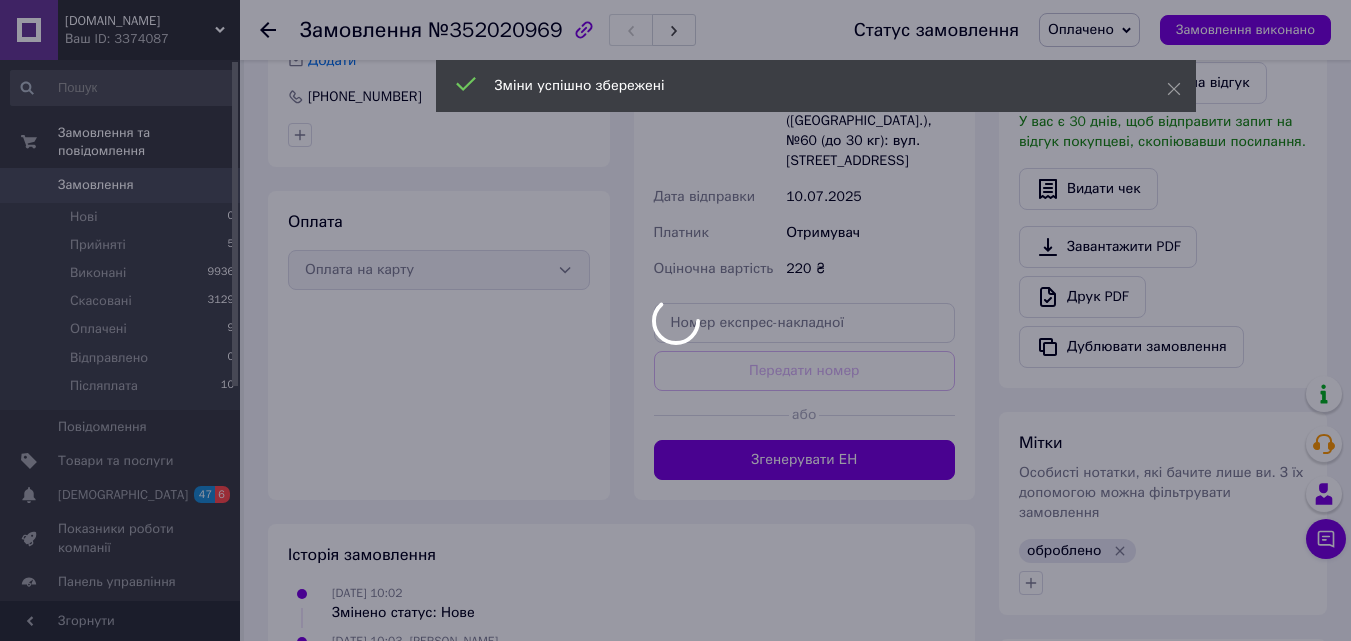scroll, scrollTop: 600, scrollLeft: 0, axis: vertical 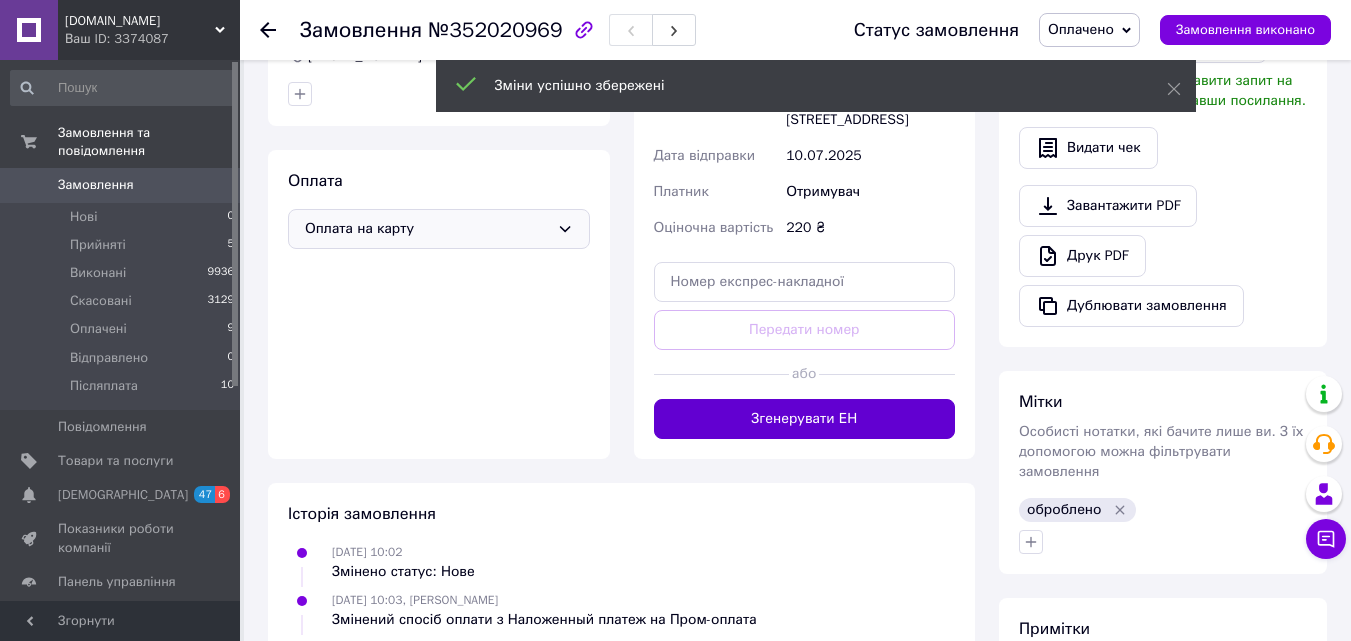 click on "Згенерувати ЕН" at bounding box center (805, 419) 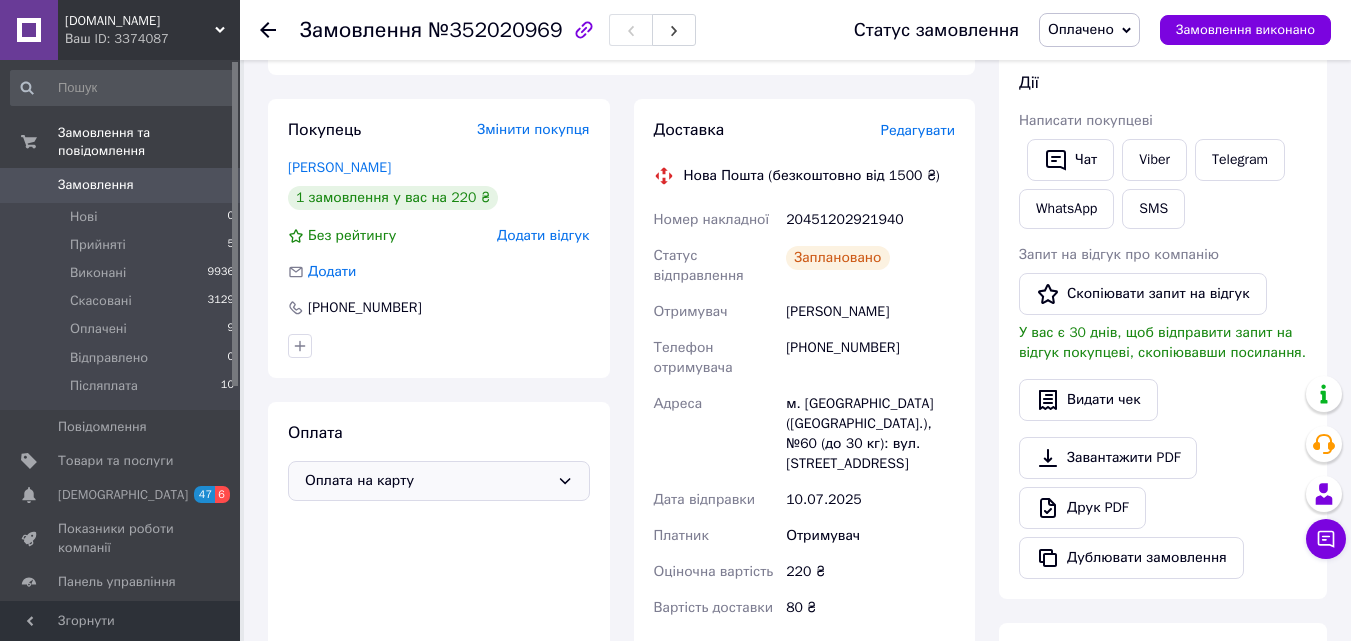scroll, scrollTop: 300, scrollLeft: 0, axis: vertical 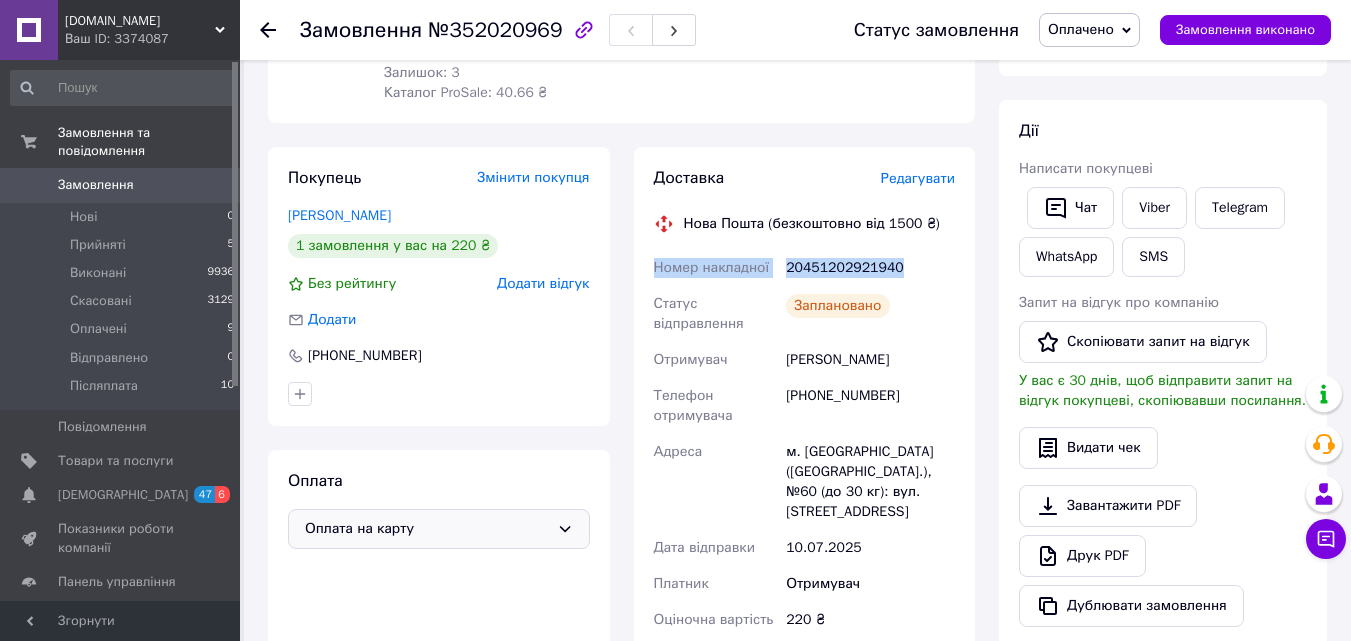 drag, startPoint x: 653, startPoint y: 265, endPoint x: 891, endPoint y: 278, distance: 238.35478 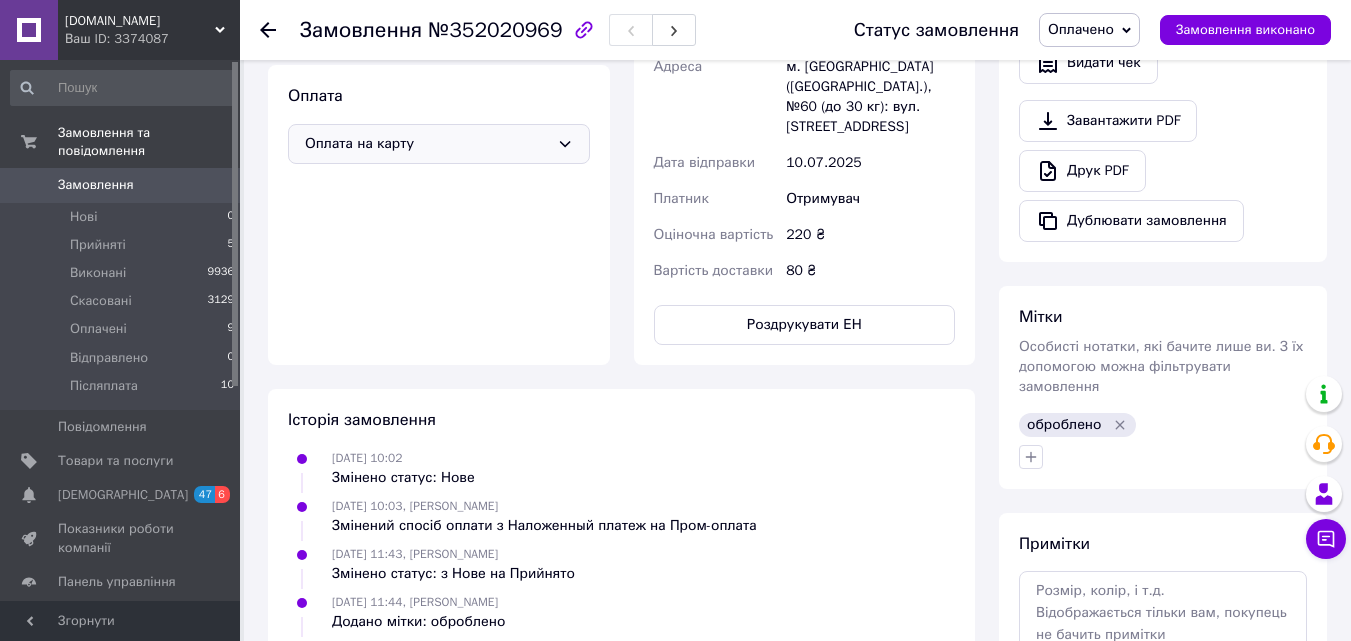 scroll, scrollTop: 800, scrollLeft: 0, axis: vertical 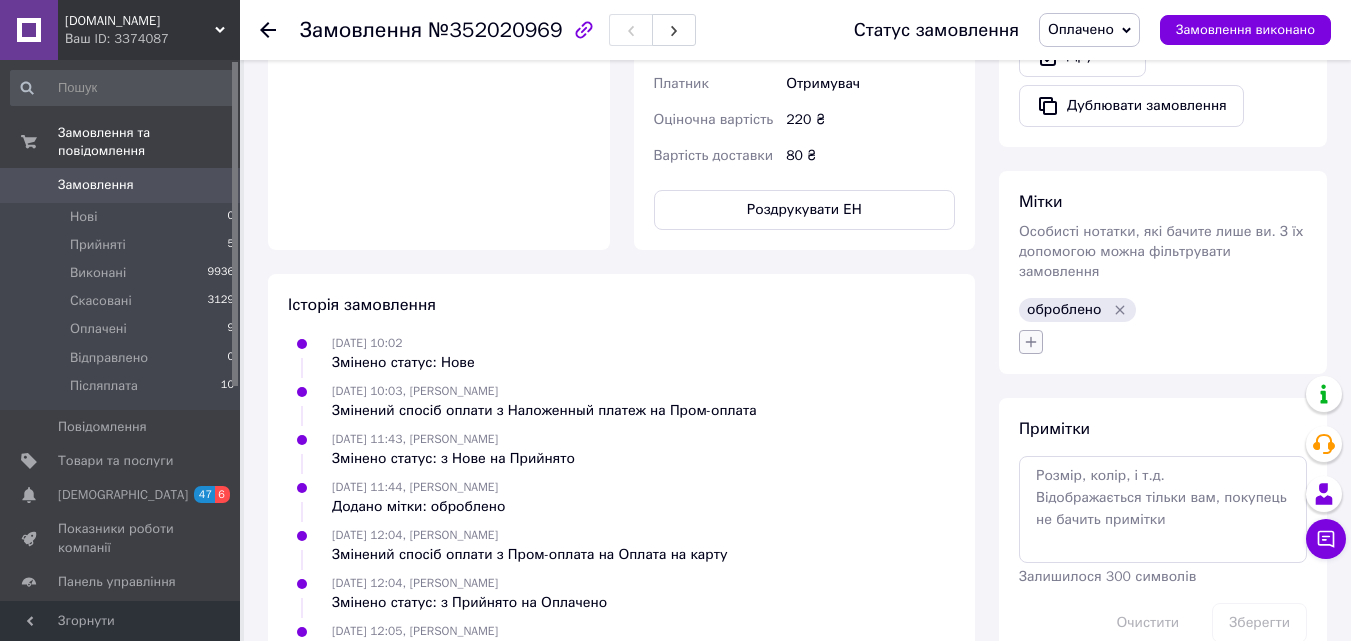 click at bounding box center [1031, 342] 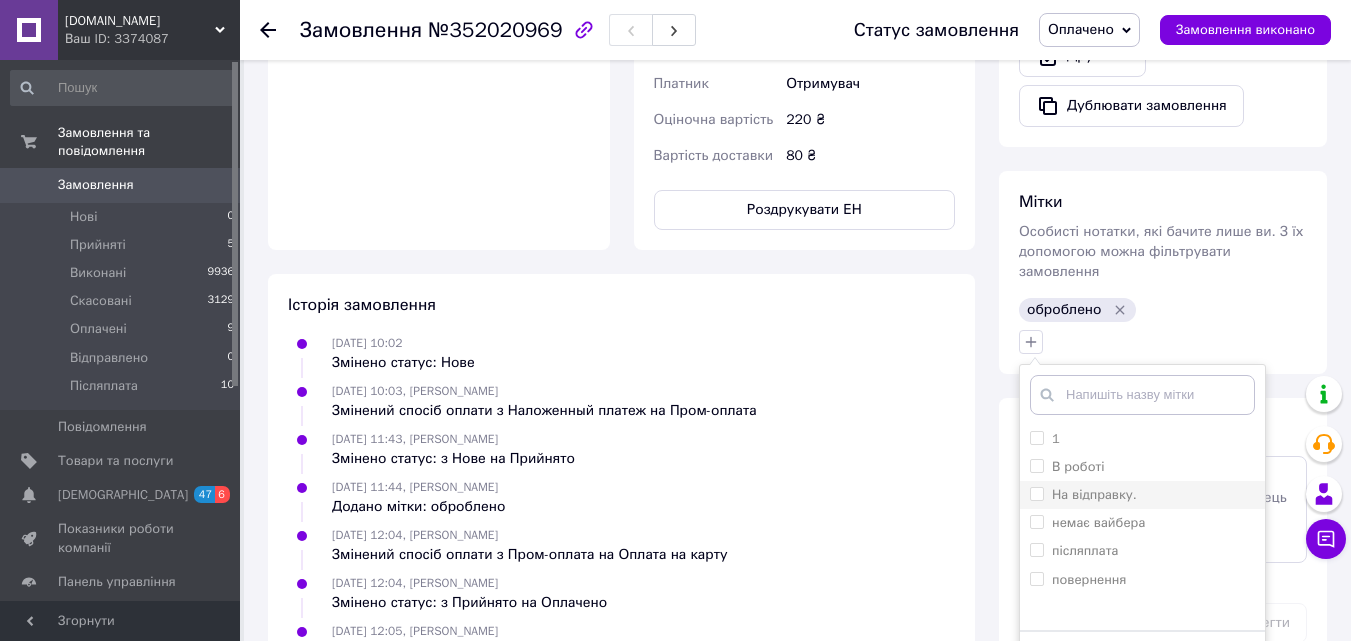 click on "На відправку." at bounding box center (1083, 495) 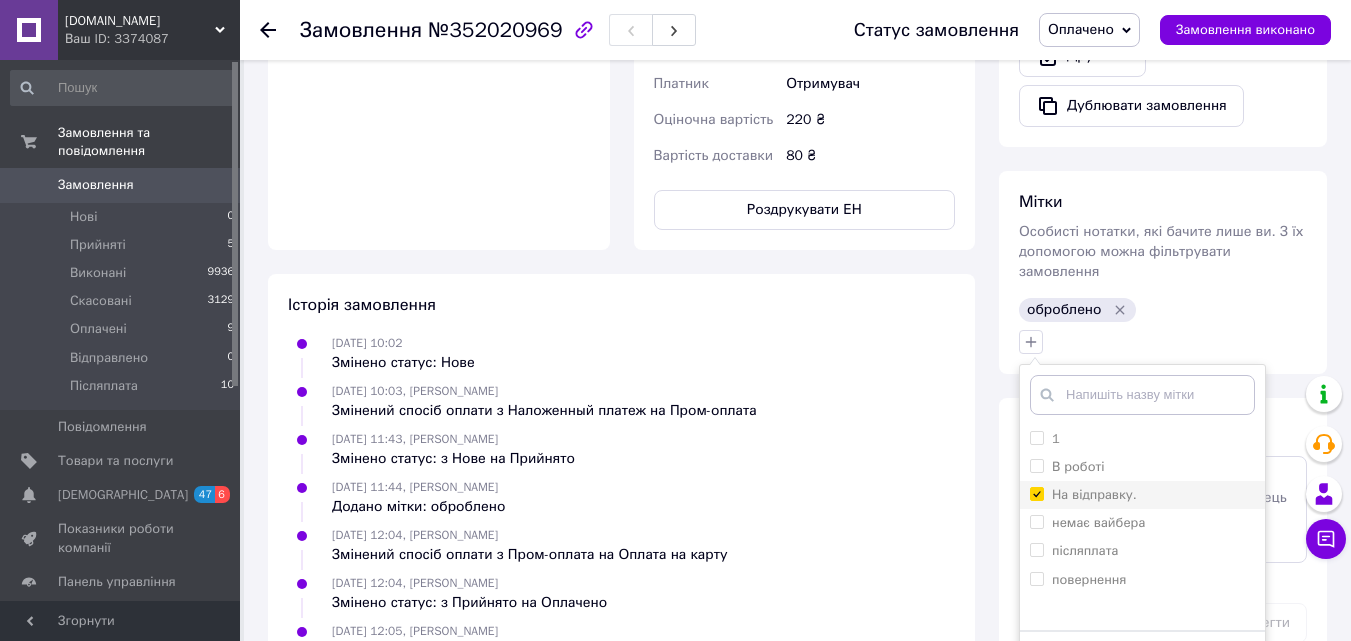 click on "На відправку." at bounding box center [1036, 493] 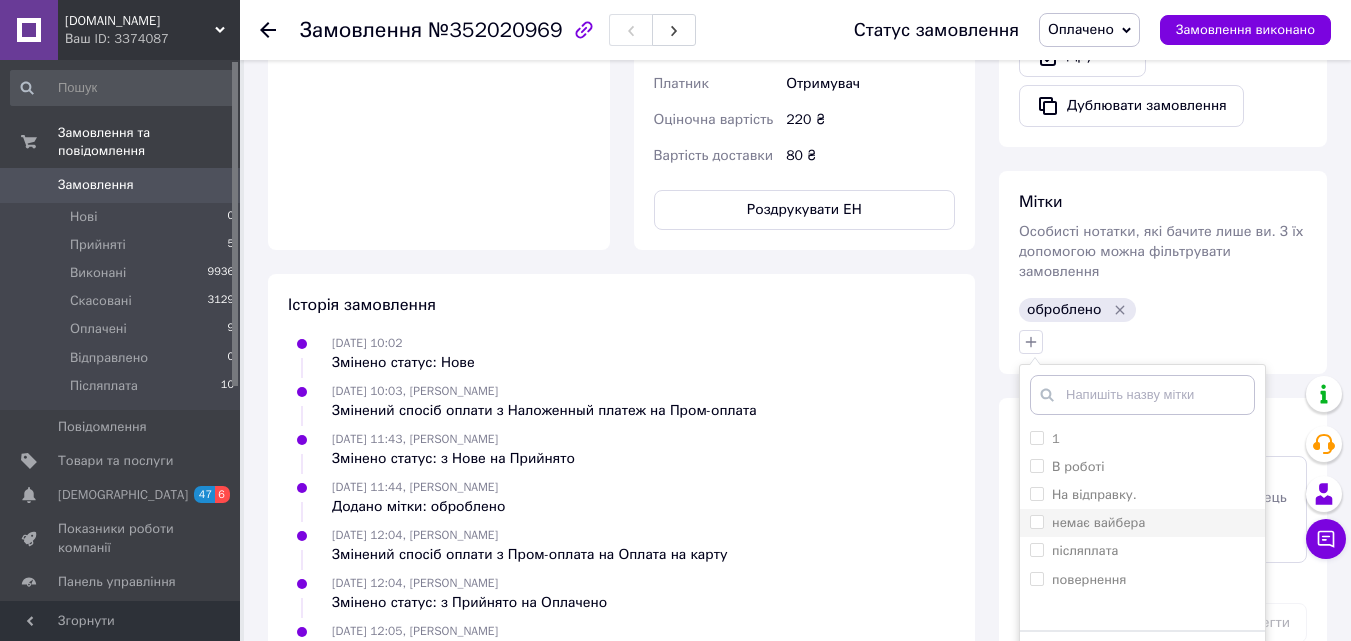 drag, startPoint x: 1026, startPoint y: 472, endPoint x: 1036, endPoint y: 492, distance: 22.36068 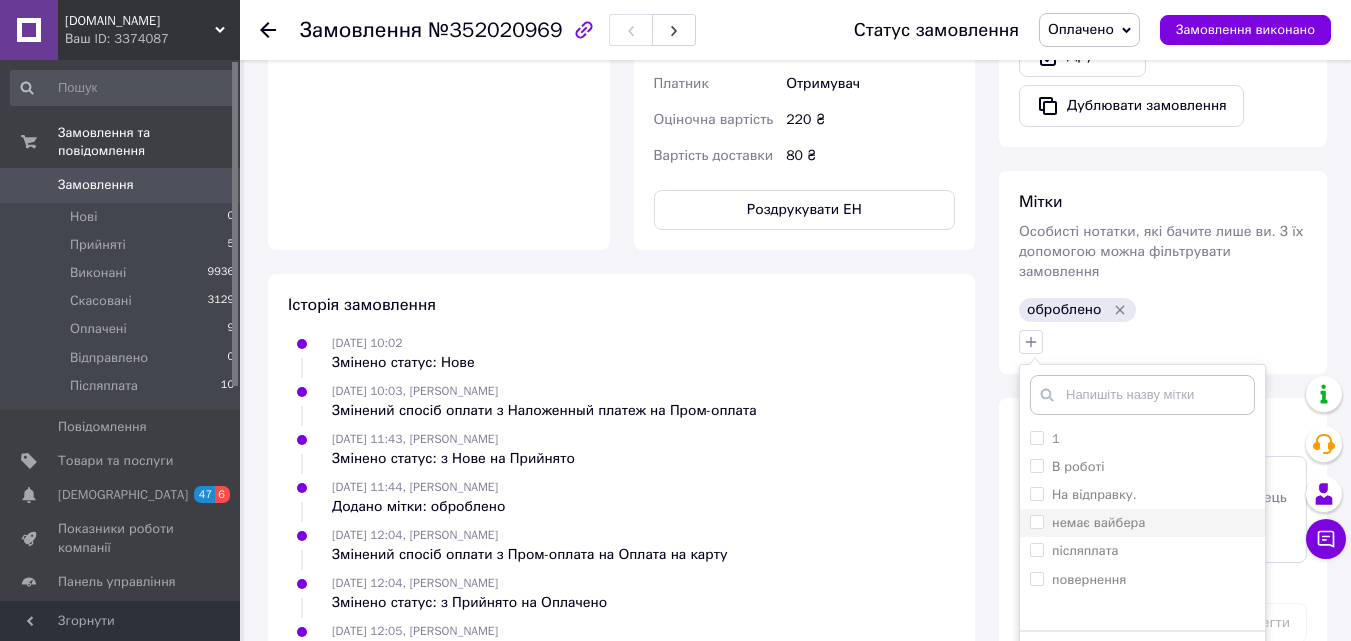 click on "На відправку." at bounding box center [1142, 495] 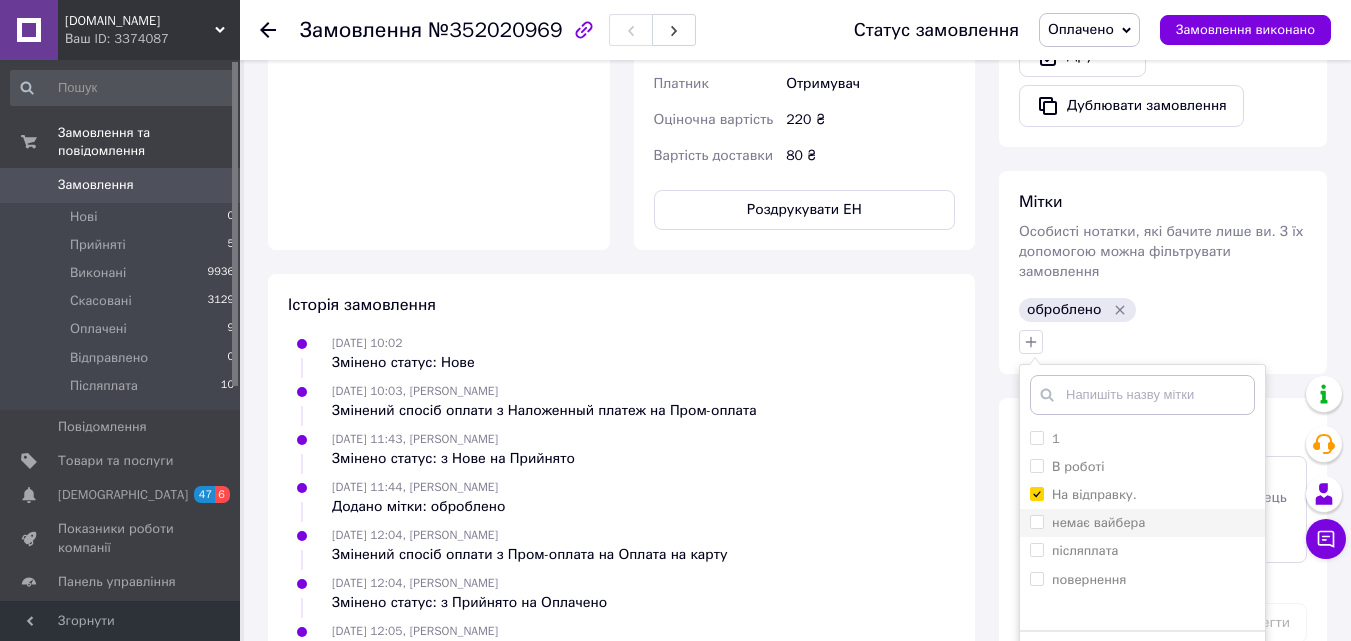 checkbox on "true" 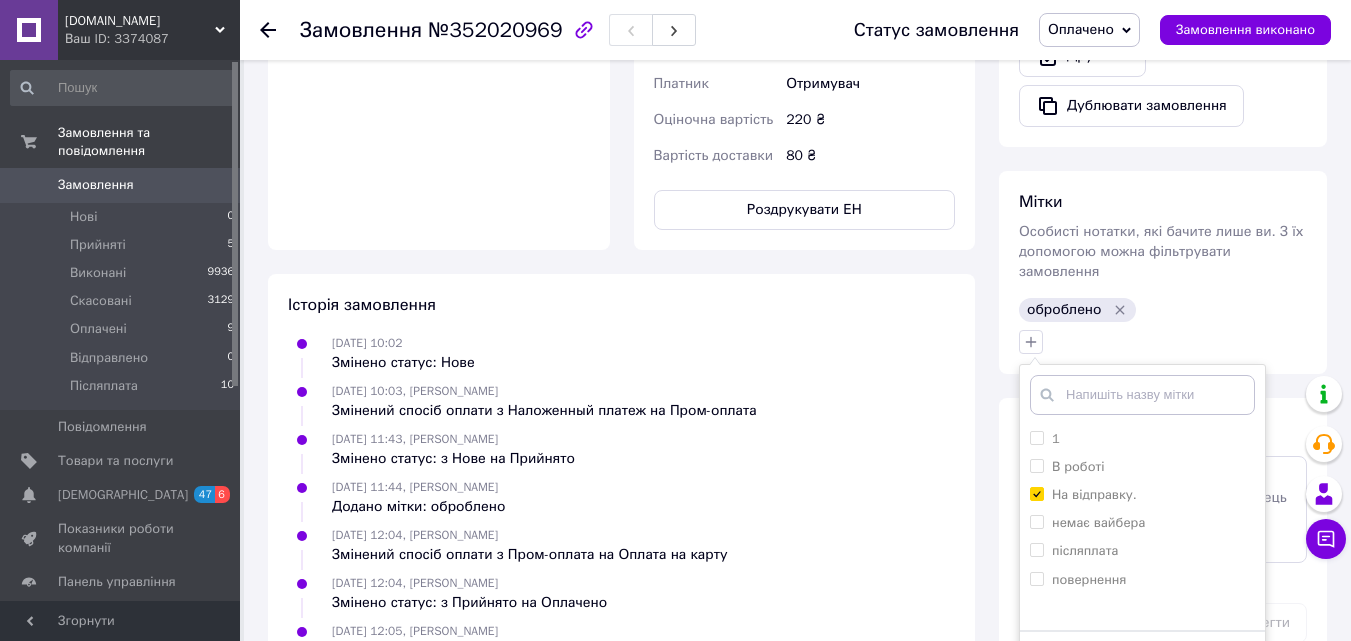 click on "Додати мітку" at bounding box center (1142, 661) 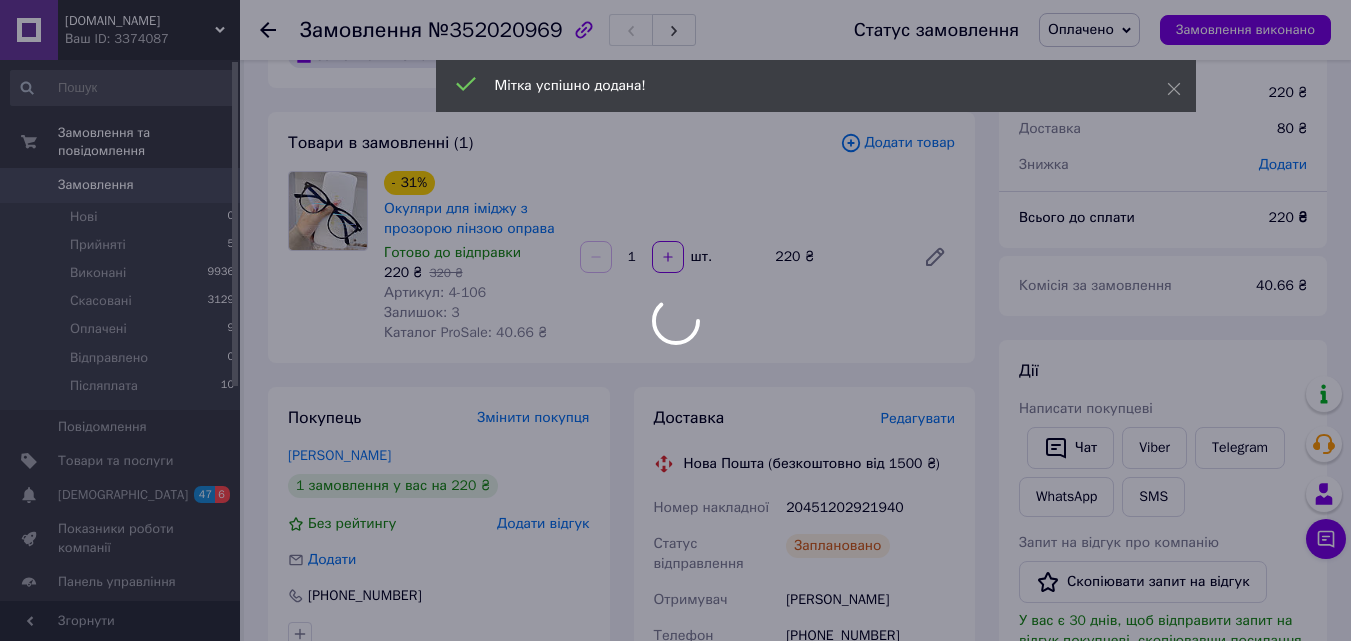 scroll, scrollTop: 0, scrollLeft: 0, axis: both 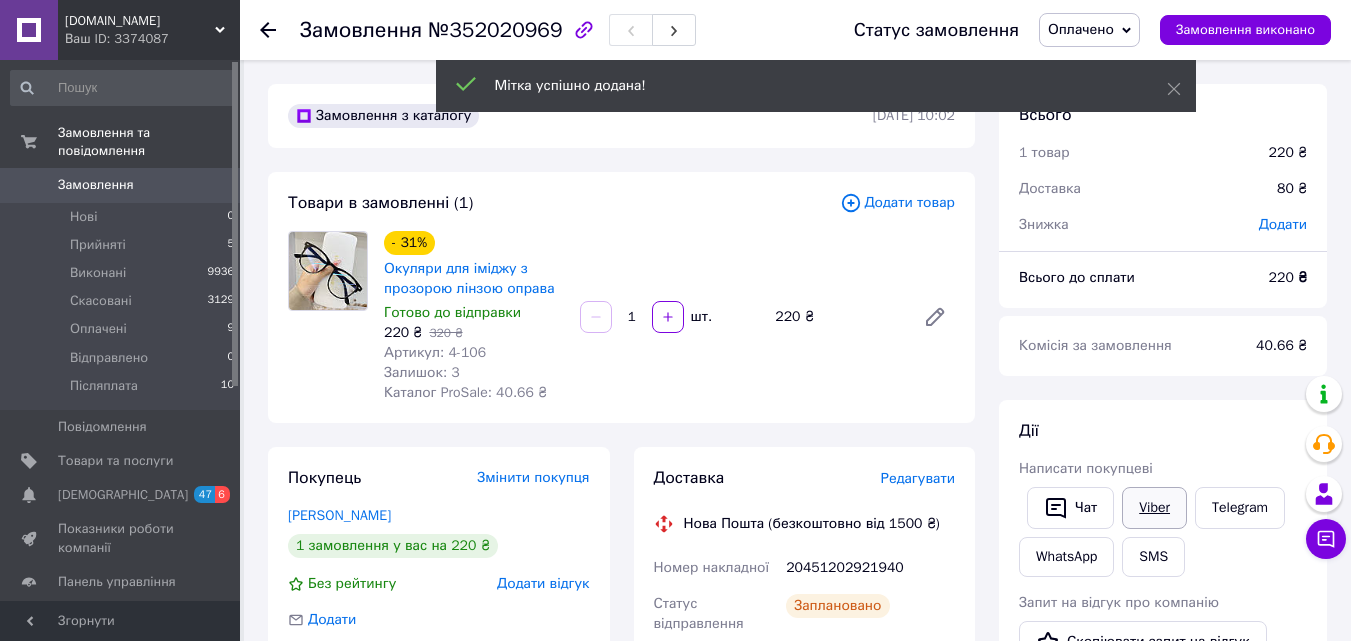 click on "Viber" at bounding box center [1154, 508] 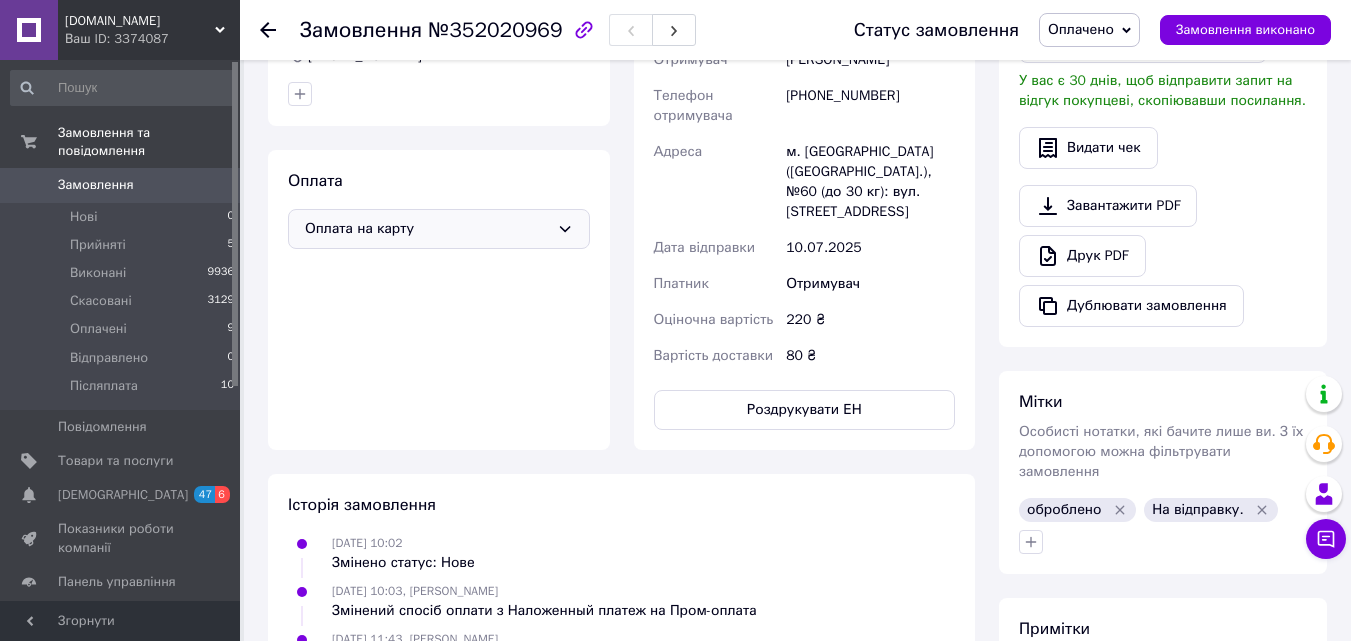 scroll, scrollTop: 100, scrollLeft: 0, axis: vertical 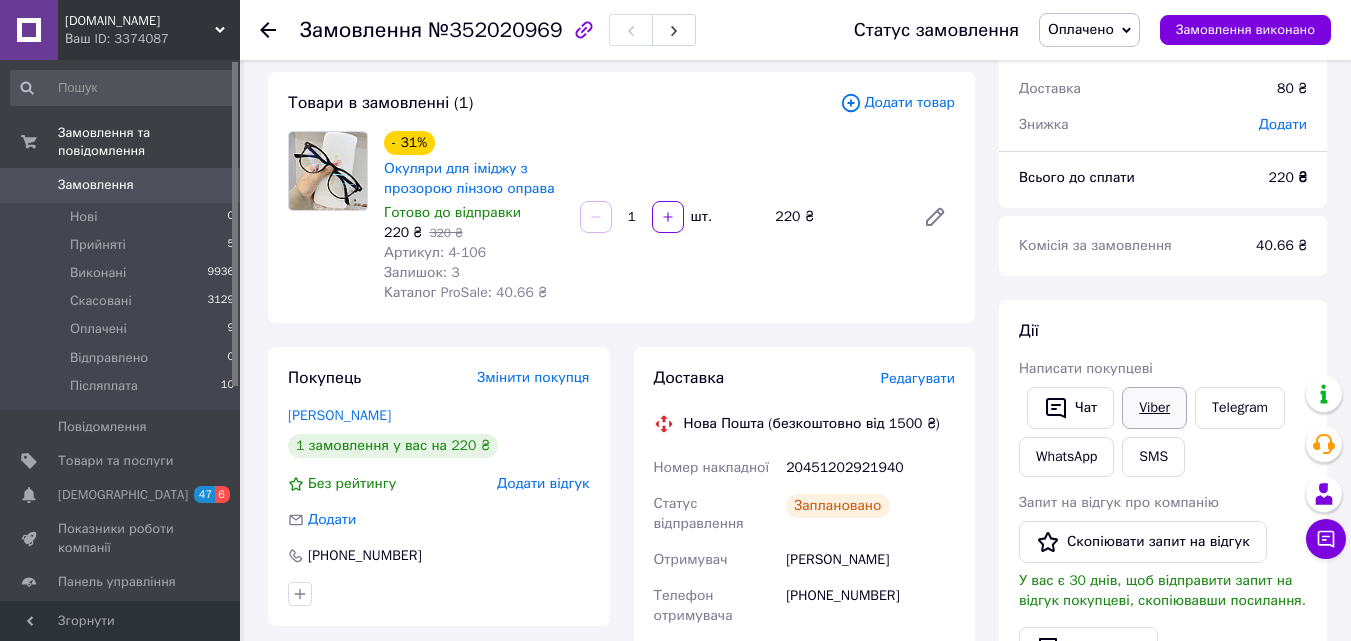 click on "Viber" at bounding box center [1154, 408] 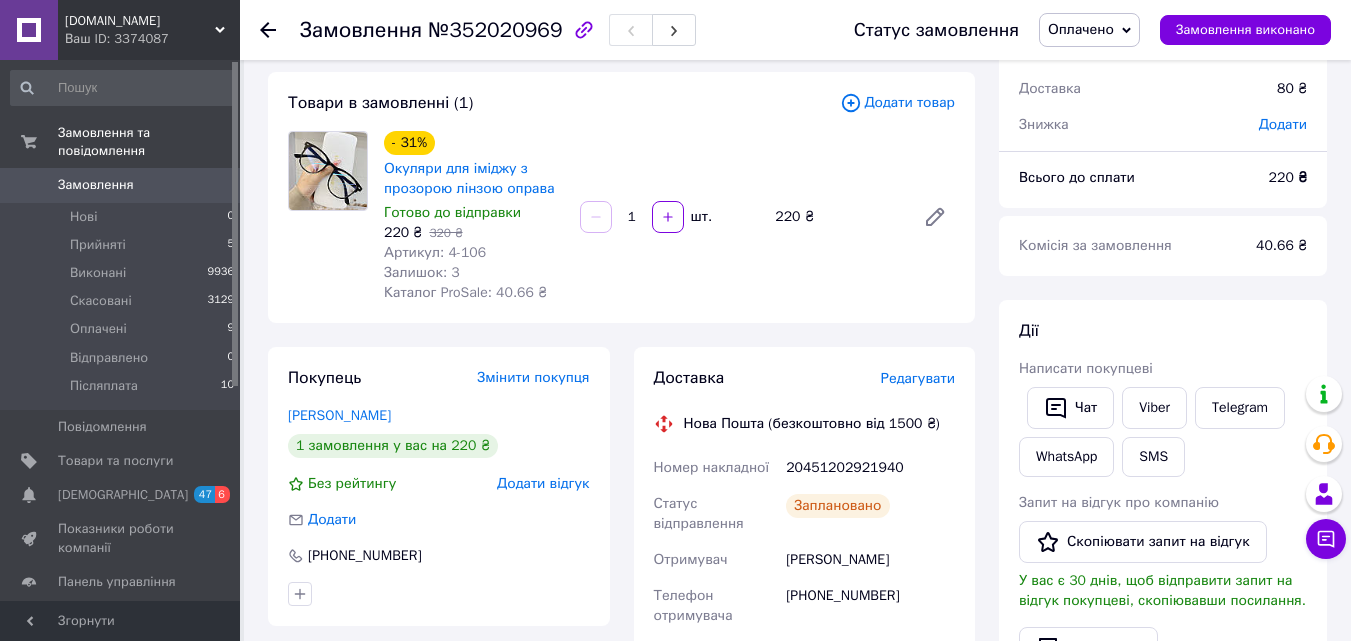 click 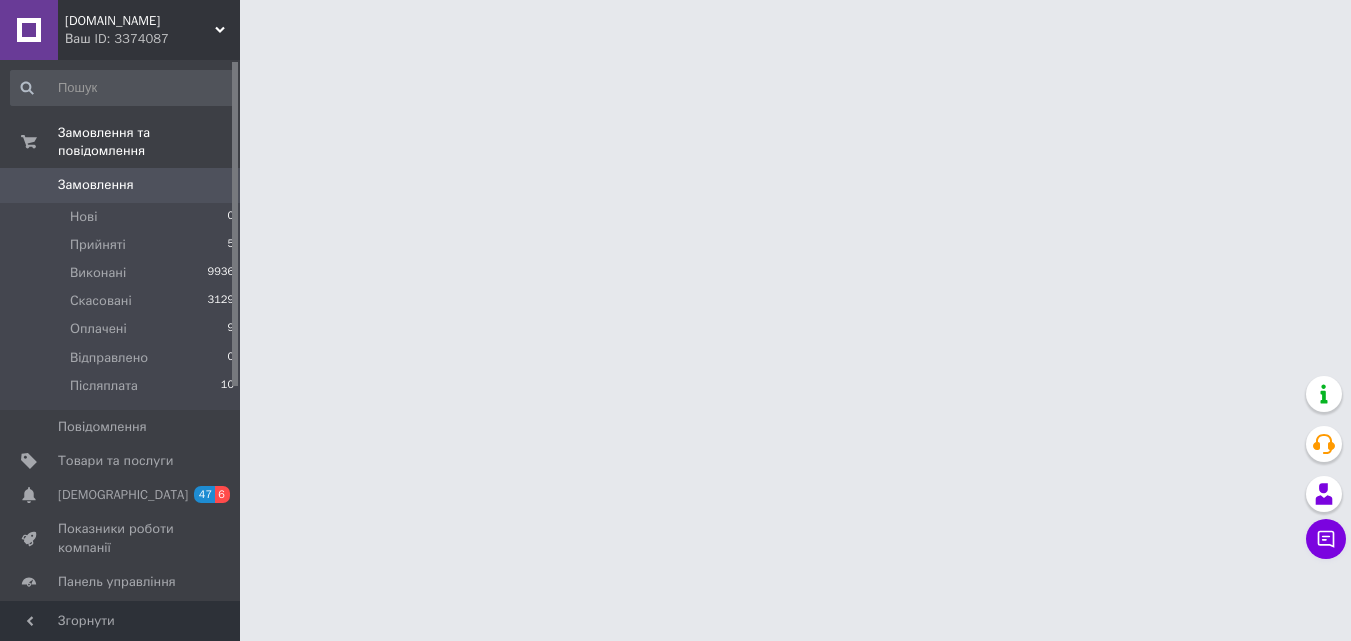 scroll, scrollTop: 0, scrollLeft: 0, axis: both 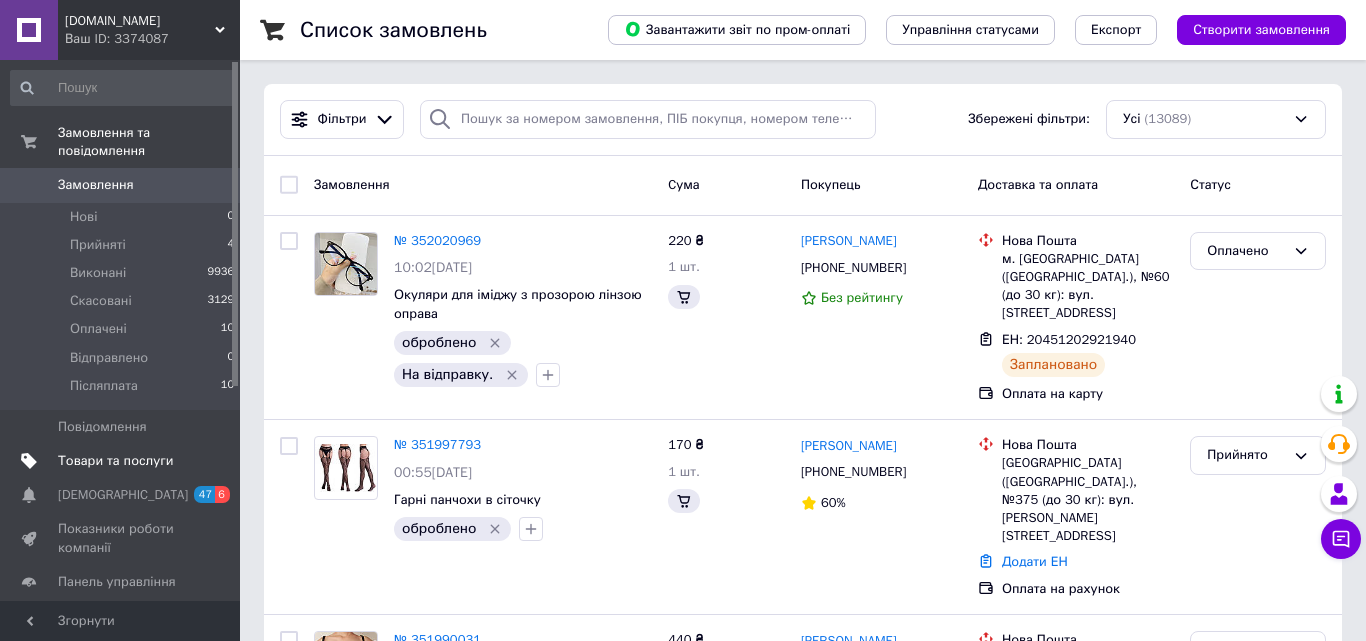click on "Товари та послуги" at bounding box center [115, 461] 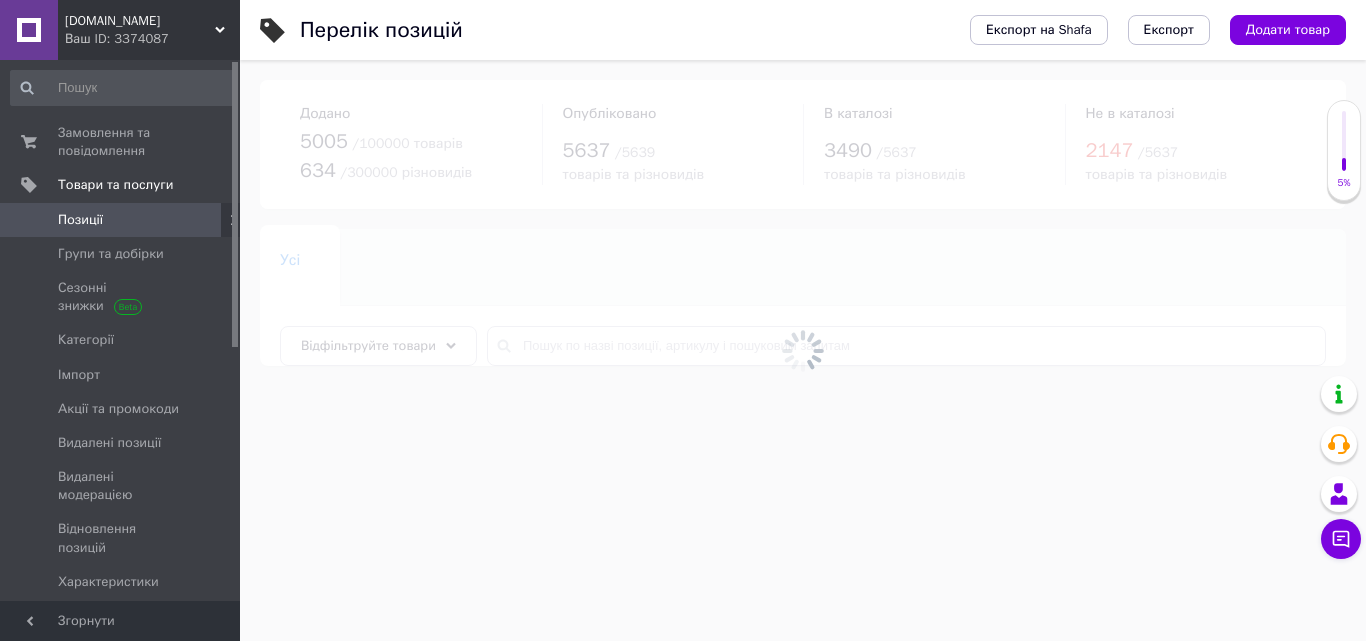 click at bounding box center [803, 350] 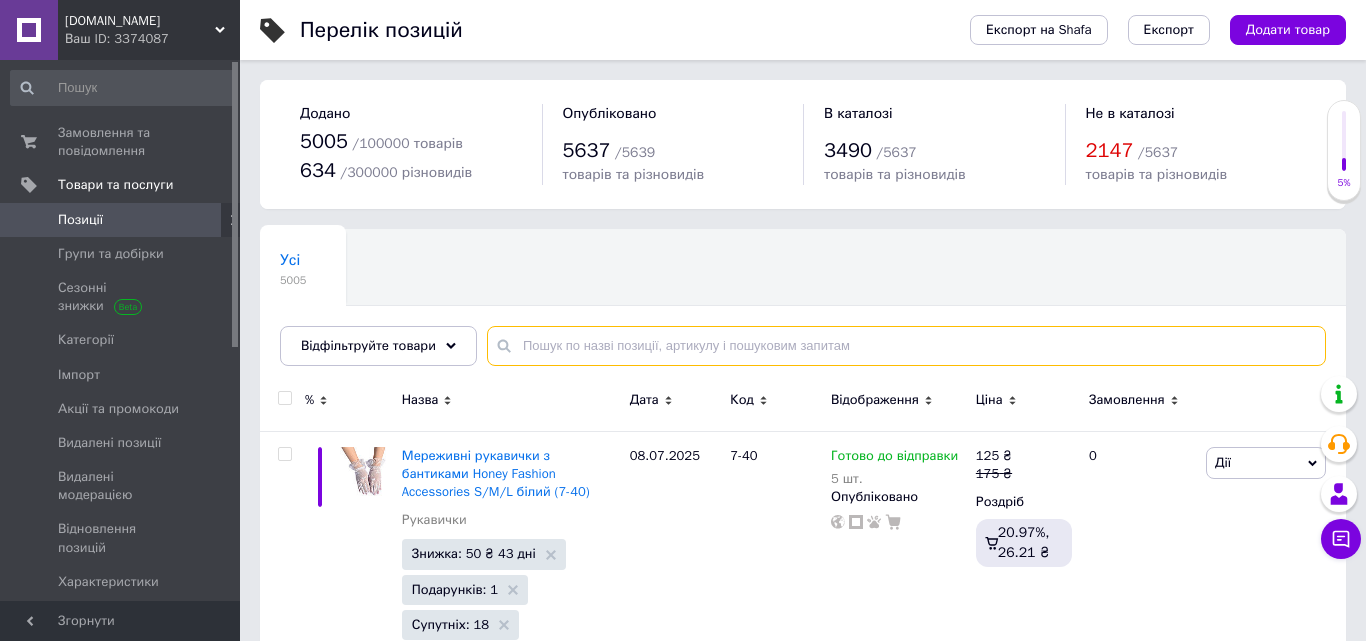 click at bounding box center [906, 346] 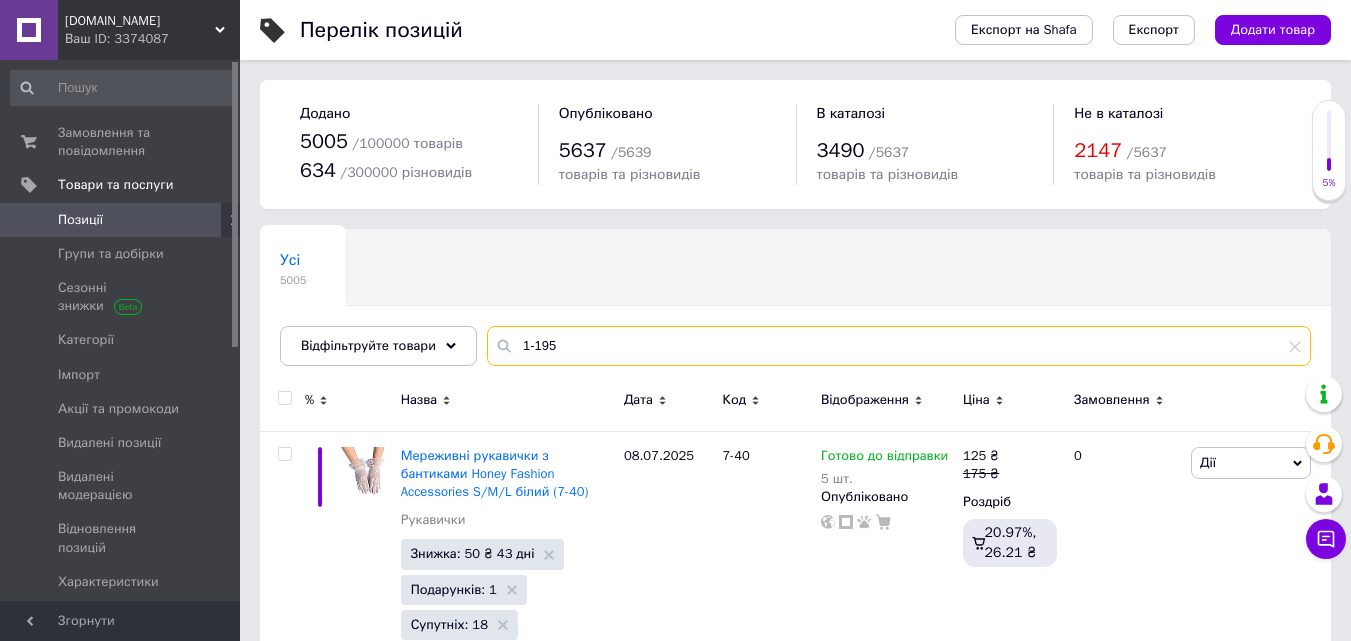 type on "1-195" 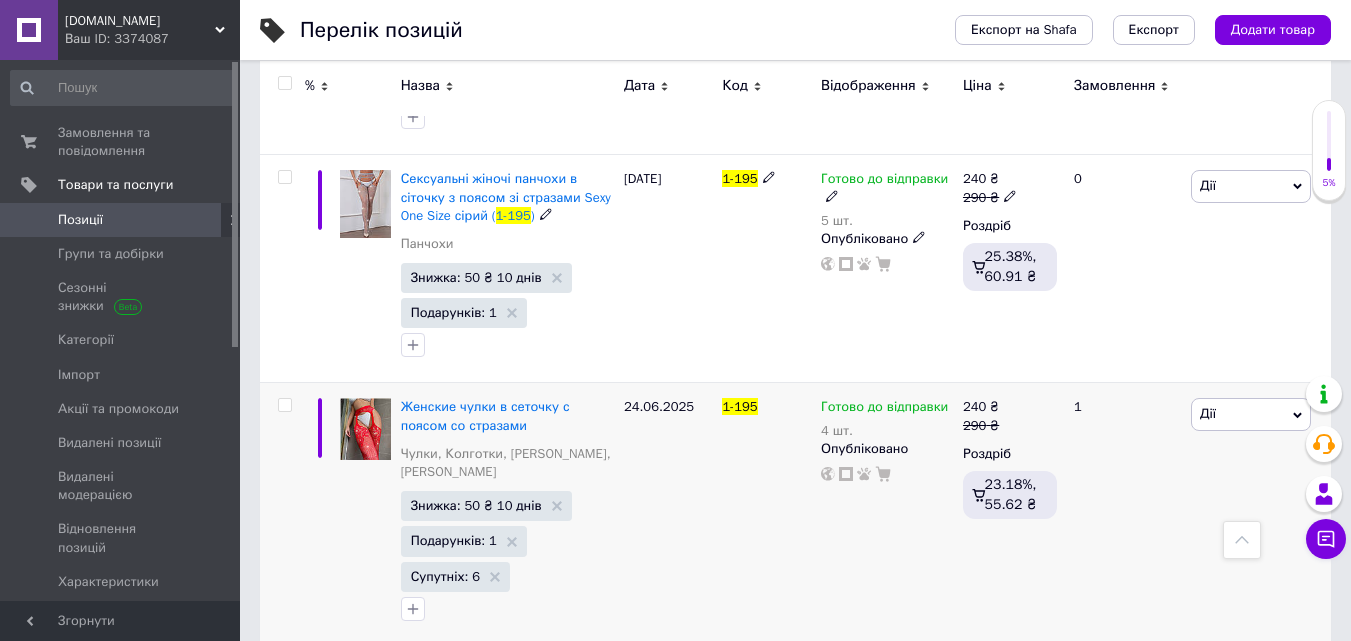 scroll, scrollTop: 1300, scrollLeft: 0, axis: vertical 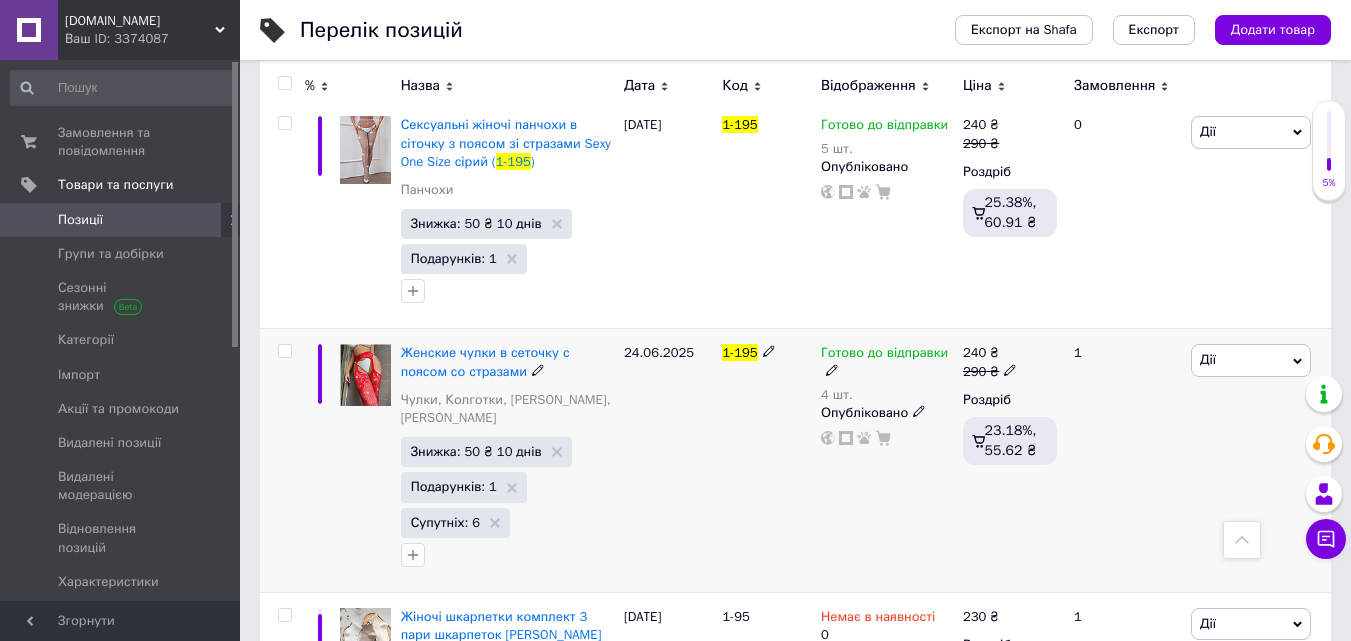 click on "Готово до відправки" at bounding box center (884, 355) 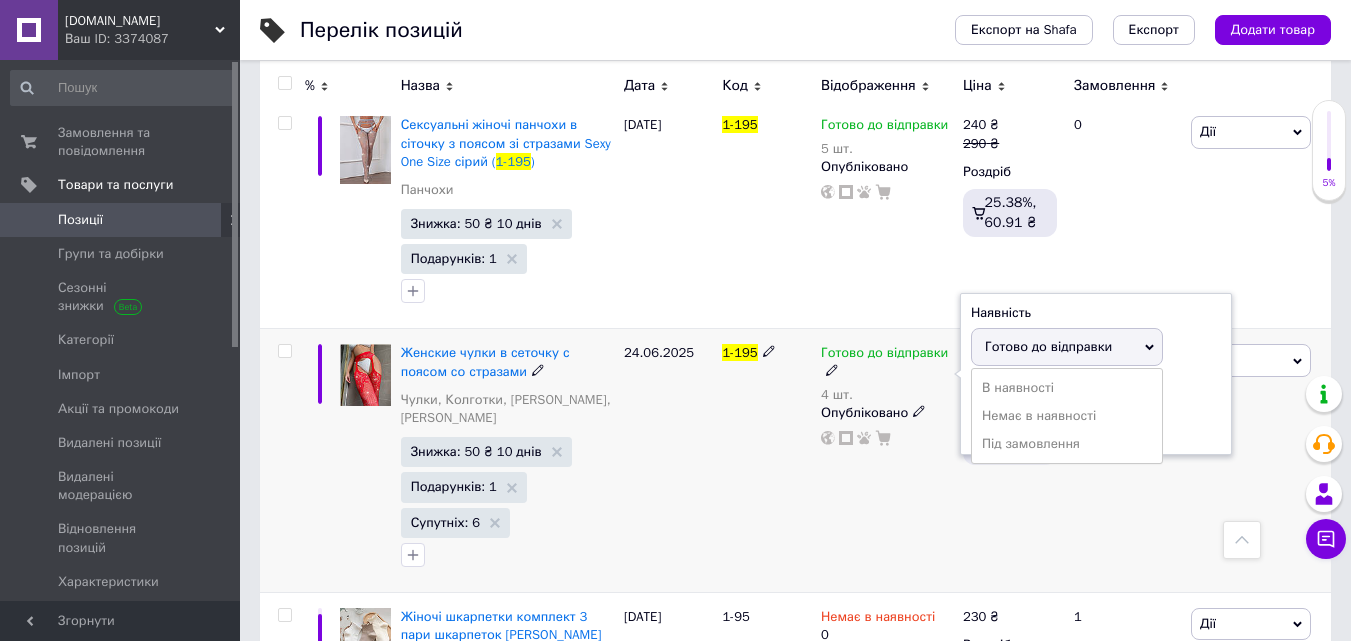 click on "Немає в наявності" at bounding box center (1067, 416) 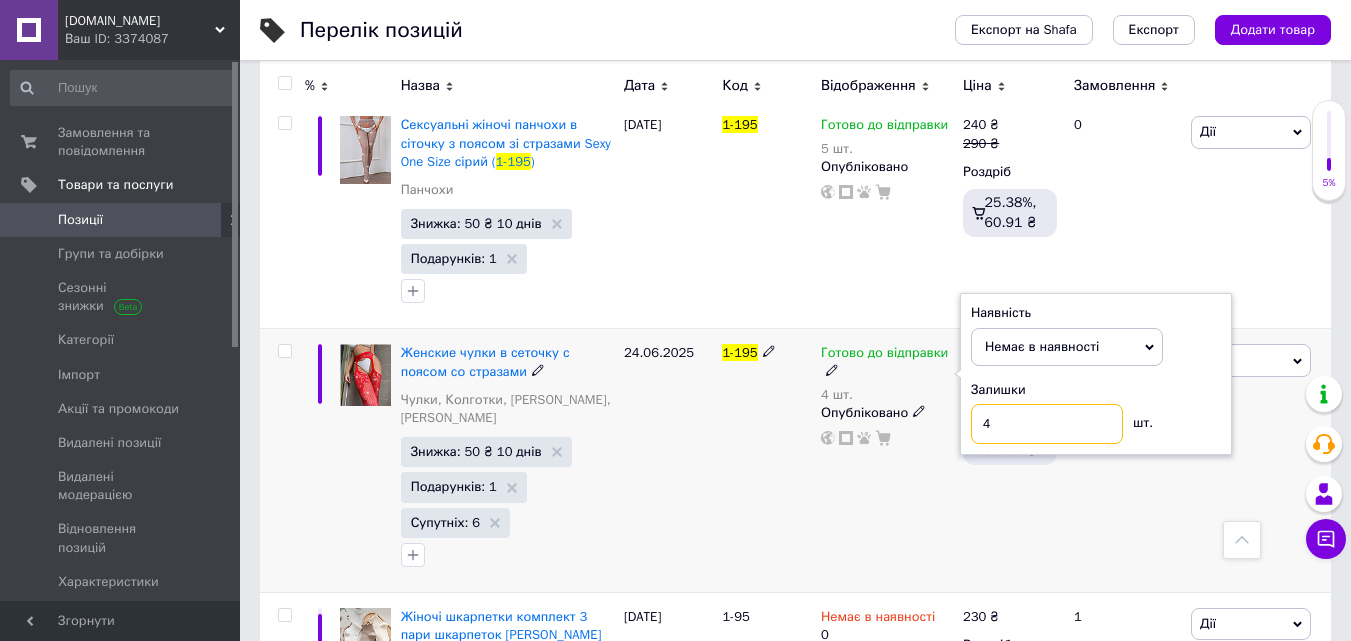 click on "4" at bounding box center (1047, 424) 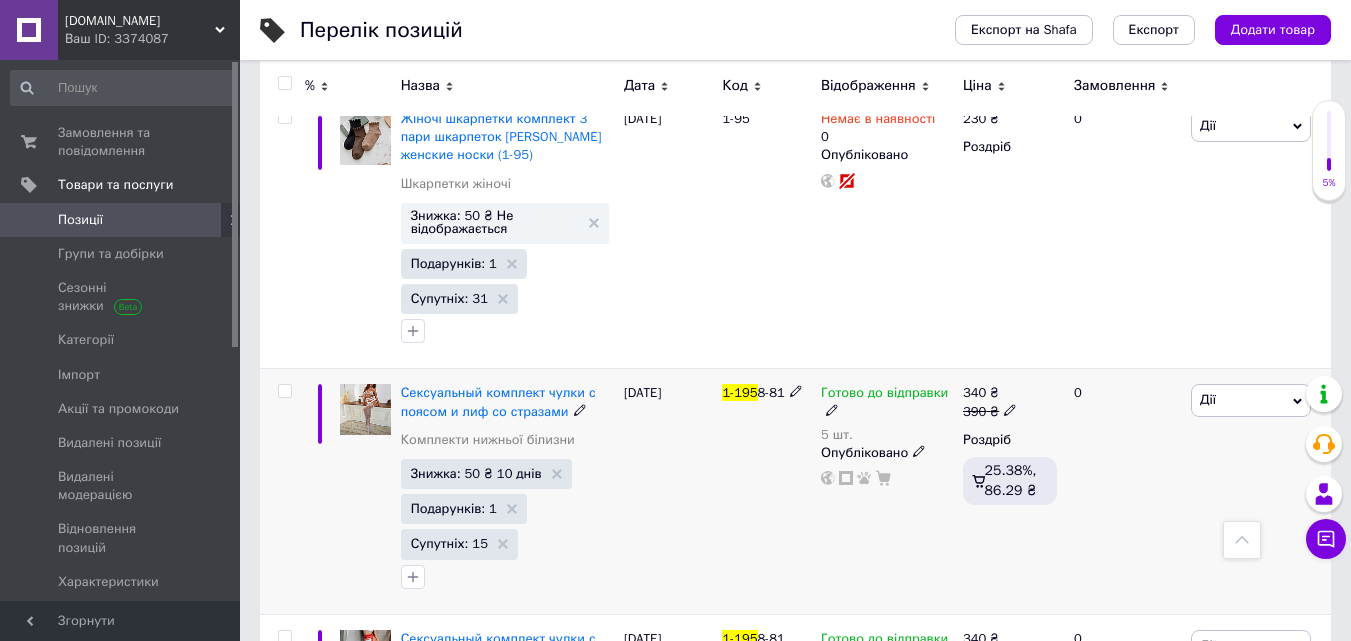scroll, scrollTop: 2300, scrollLeft: 0, axis: vertical 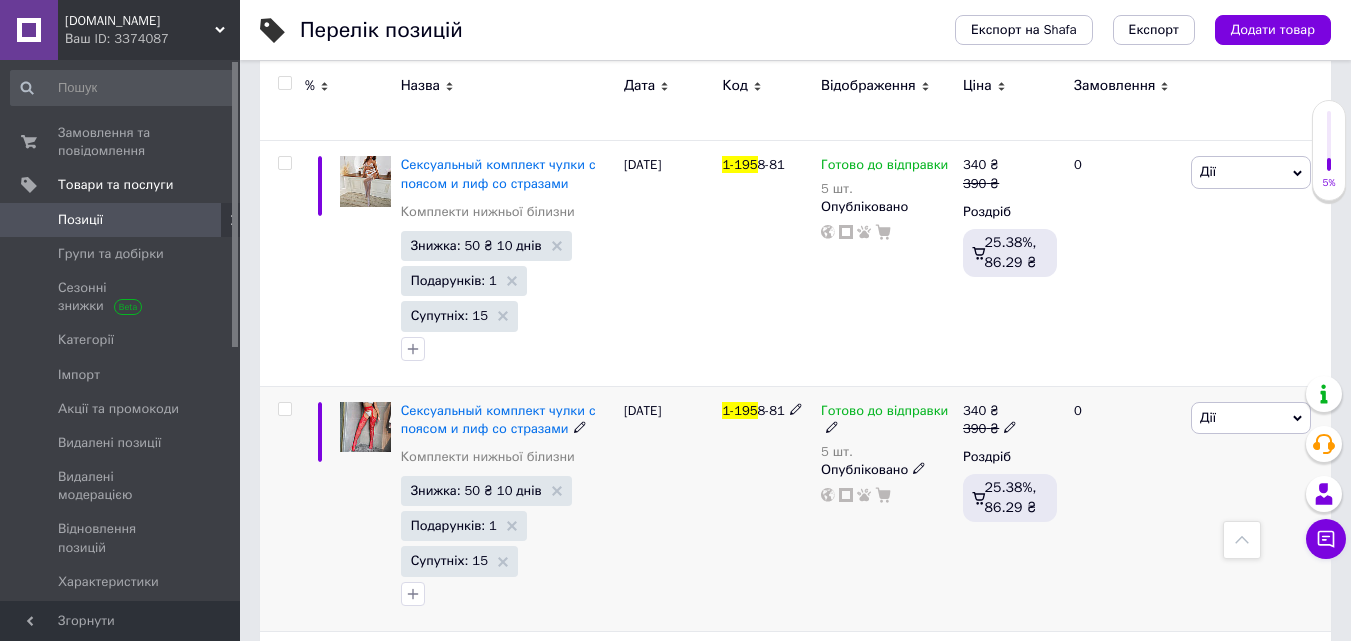 click on "Готово до відправки" at bounding box center [884, 413] 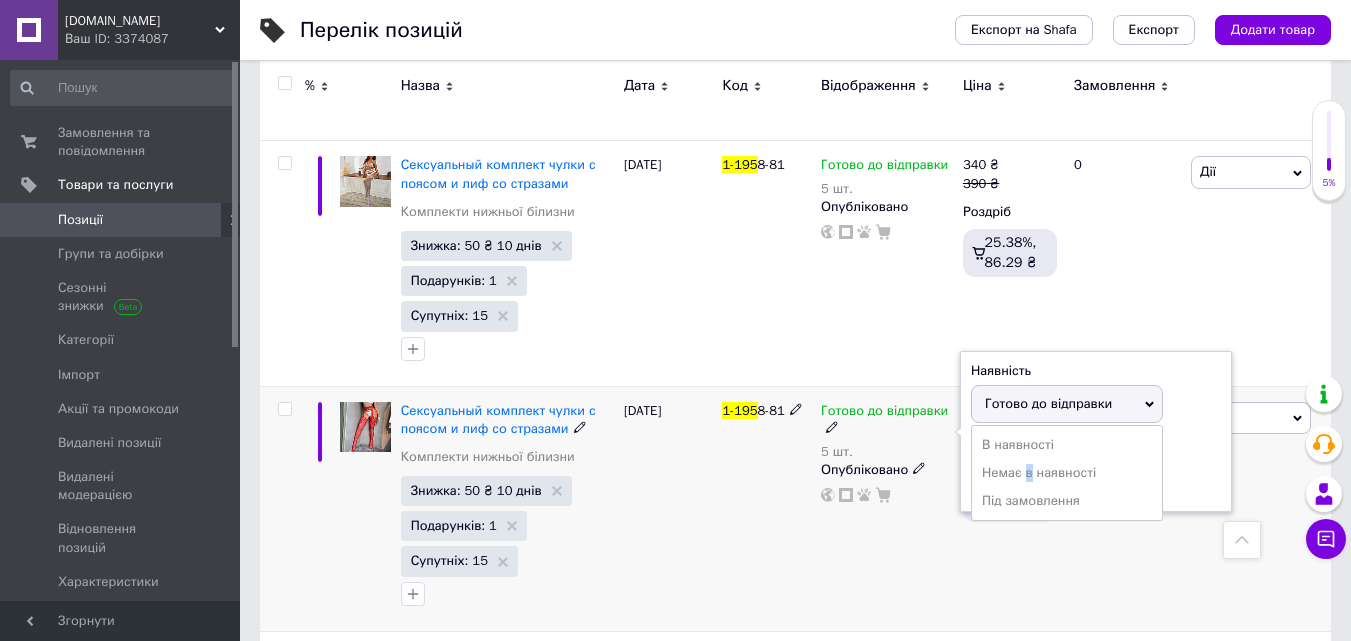 click on "Немає в наявності" at bounding box center [1067, 473] 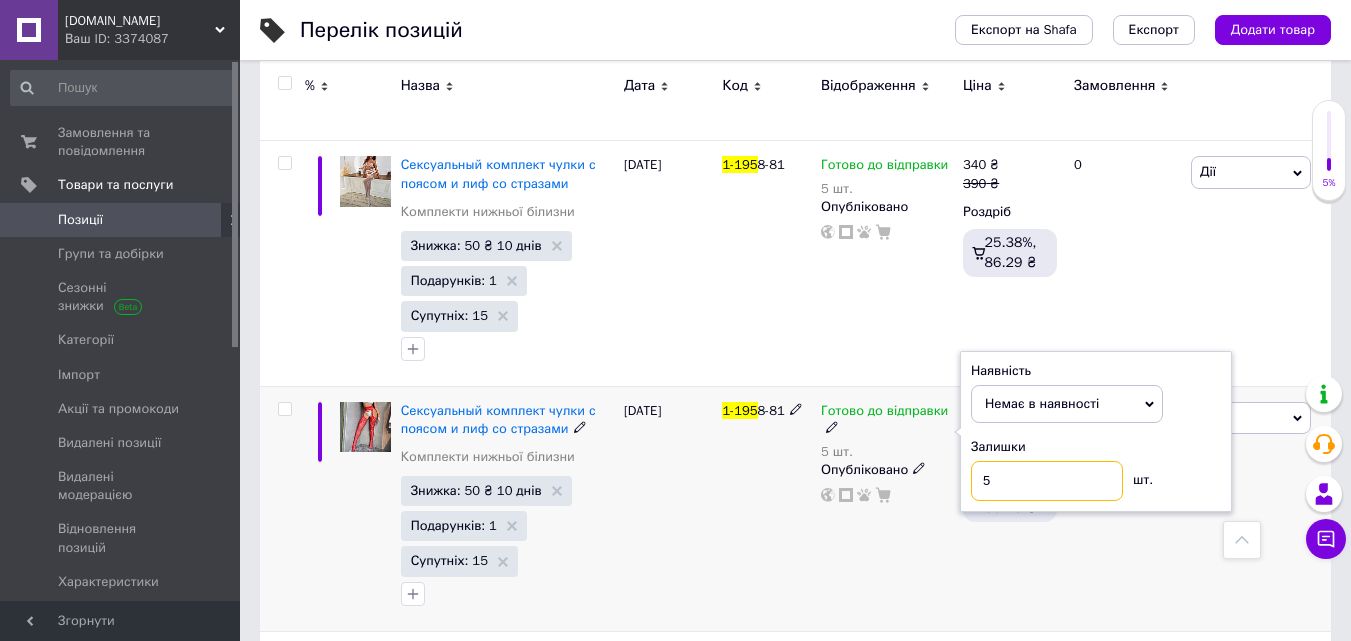click on "5" at bounding box center (1047, 481) 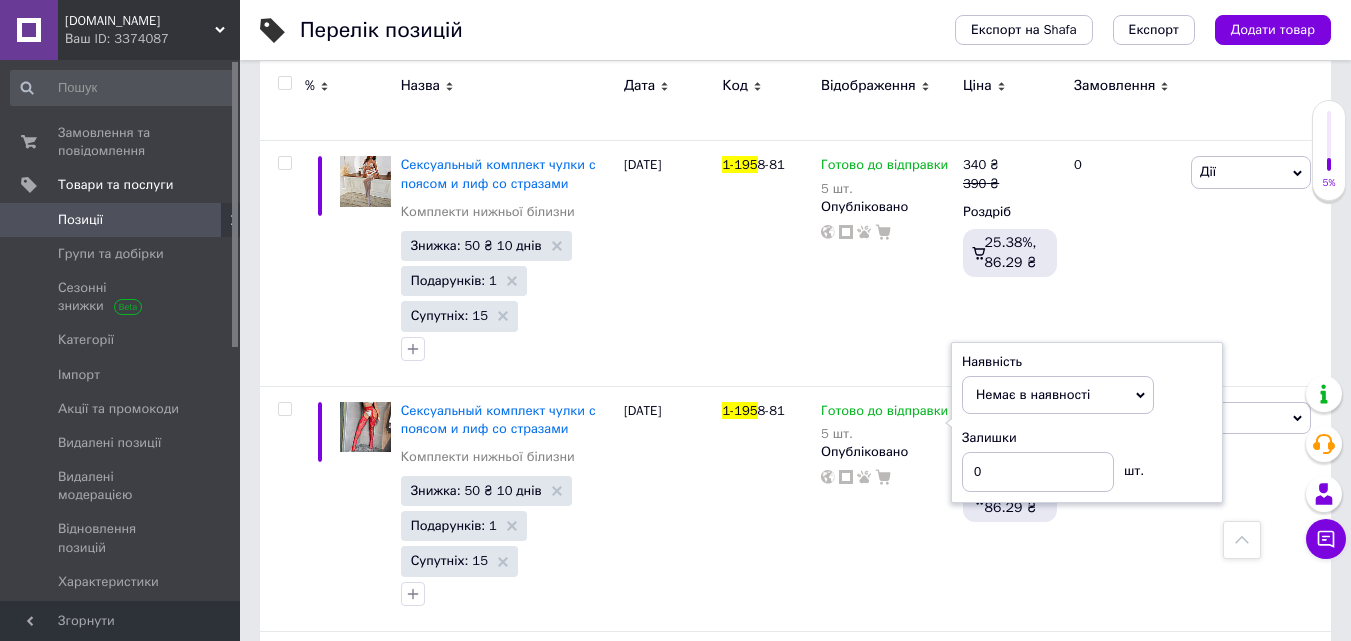 click on "Ваш ID: 3374087" at bounding box center [152, 39] 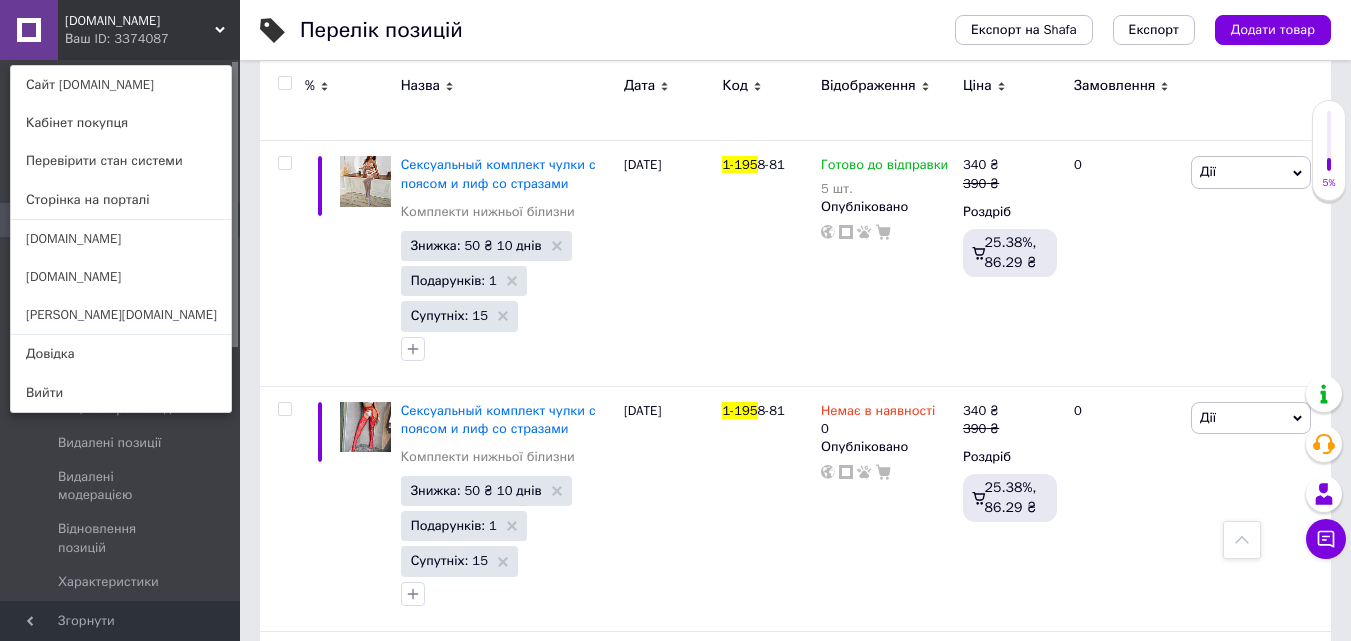 click on "[PERSON_NAME][DOMAIN_NAME]" at bounding box center (121, 315) 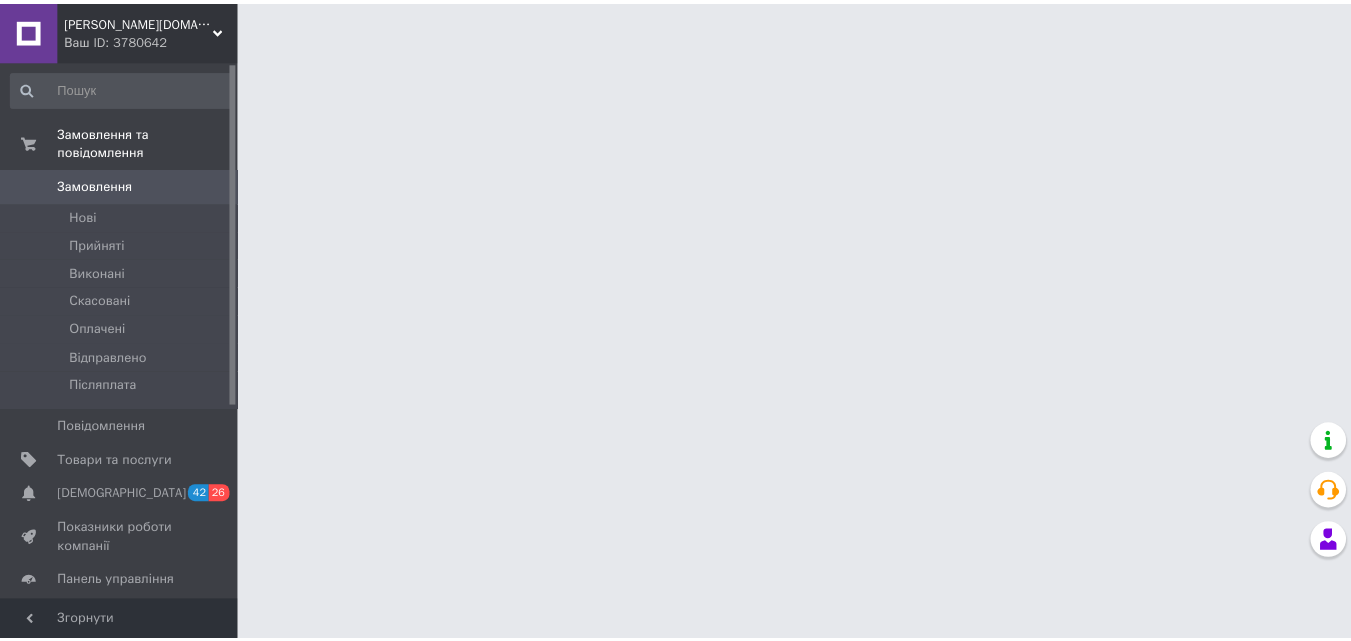 scroll, scrollTop: 0, scrollLeft: 0, axis: both 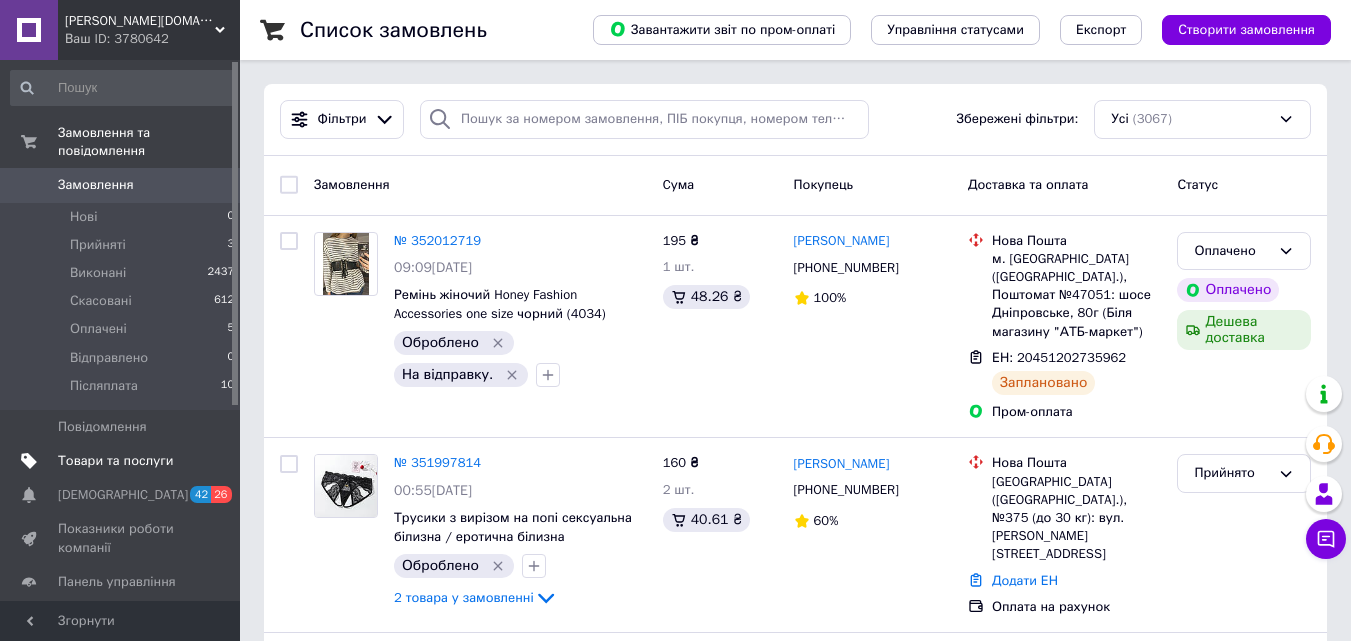 click on "Товари та послуги" at bounding box center [121, 461] 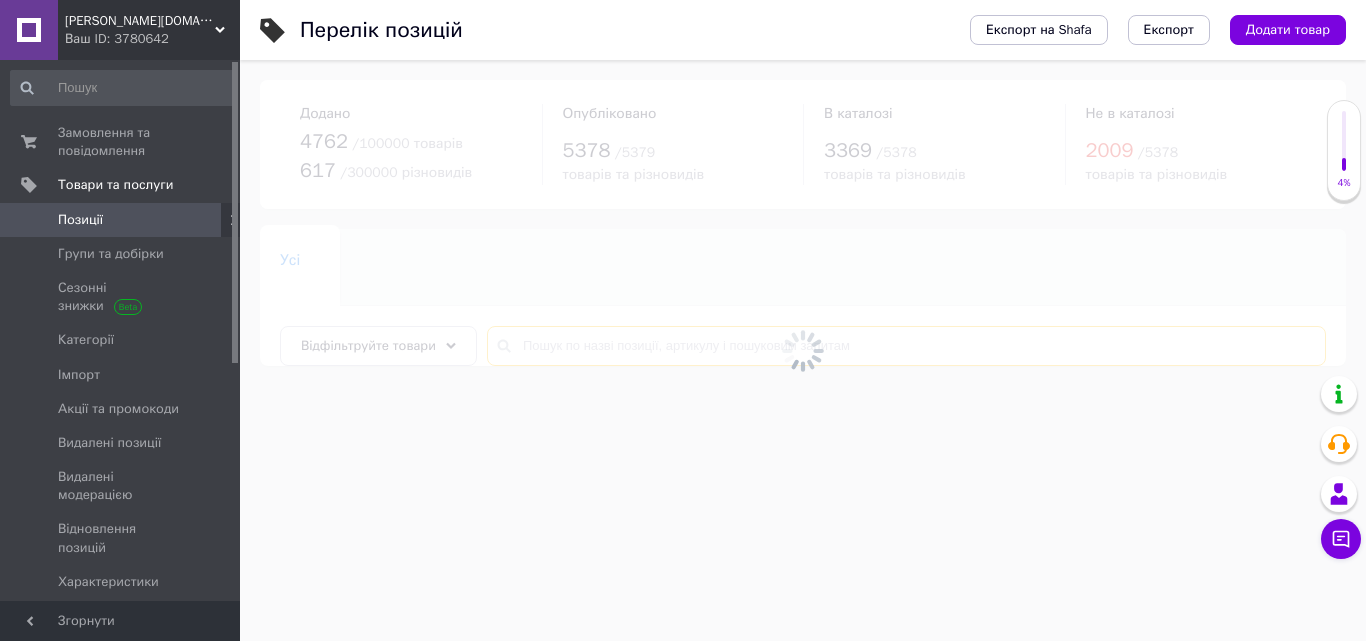 click at bounding box center (906, 346) 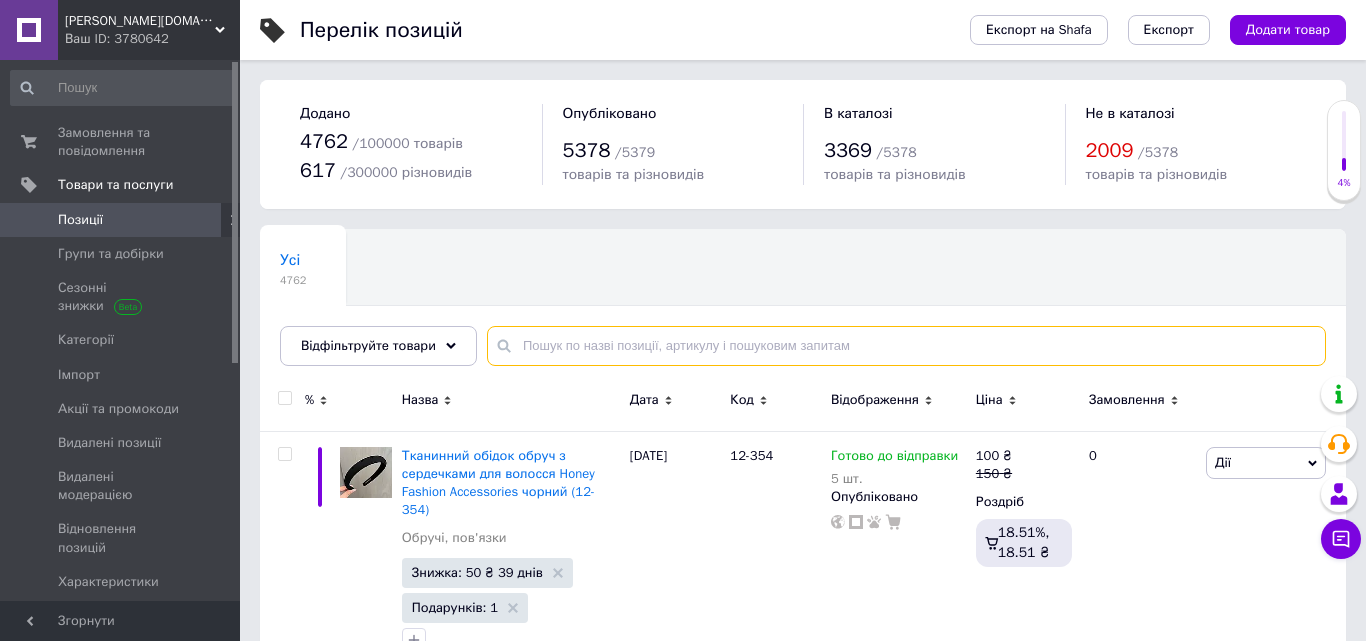 click at bounding box center (906, 346) 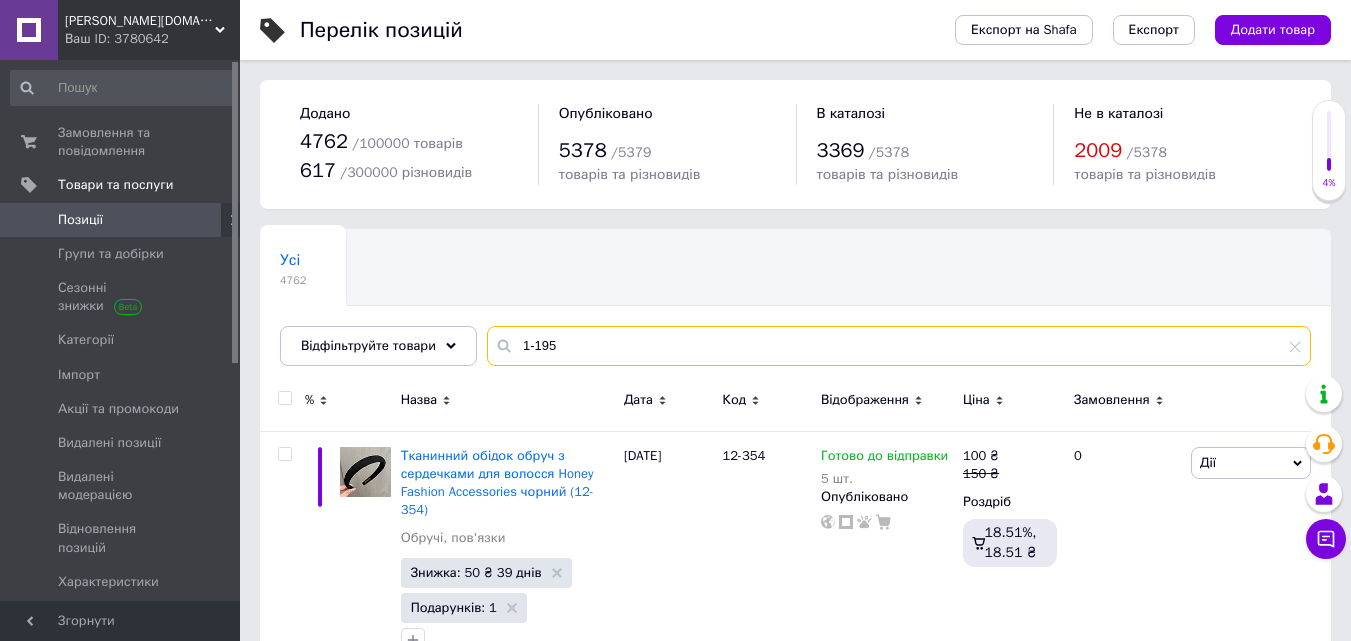 type on "1-195" 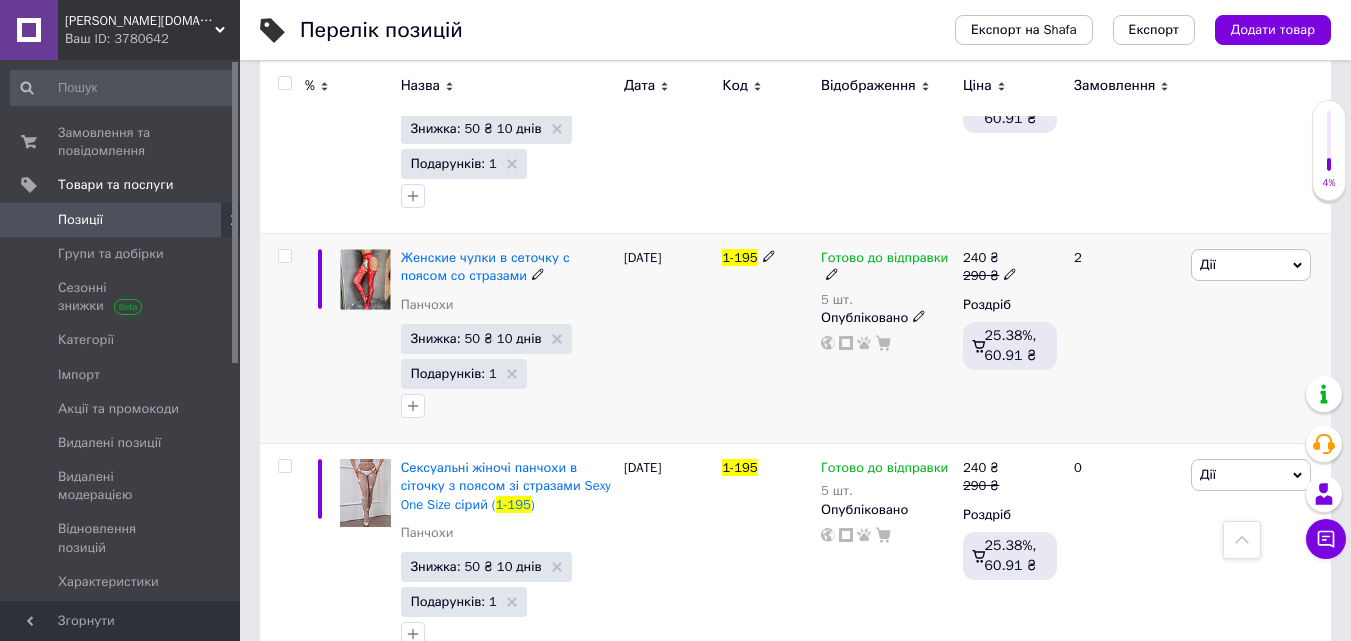 scroll, scrollTop: 900, scrollLeft: 0, axis: vertical 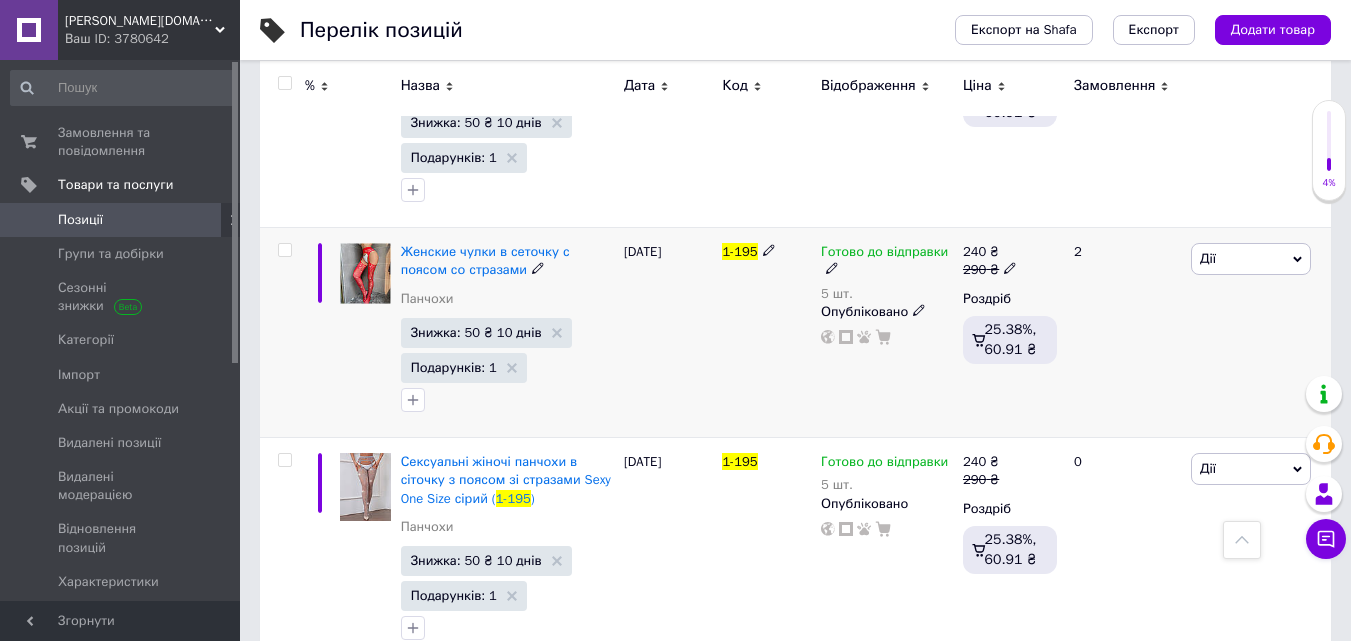 click on "Готово до відправки" at bounding box center [884, 254] 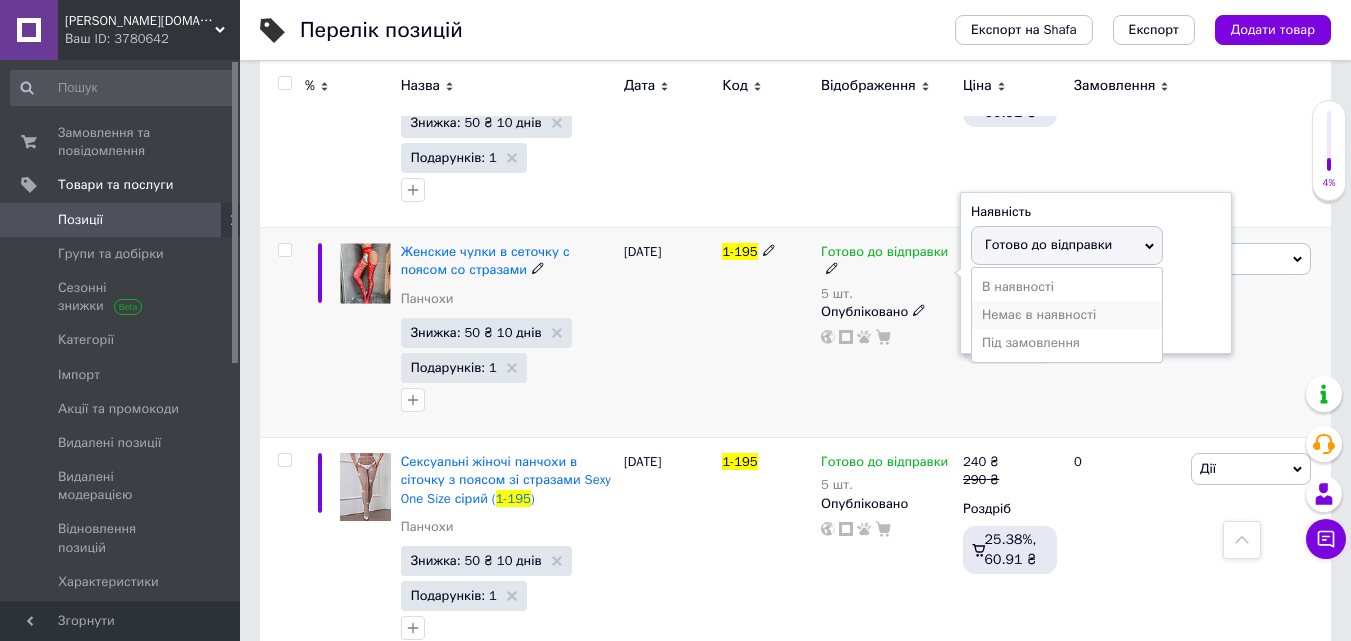click on "Немає в наявності" at bounding box center [1067, 315] 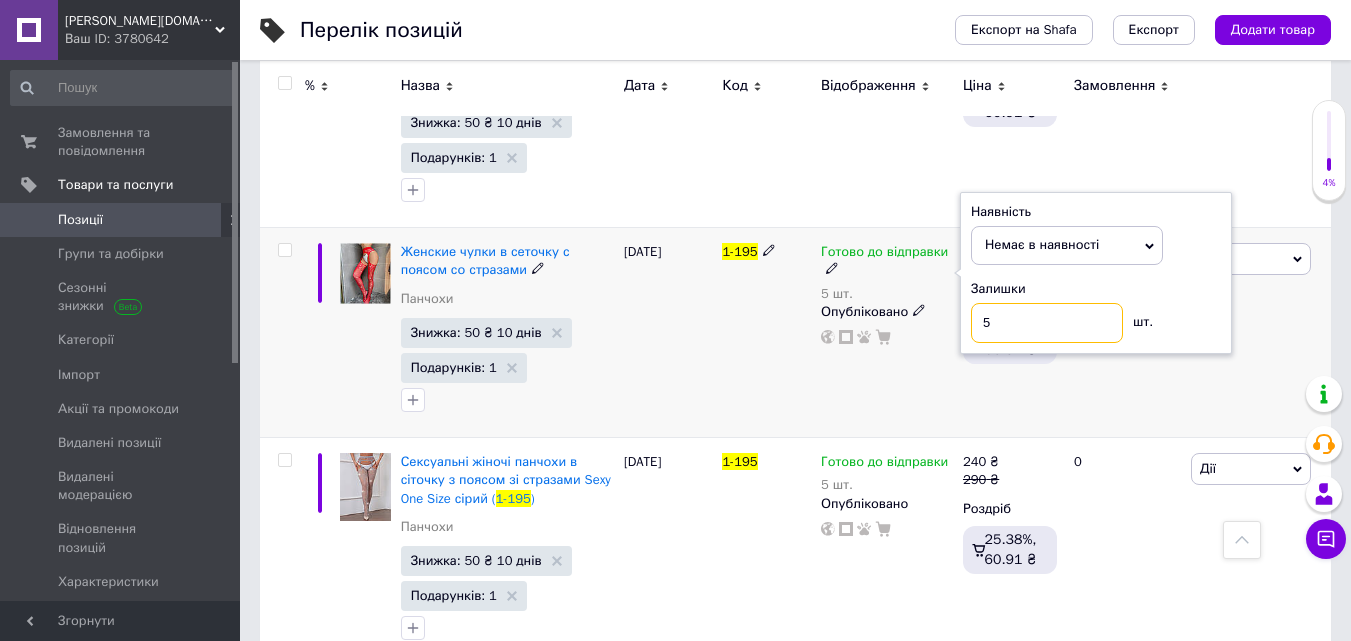 click on "5" at bounding box center [1047, 323] 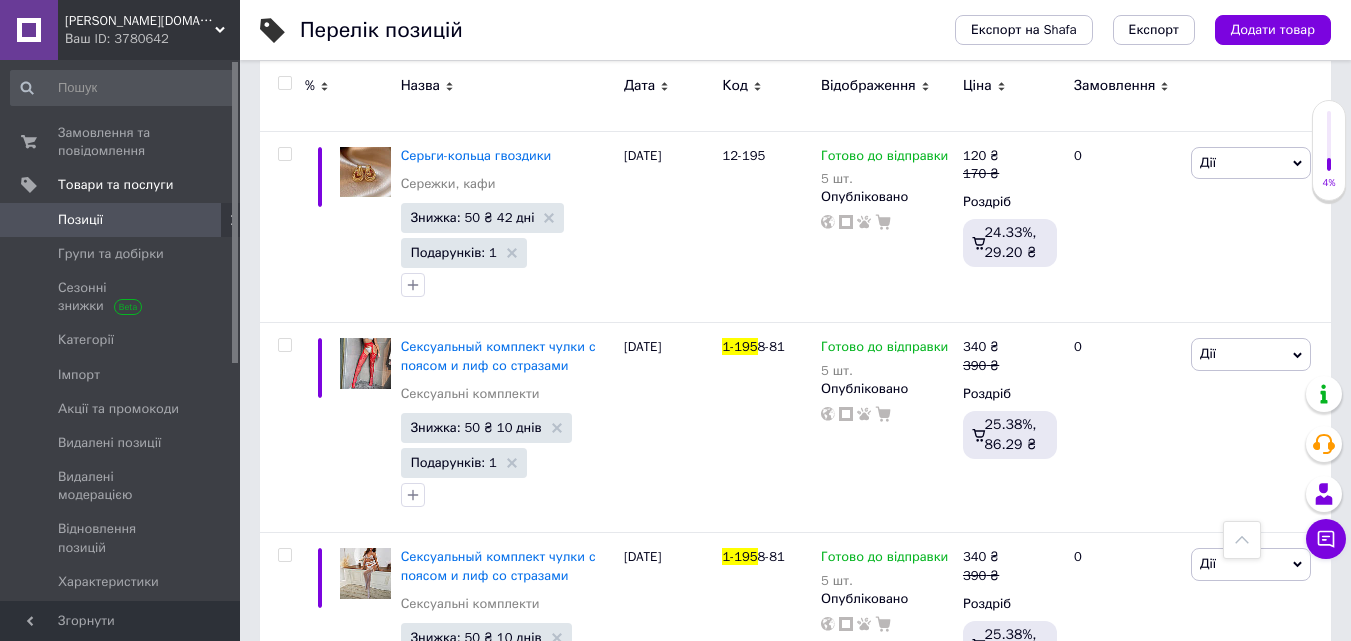 scroll, scrollTop: 2200, scrollLeft: 0, axis: vertical 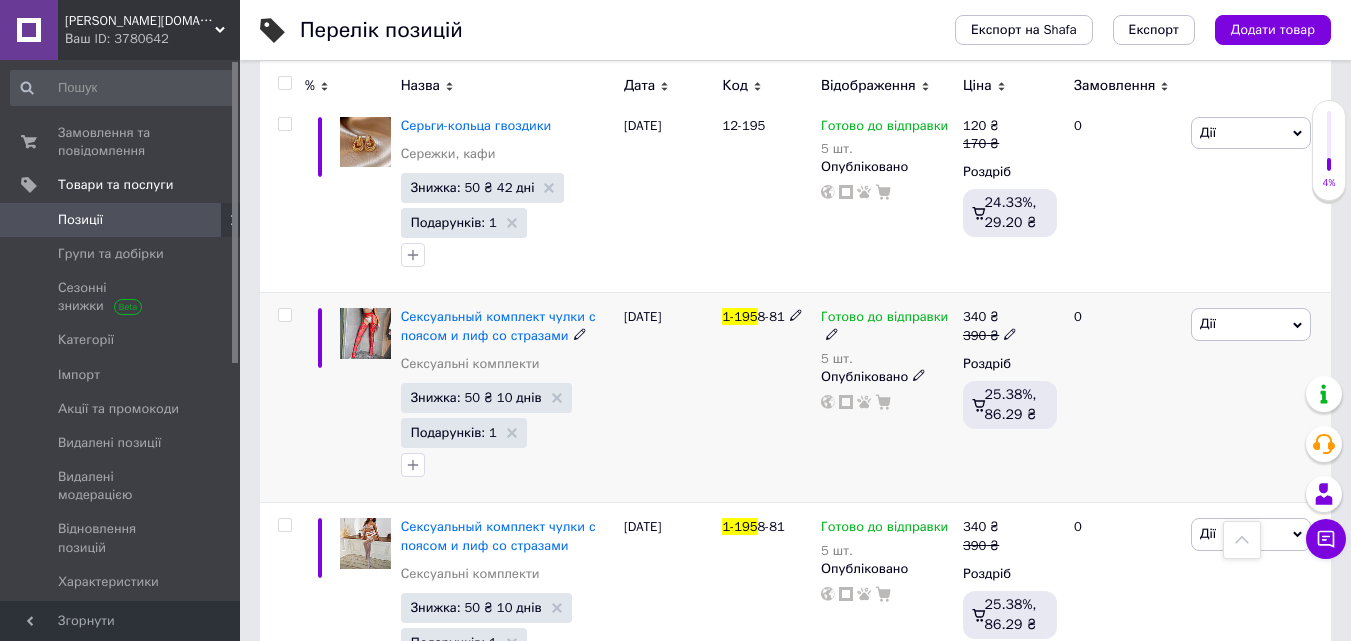 click on "Готово до відправки" at bounding box center [884, 319] 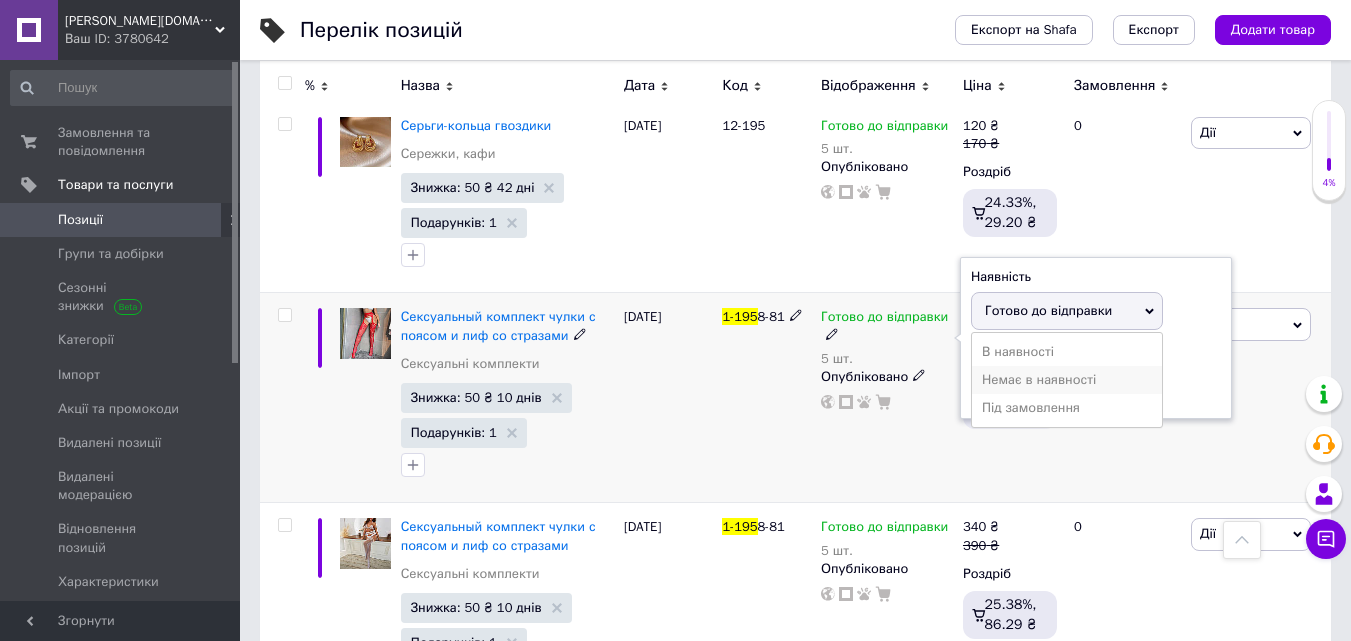 click on "Немає в наявності" at bounding box center (1067, 380) 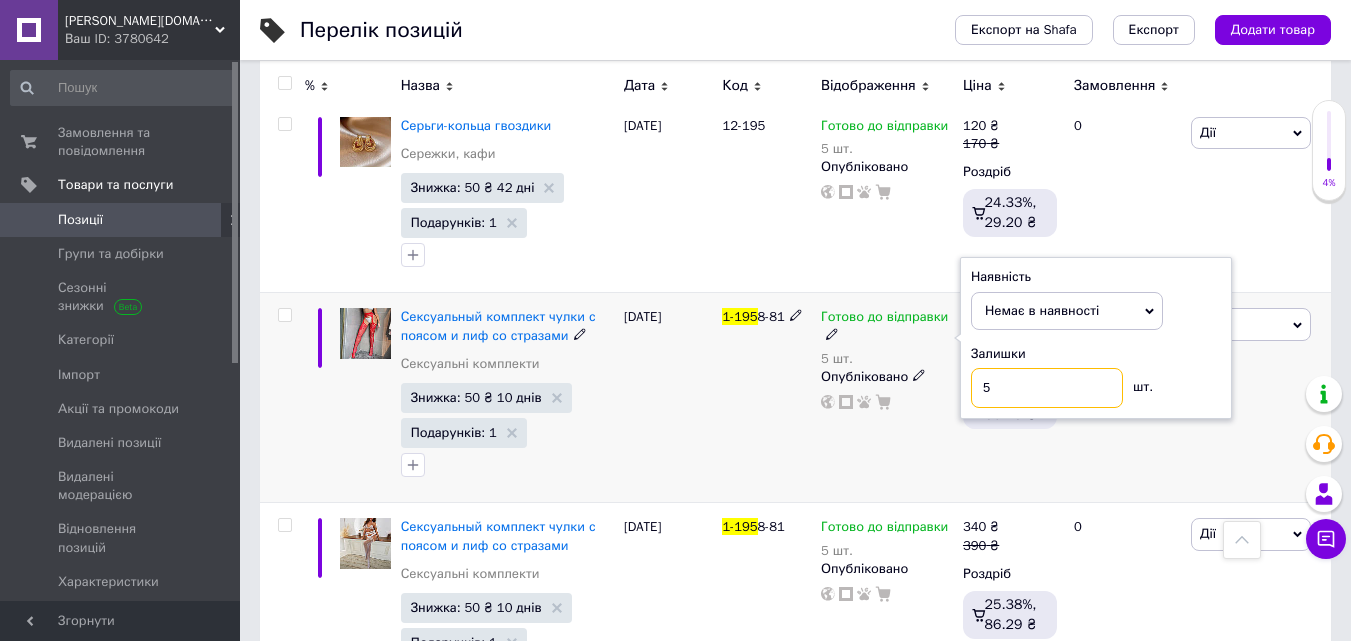 type on "0" 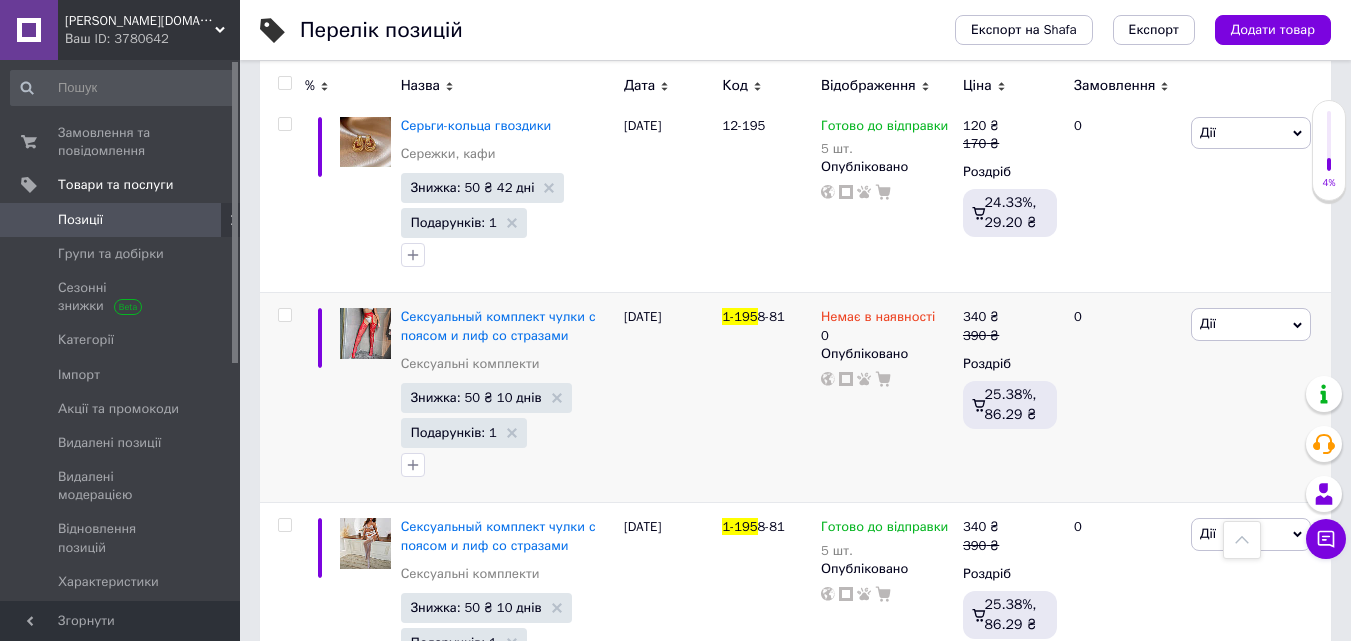 click on "[PERSON_NAME][DOMAIN_NAME]" at bounding box center [140, 21] 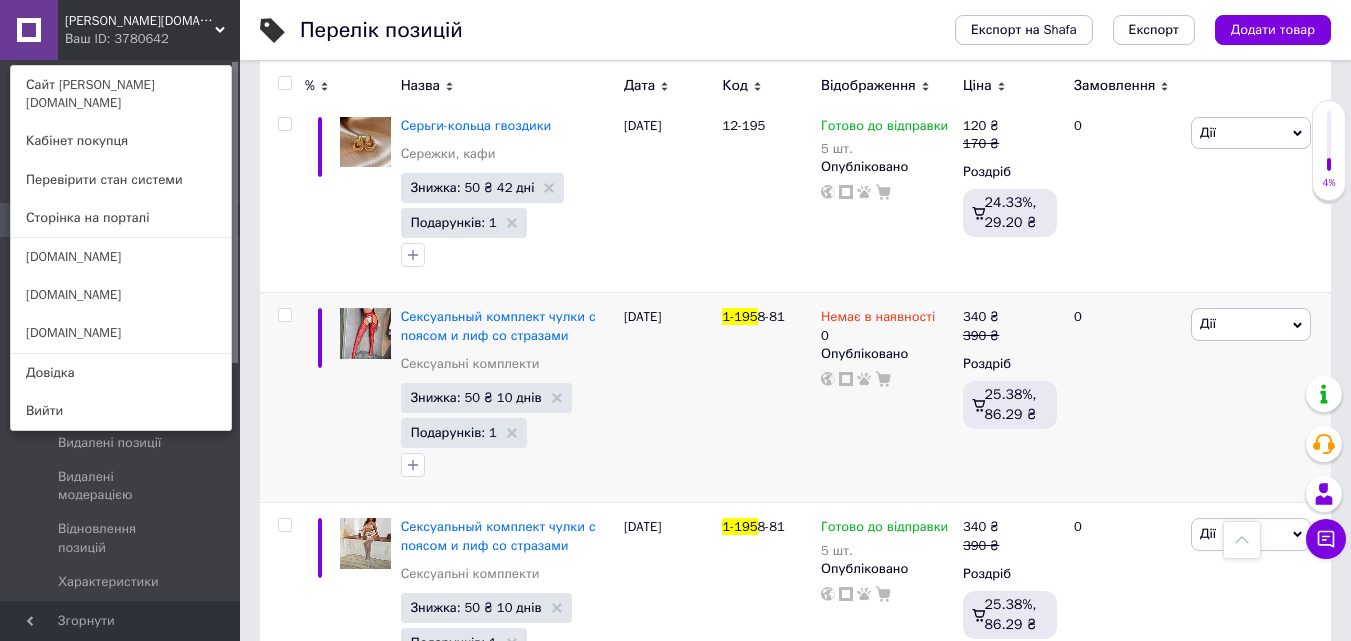 click on "[DOMAIN_NAME]" at bounding box center [121, 257] 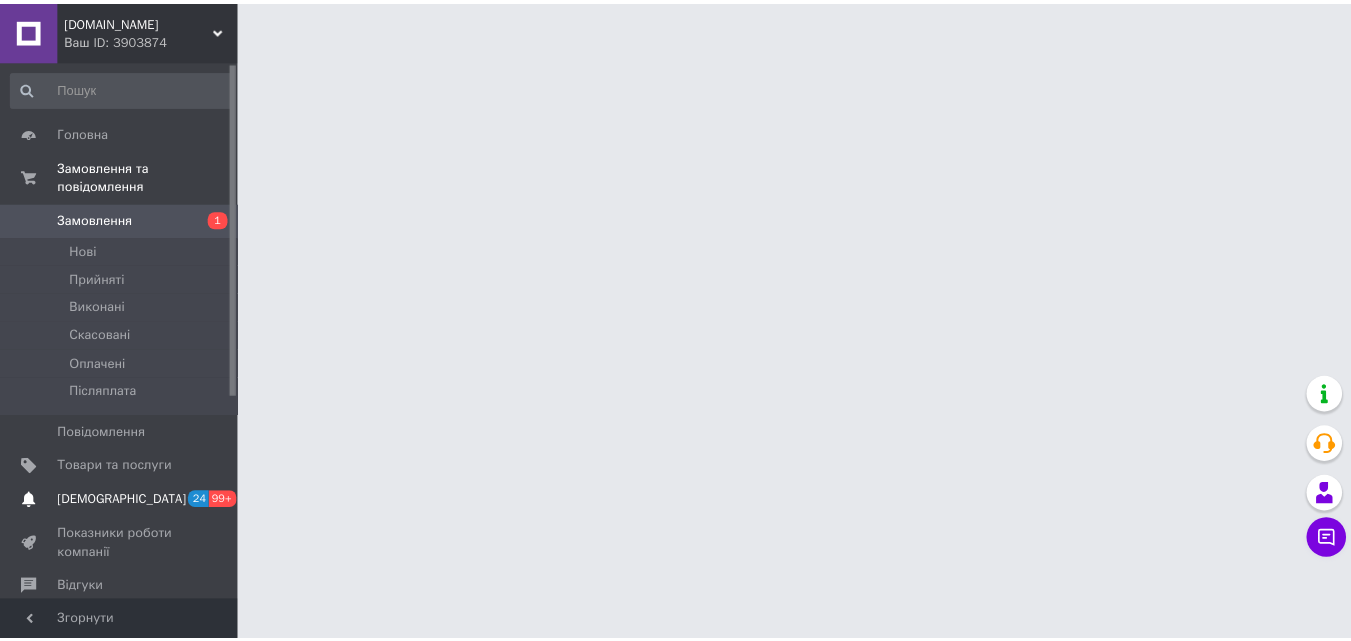 scroll, scrollTop: 0, scrollLeft: 0, axis: both 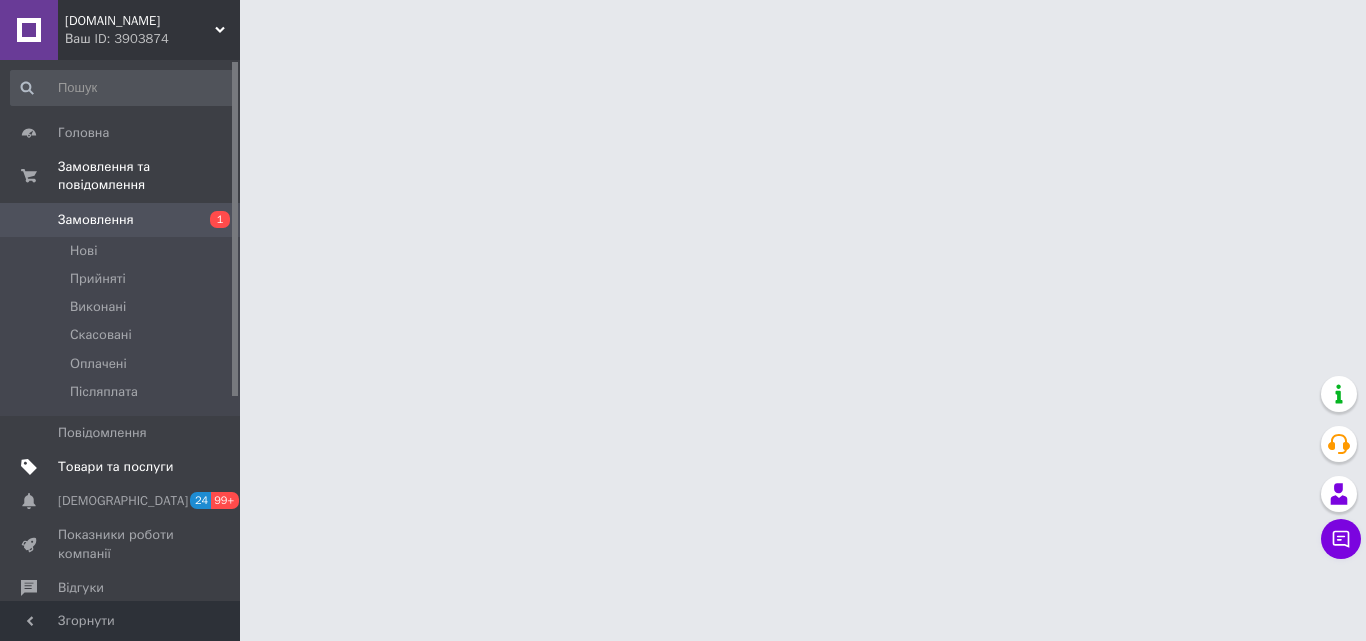 click on "Товари та послуги" at bounding box center [121, 467] 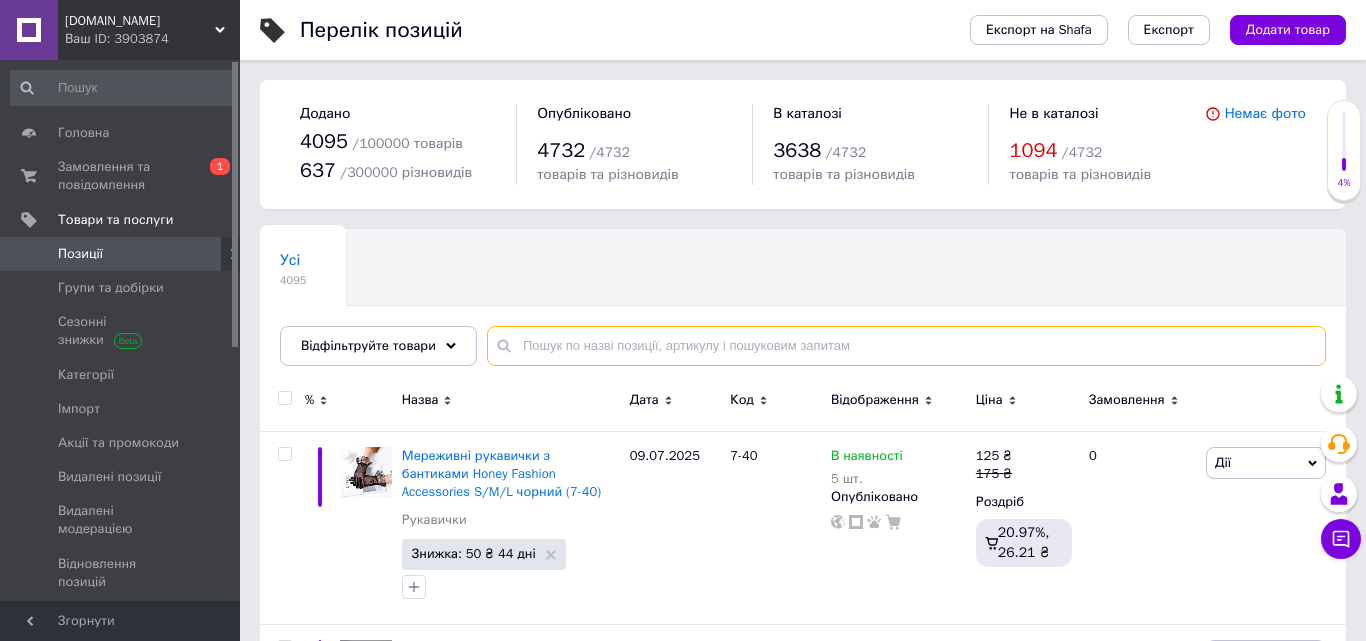 click at bounding box center [906, 346] 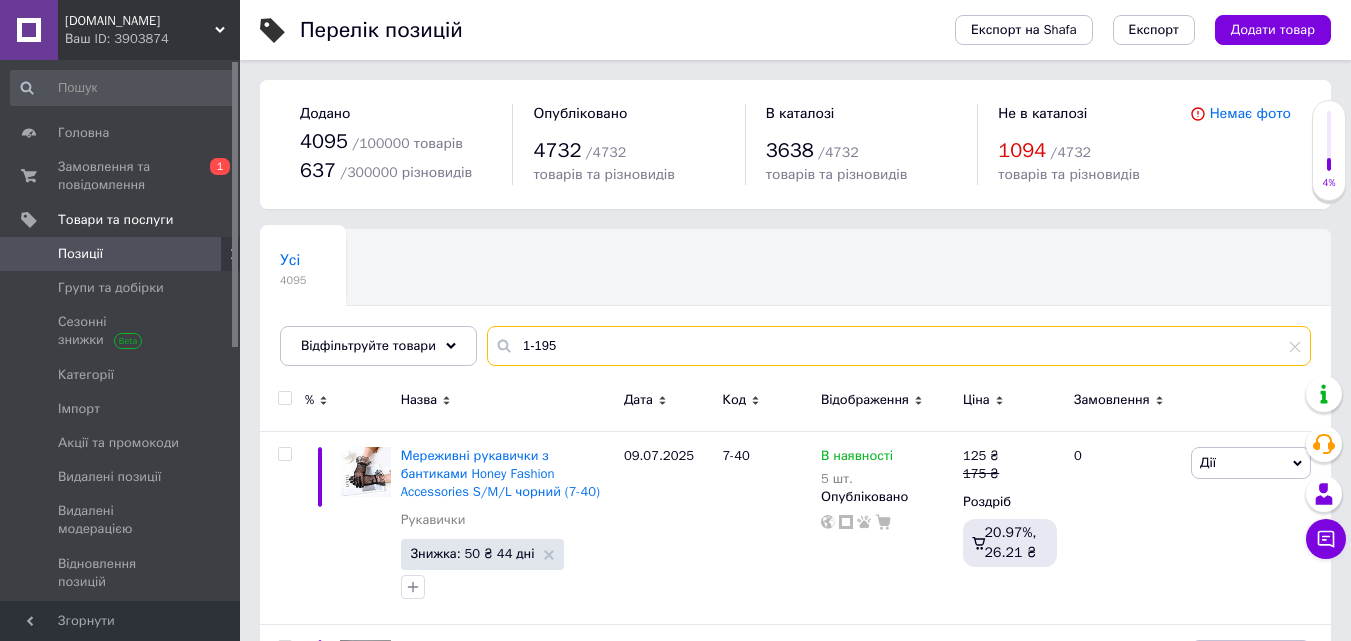 type on "1-195" 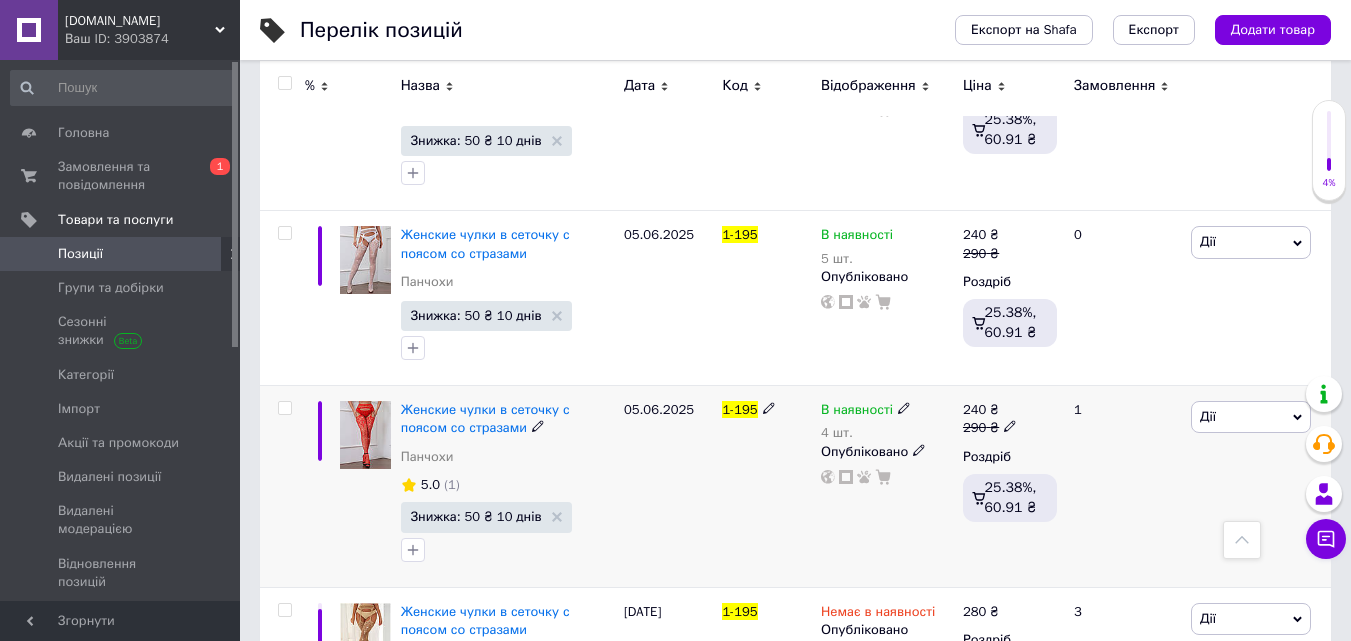 scroll, scrollTop: 900, scrollLeft: 0, axis: vertical 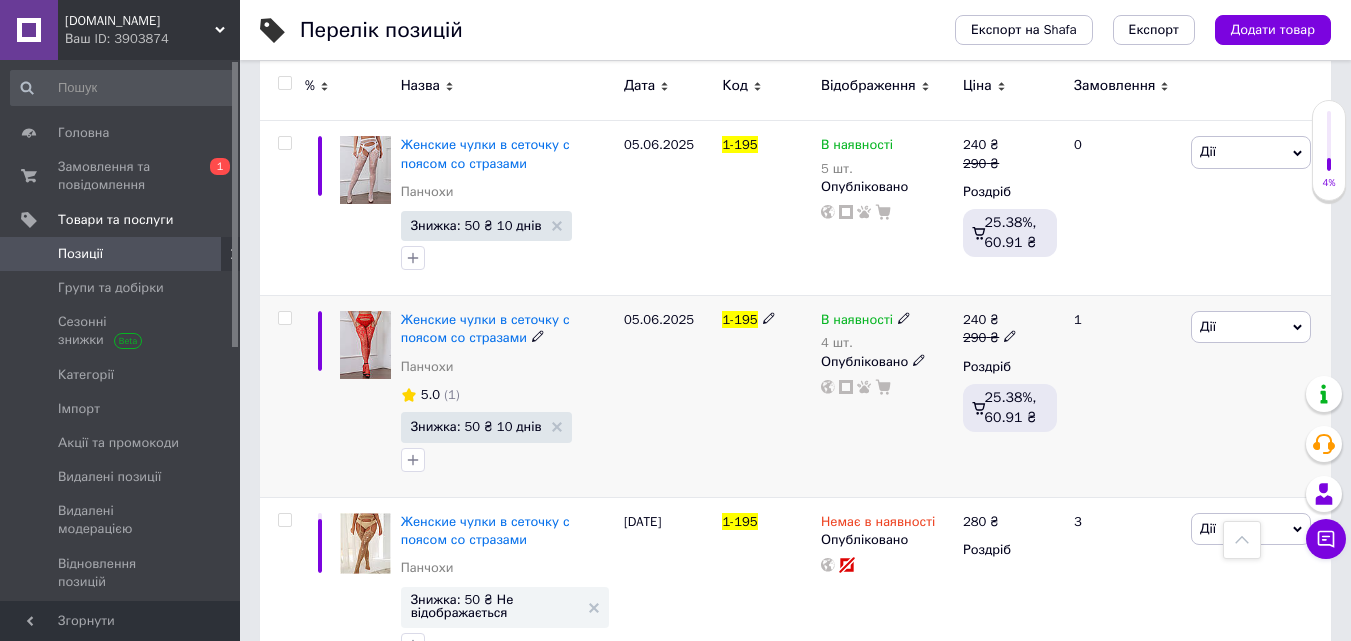 click on "В наявності" at bounding box center (857, 322) 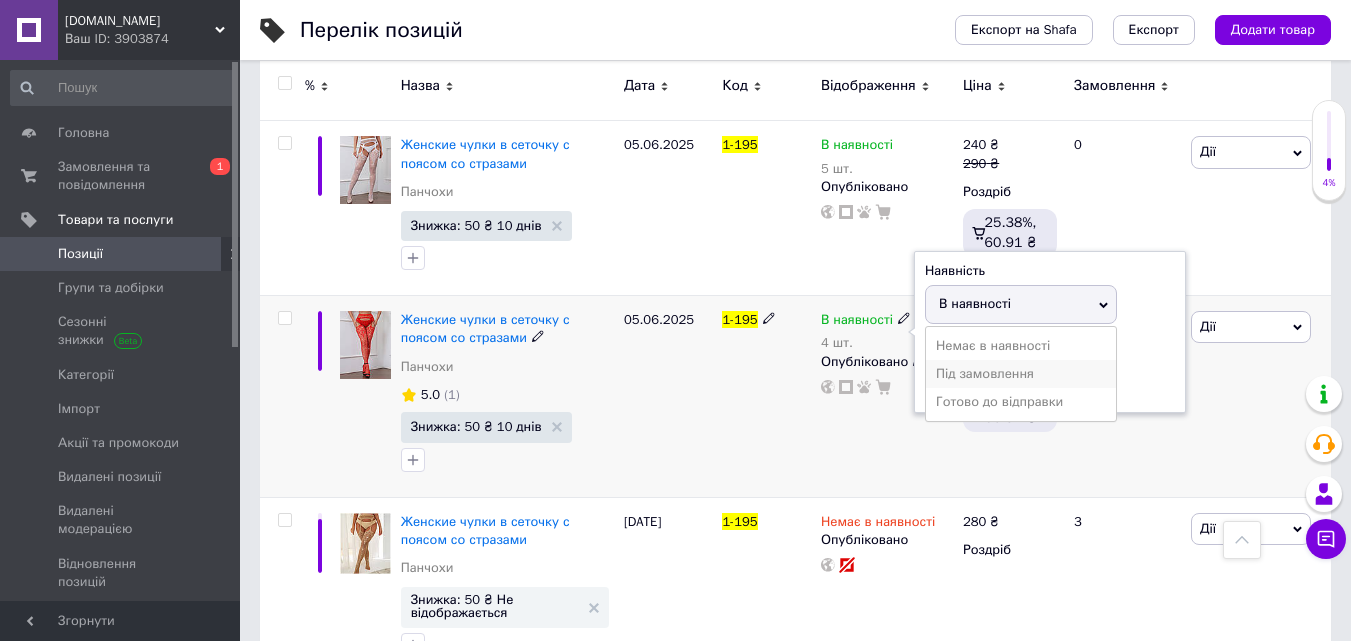 click on "Під замовлення" at bounding box center (1021, 374) 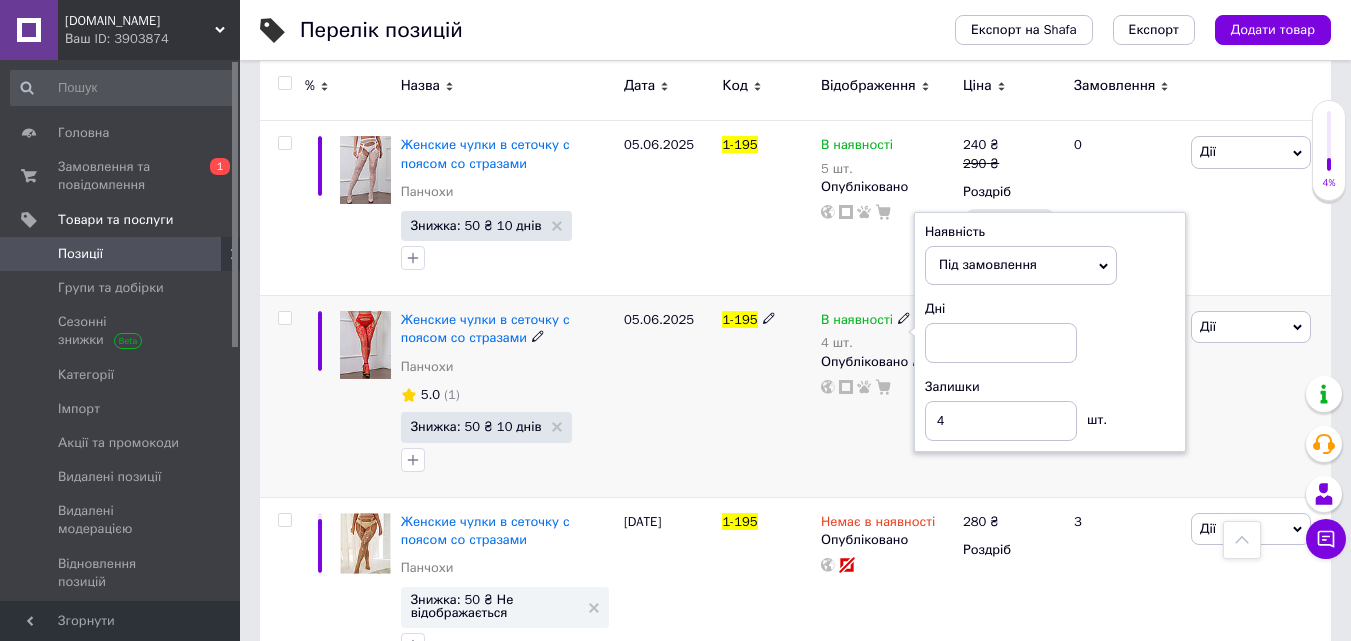 click on "Під замовлення" at bounding box center (1021, 265) 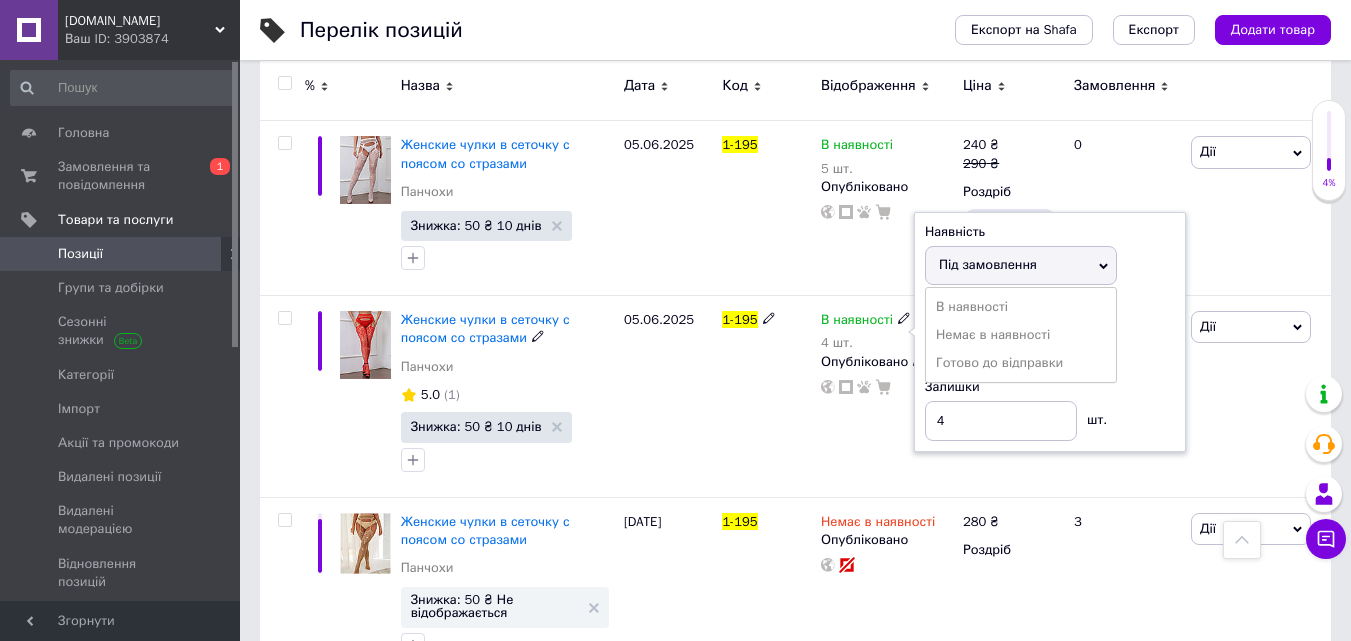 click on "Немає в наявності" at bounding box center (1021, 335) 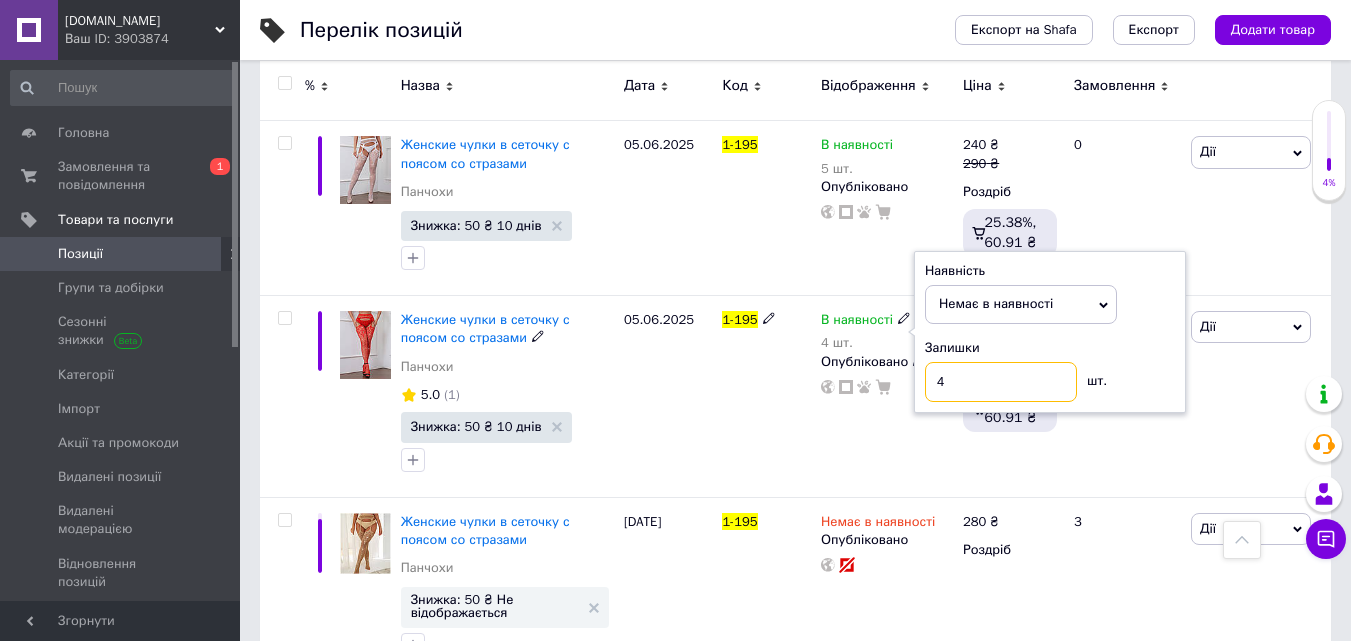 click on "4" at bounding box center (1001, 382) 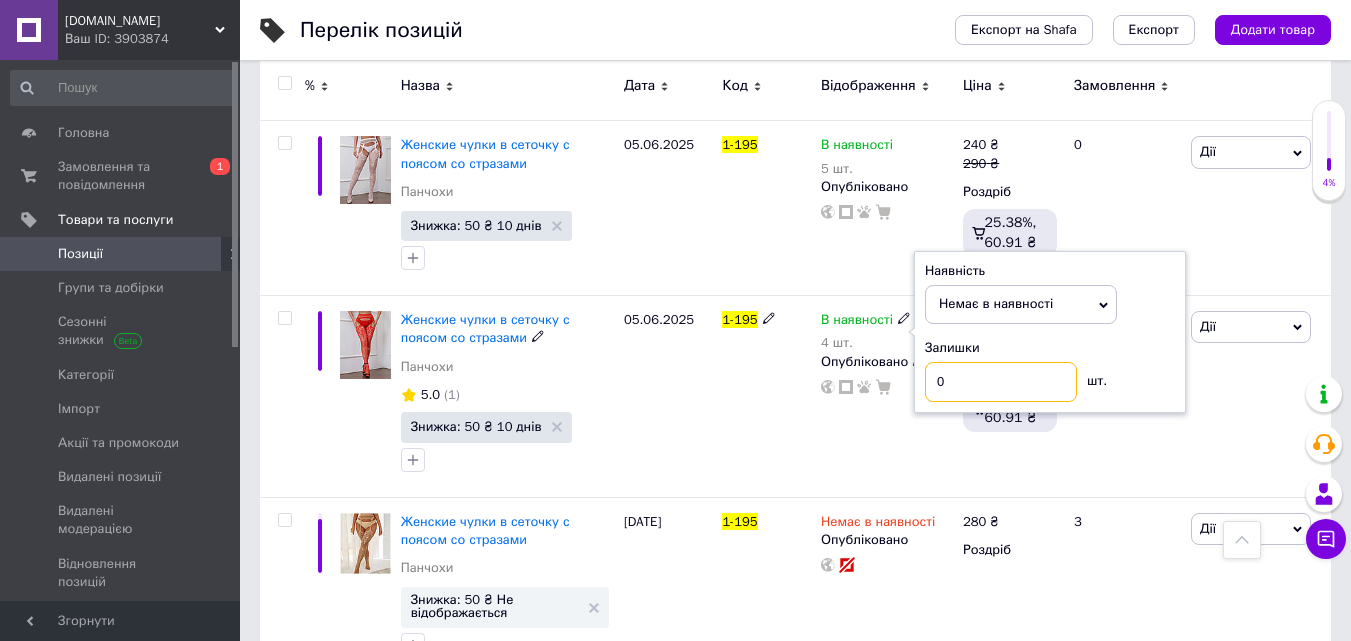 type on "0" 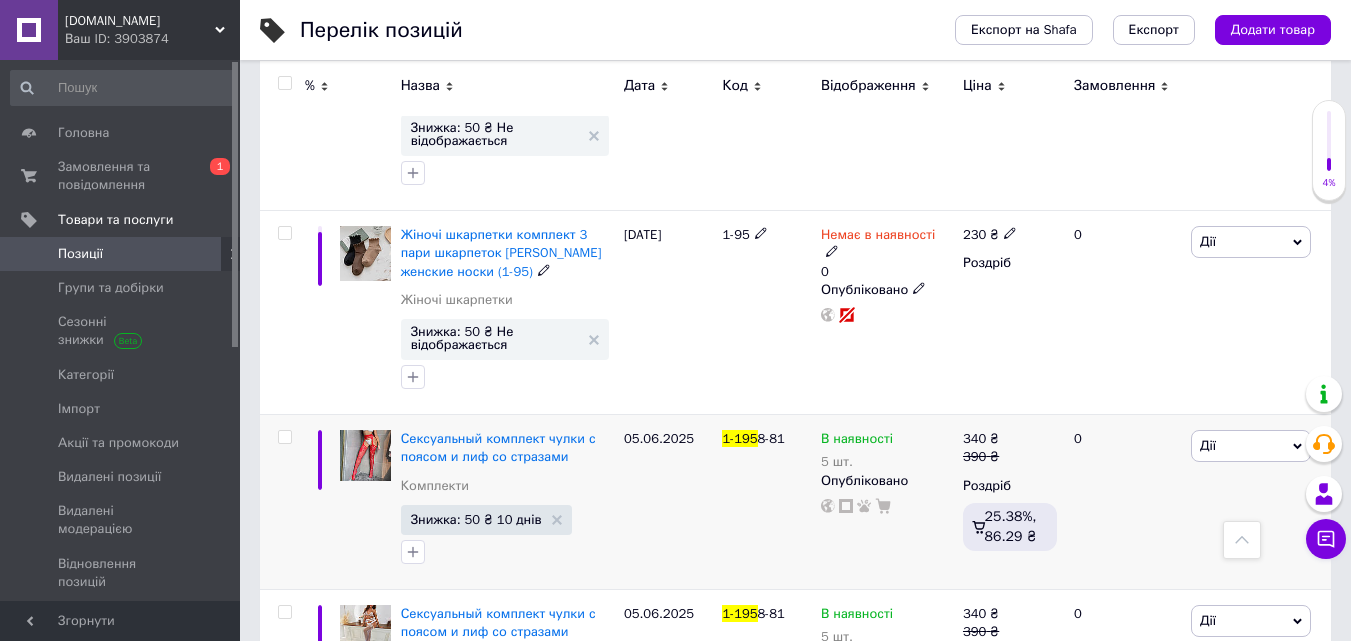 scroll, scrollTop: 1500, scrollLeft: 0, axis: vertical 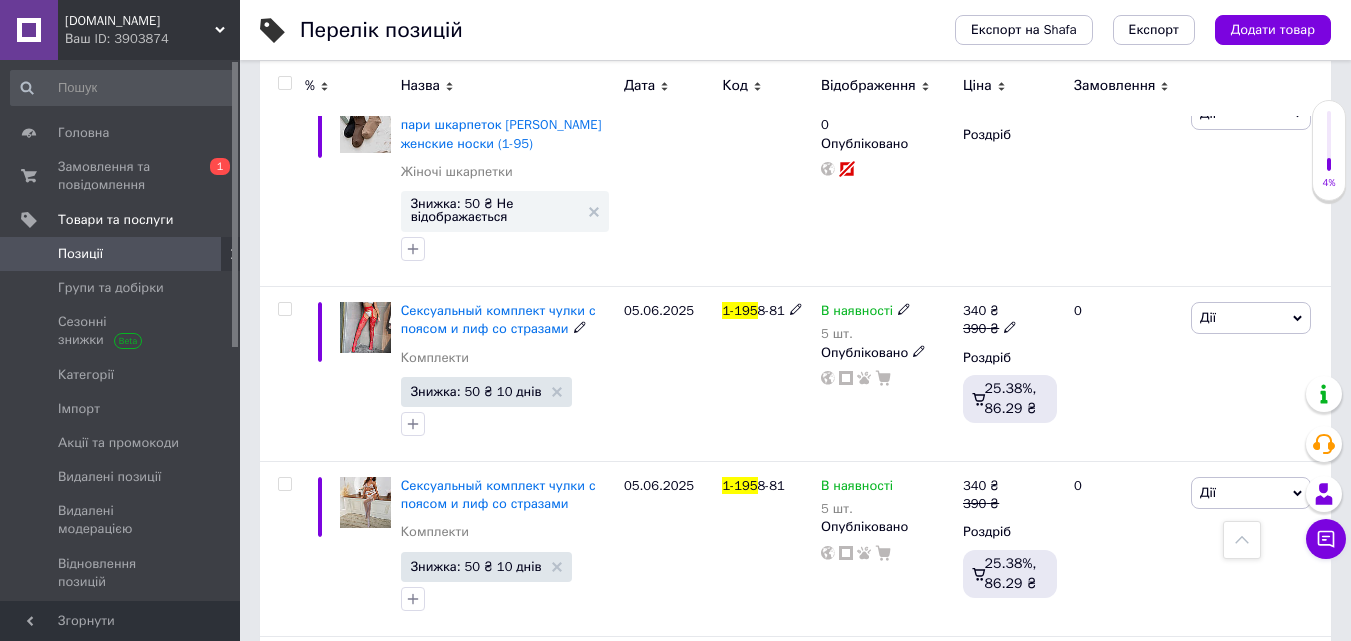 click 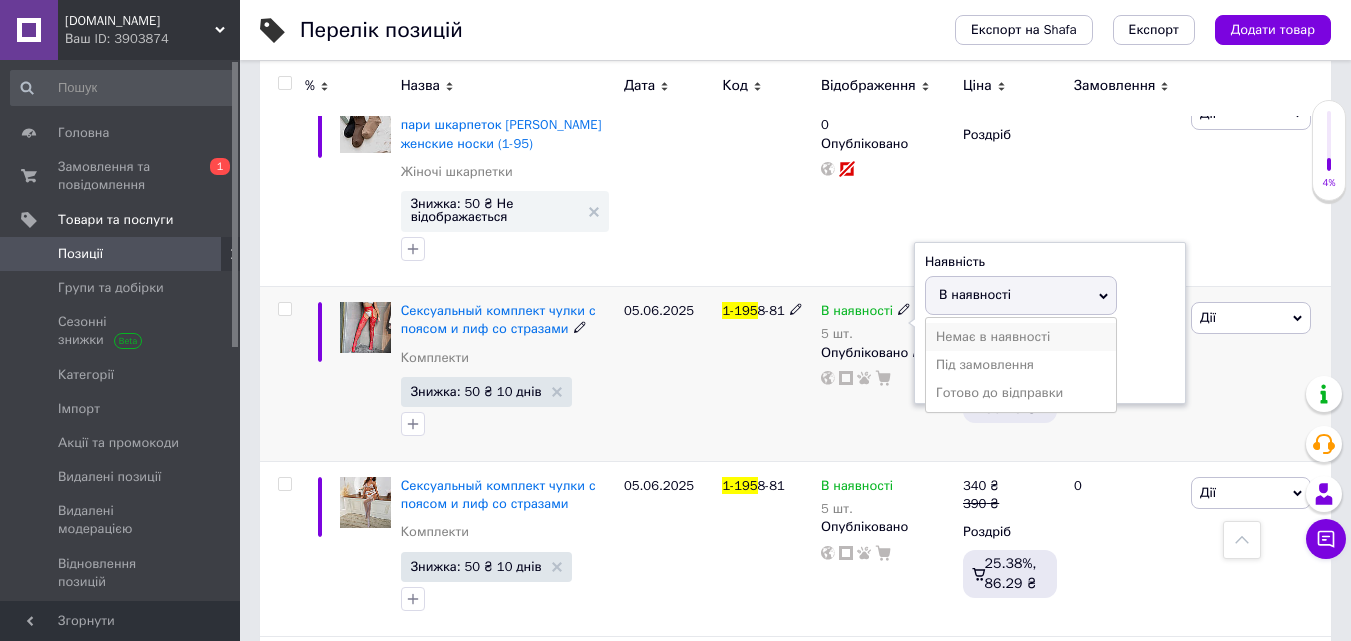 click on "Немає в наявності" at bounding box center (1021, 337) 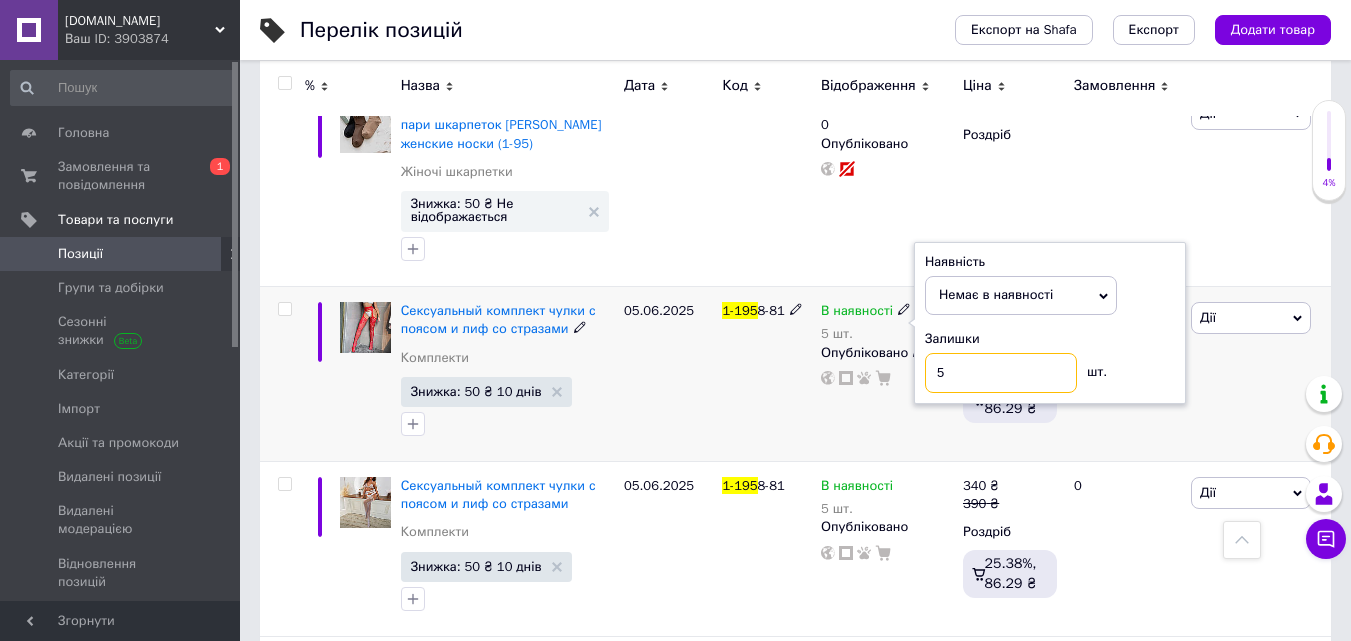 click on "5" at bounding box center [1001, 373] 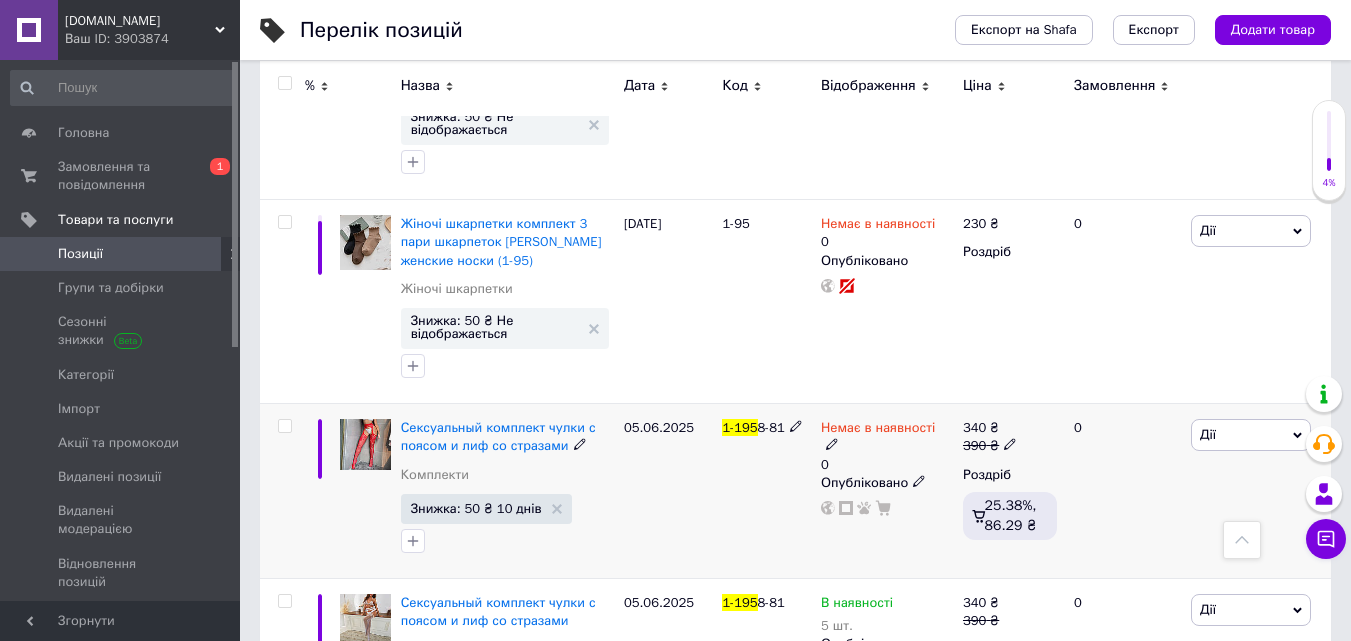 scroll, scrollTop: 1000, scrollLeft: 0, axis: vertical 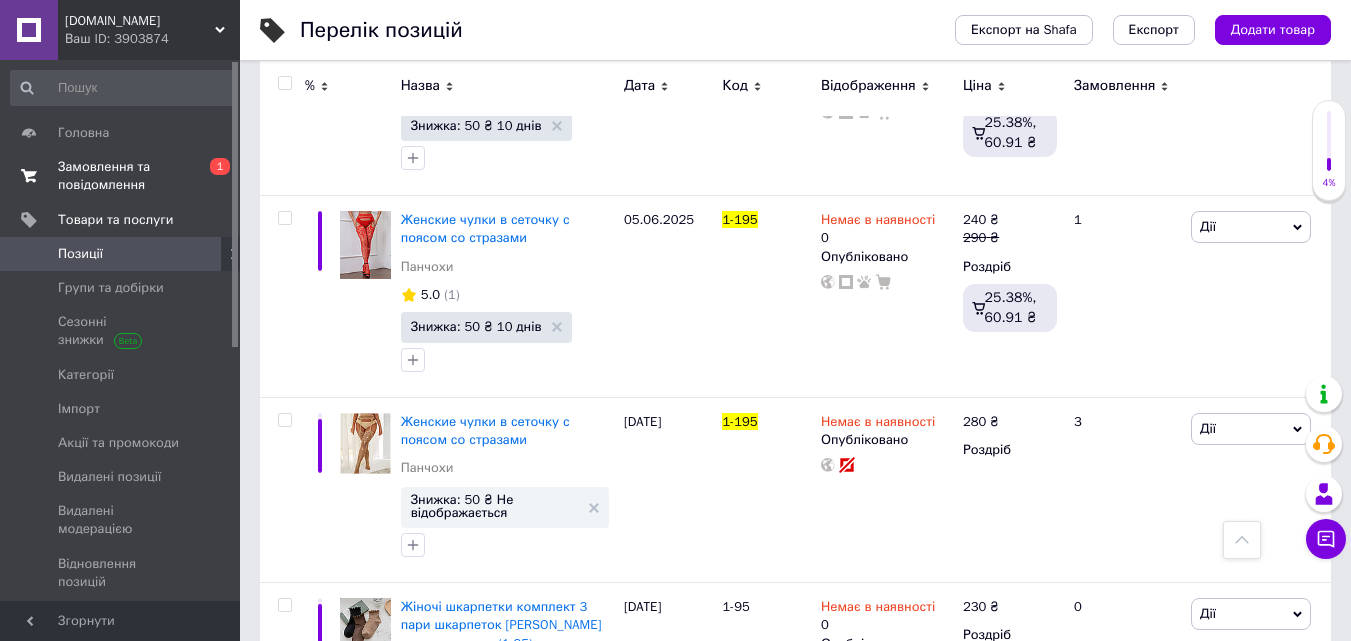click on "Замовлення та повідомлення" at bounding box center [121, 176] 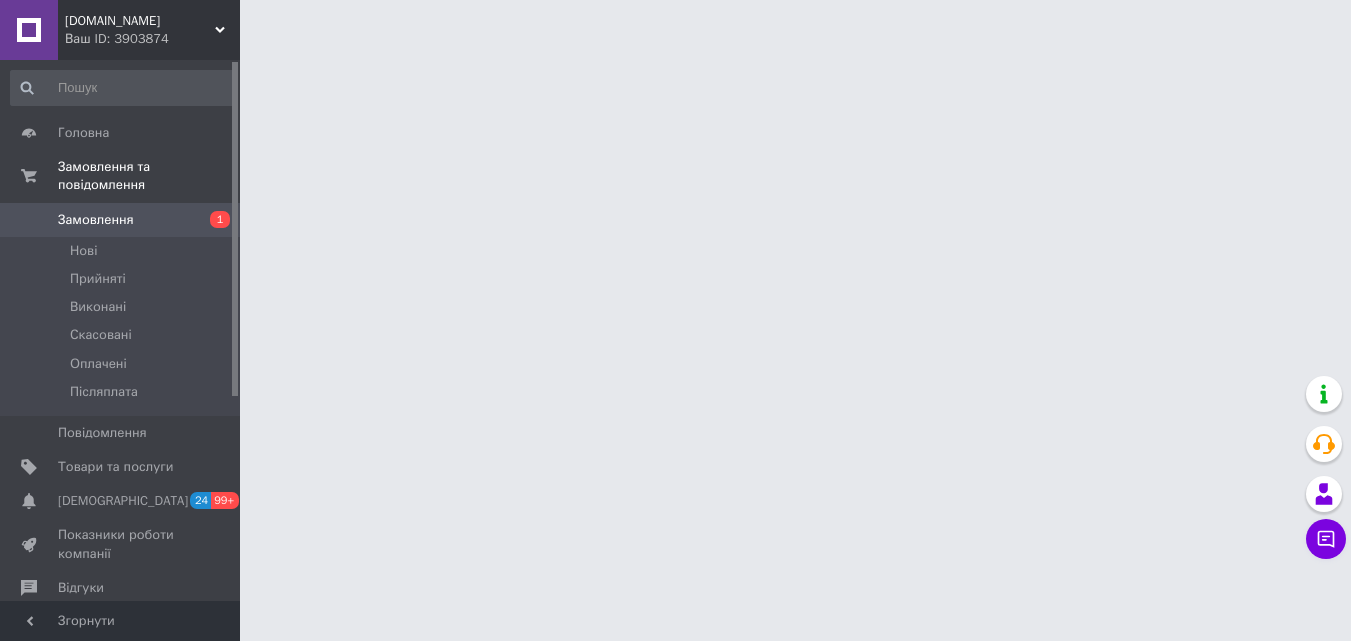 scroll, scrollTop: 0, scrollLeft: 0, axis: both 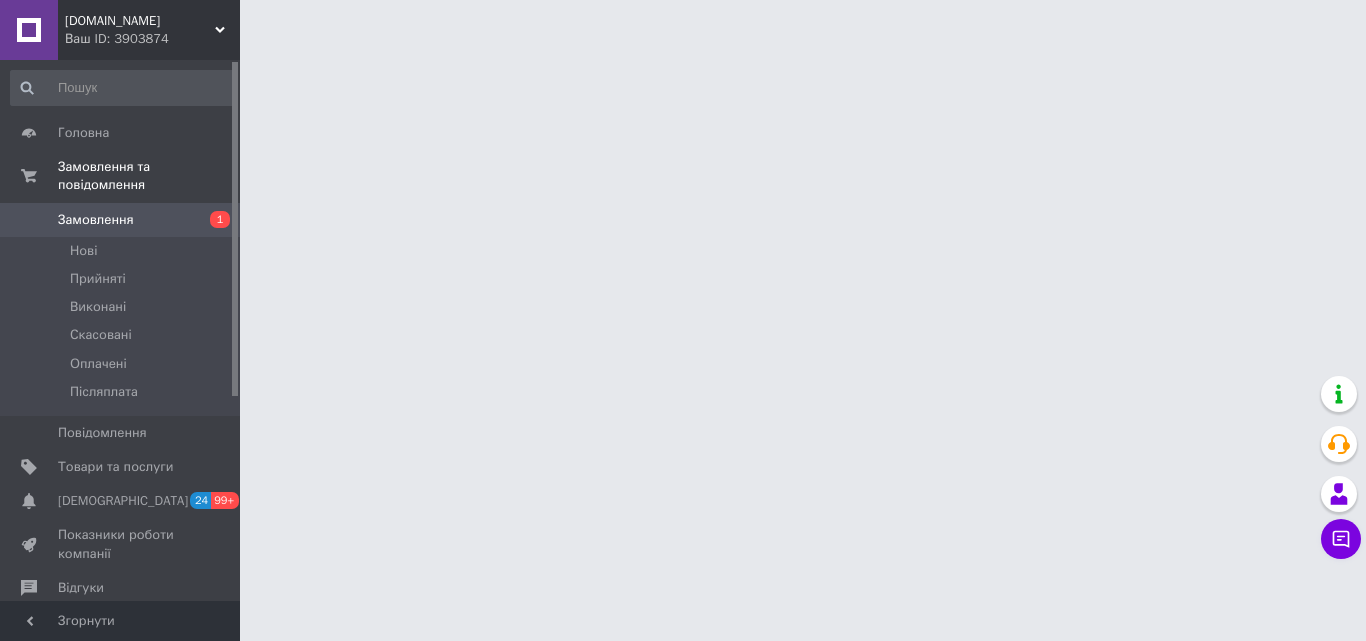 click on "Замовлення" at bounding box center [96, 220] 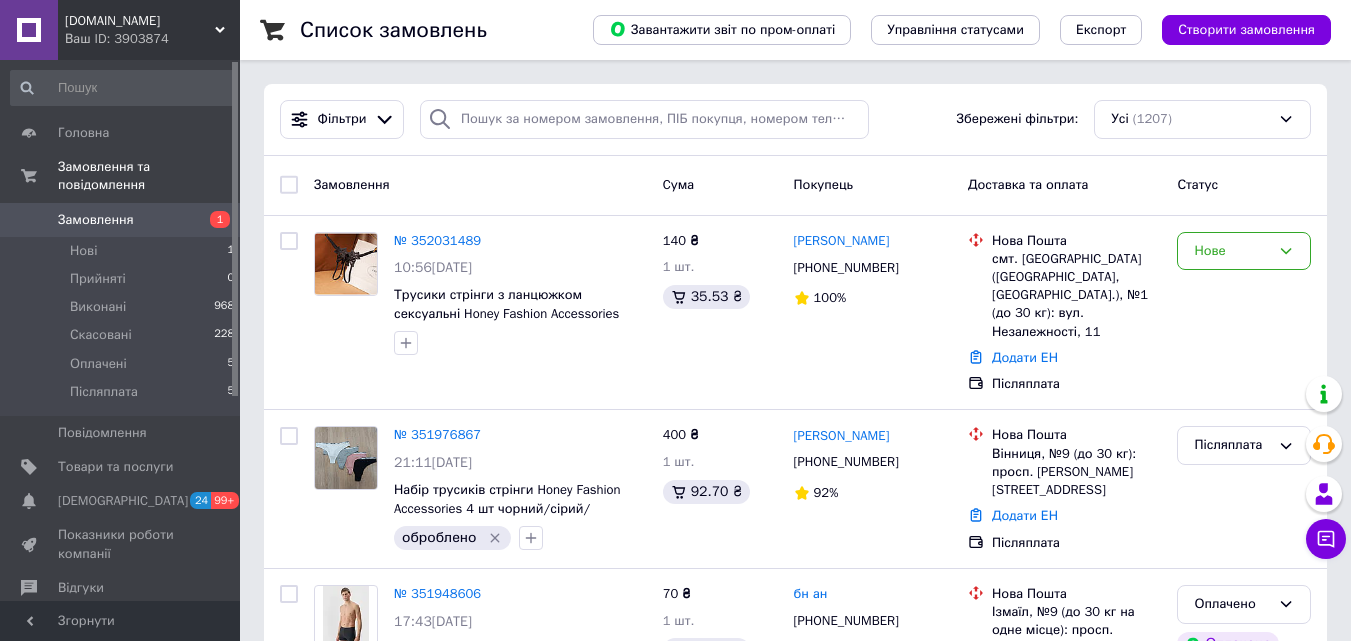 click on "Ваш ID: 3903874" at bounding box center [152, 39] 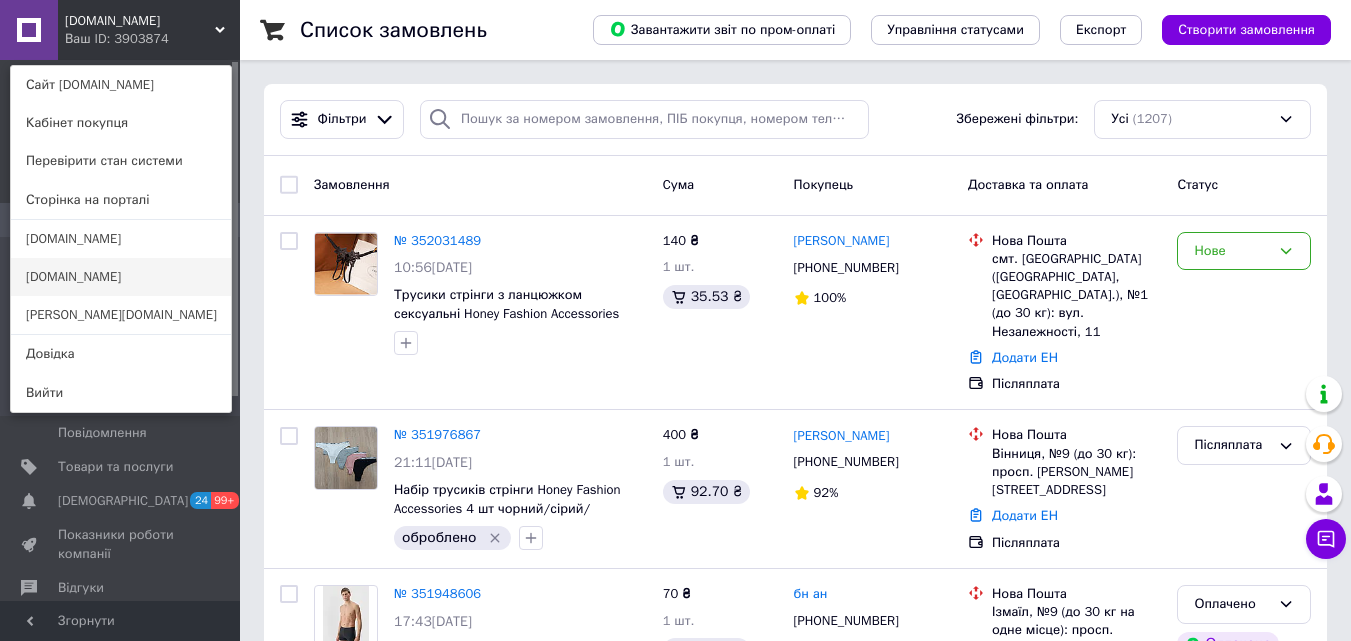 click on "[DOMAIN_NAME]" at bounding box center (121, 277) 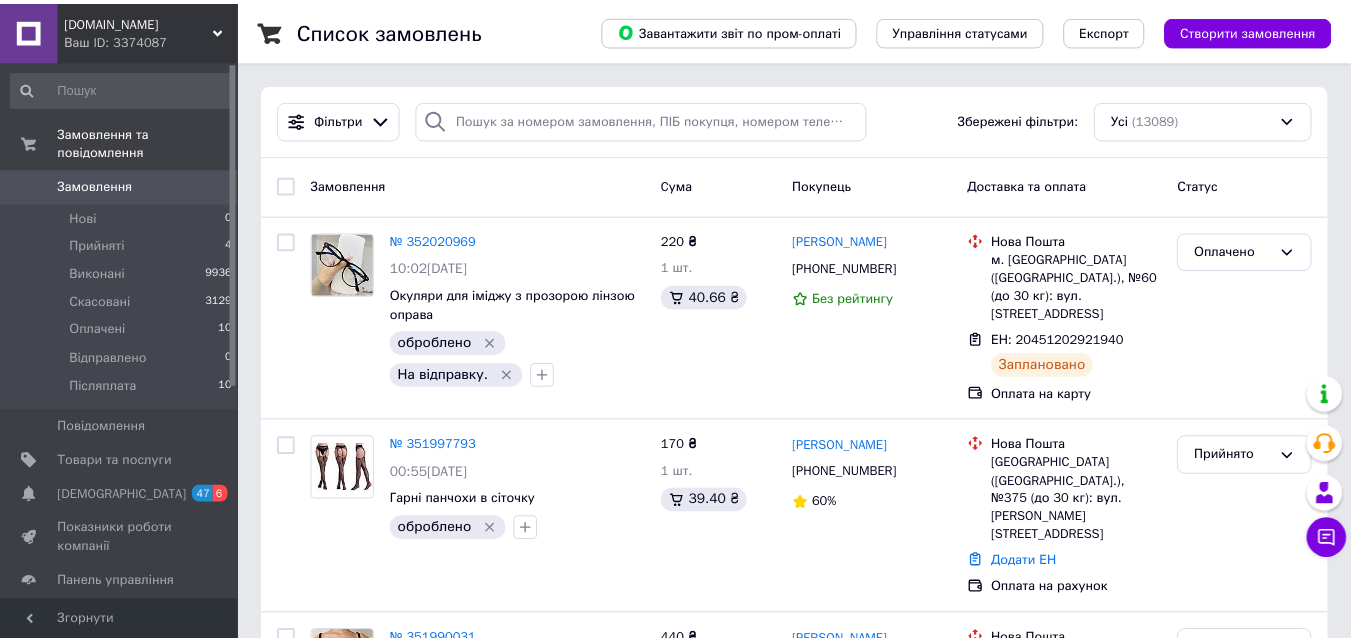 scroll, scrollTop: 0, scrollLeft: 0, axis: both 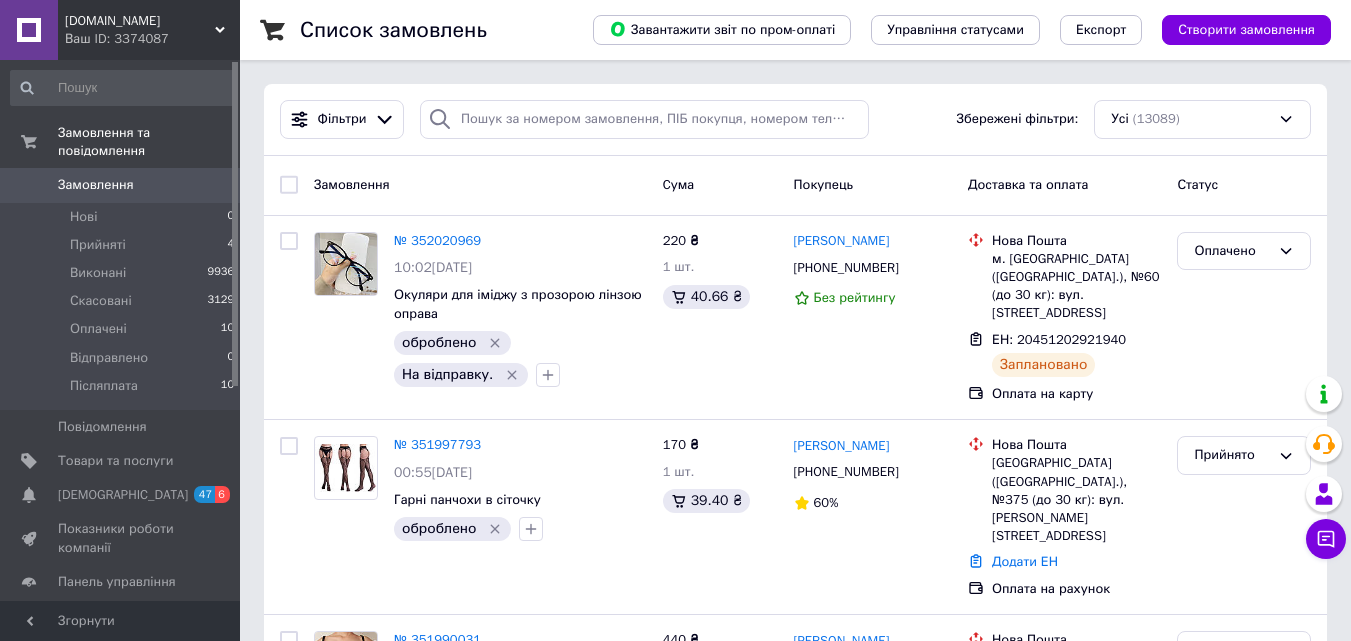 click on "Ваш ID: 3374087" at bounding box center (152, 39) 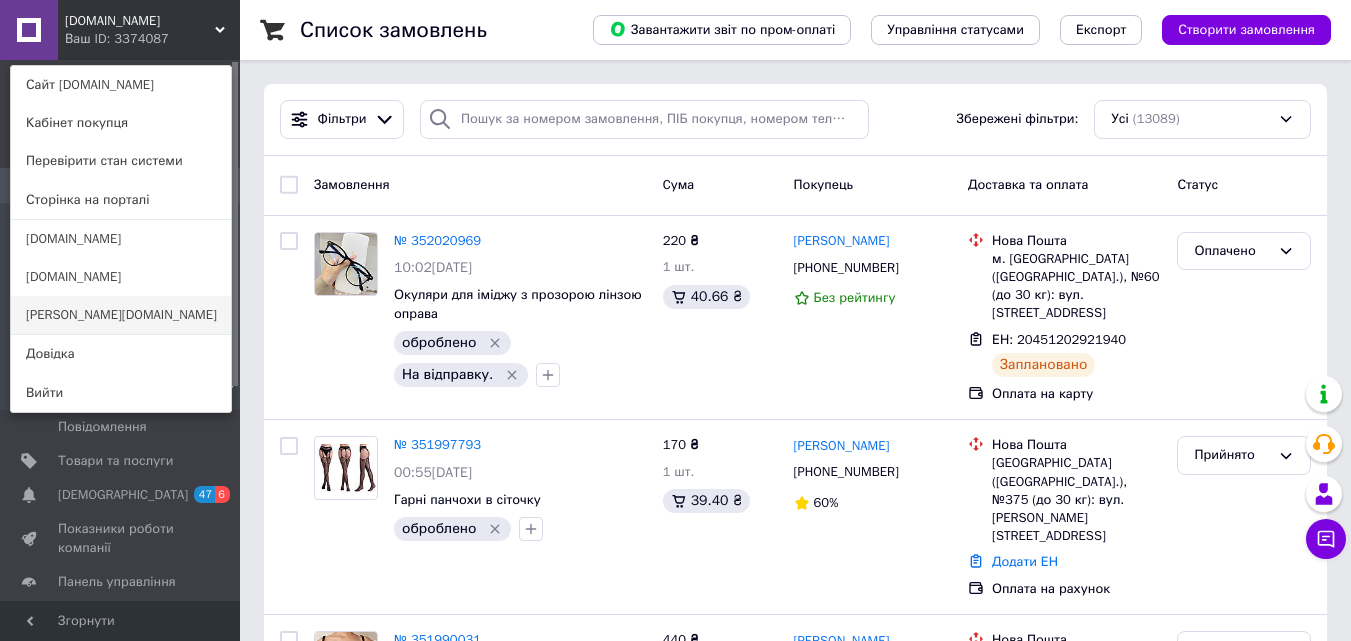 click on "[PERSON_NAME][DOMAIN_NAME]" at bounding box center [121, 315] 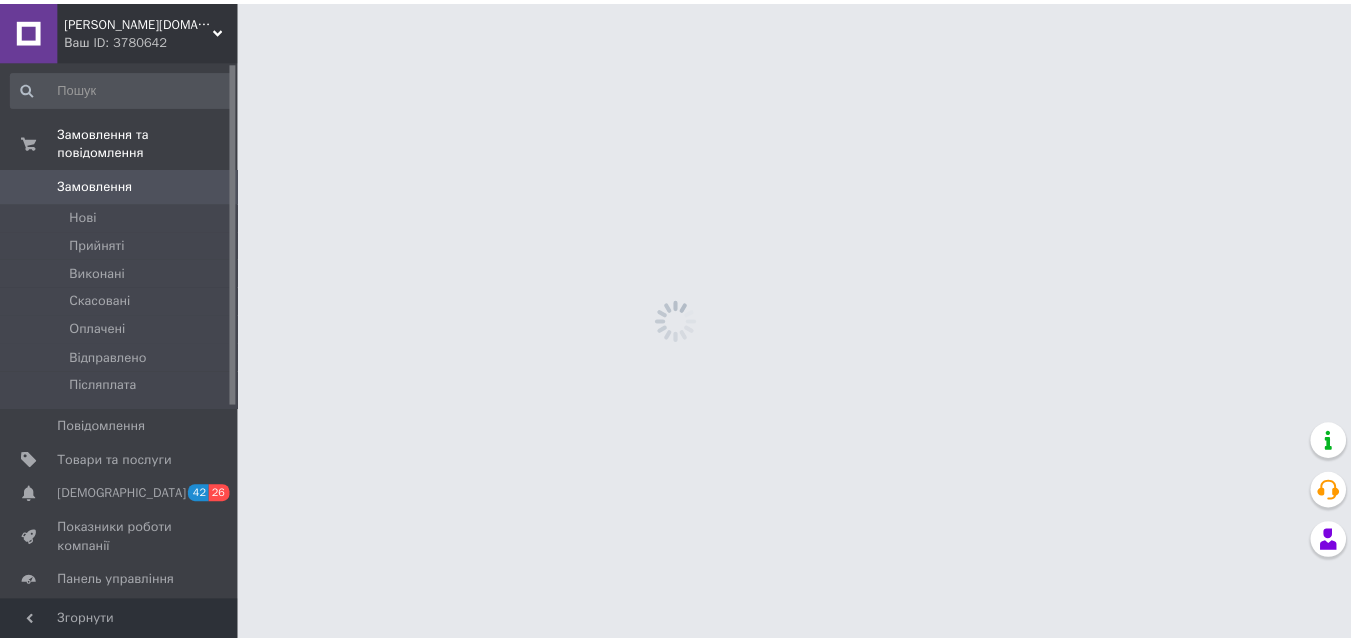 scroll, scrollTop: 0, scrollLeft: 0, axis: both 